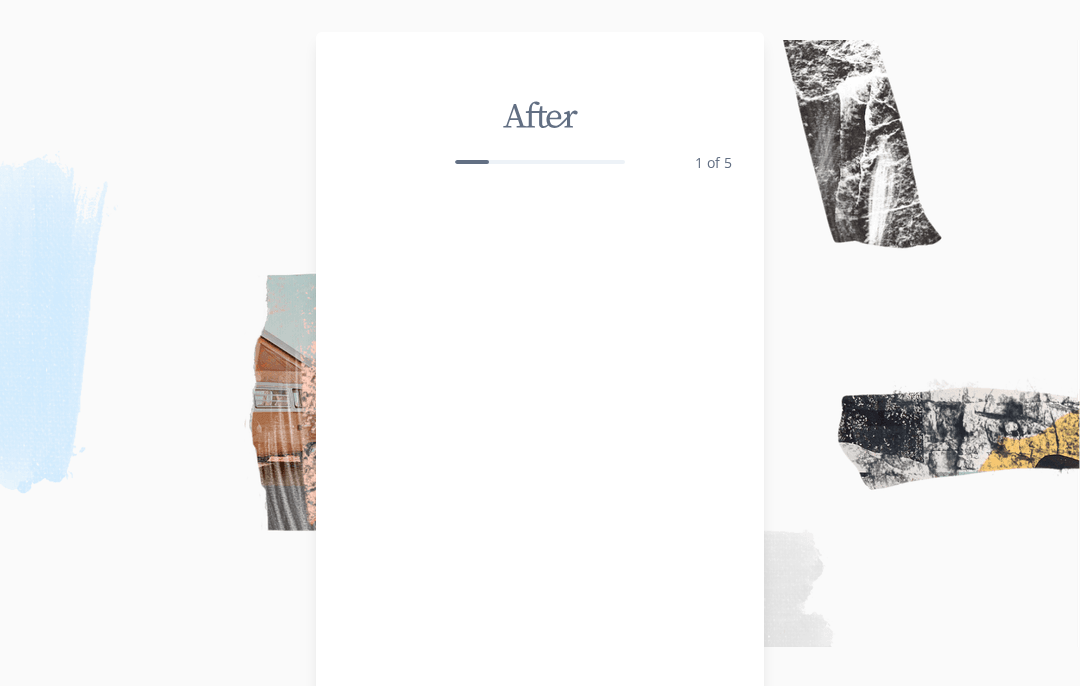 scroll, scrollTop: 0, scrollLeft: 0, axis: both 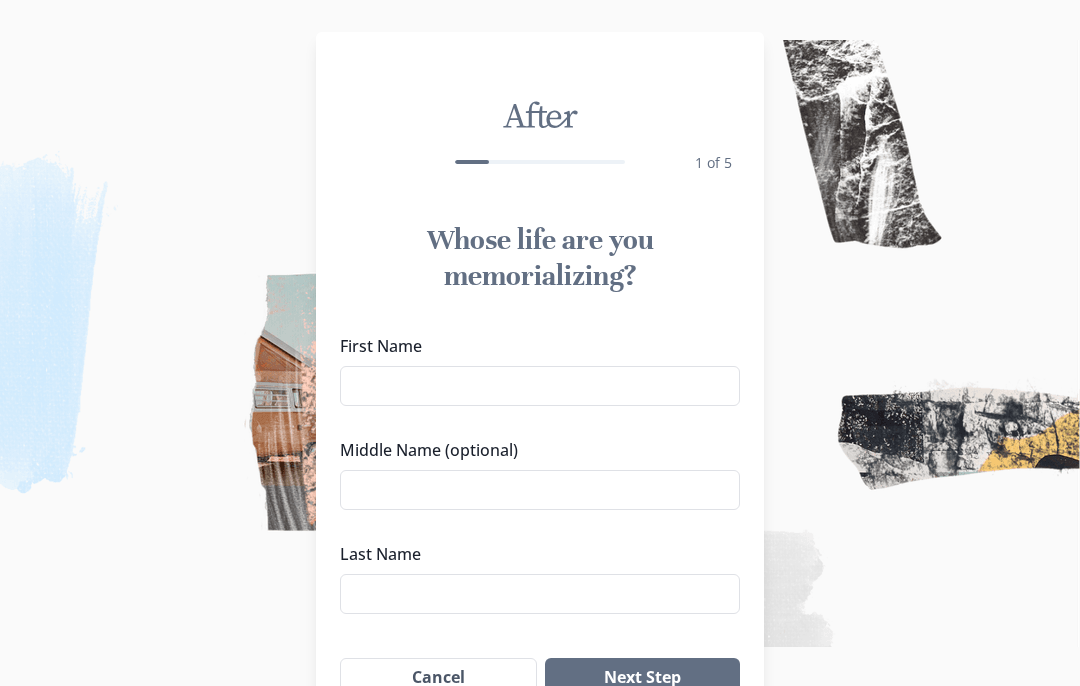 click on "First Name" at bounding box center [540, 386] 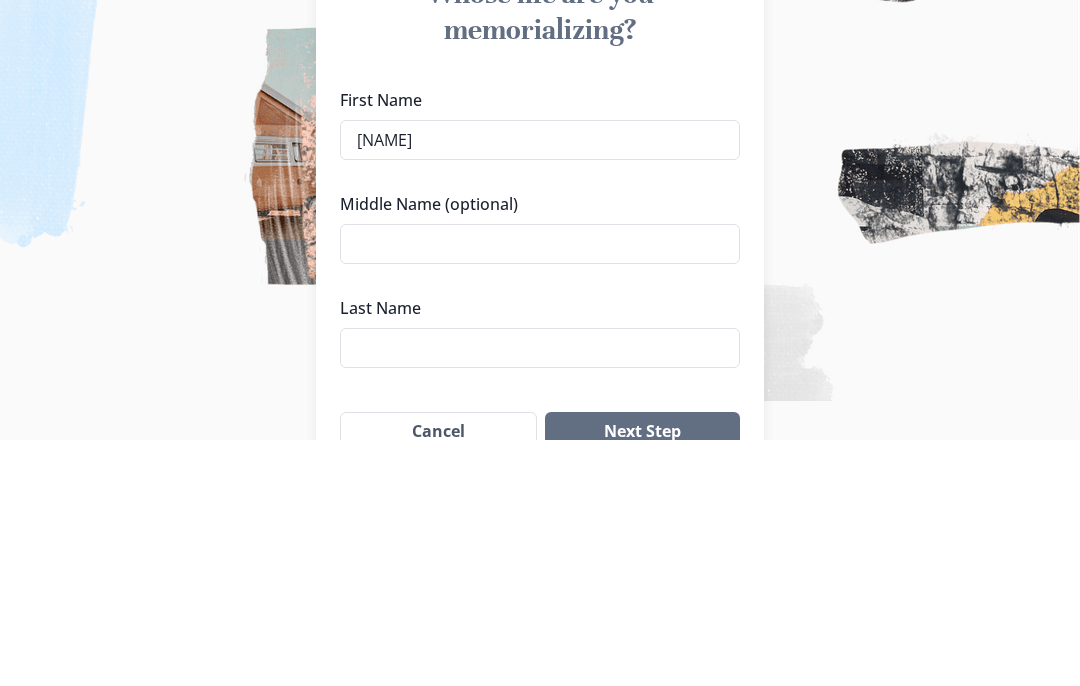 scroll, scrollTop: 146, scrollLeft: 0, axis: vertical 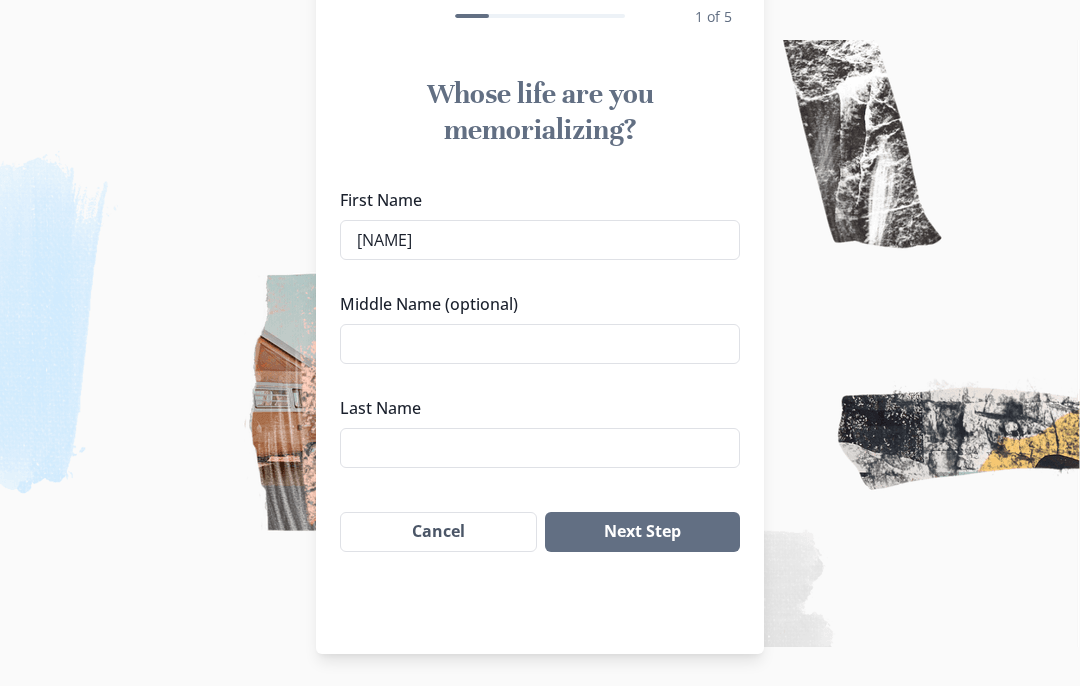 type on "[NAME]" 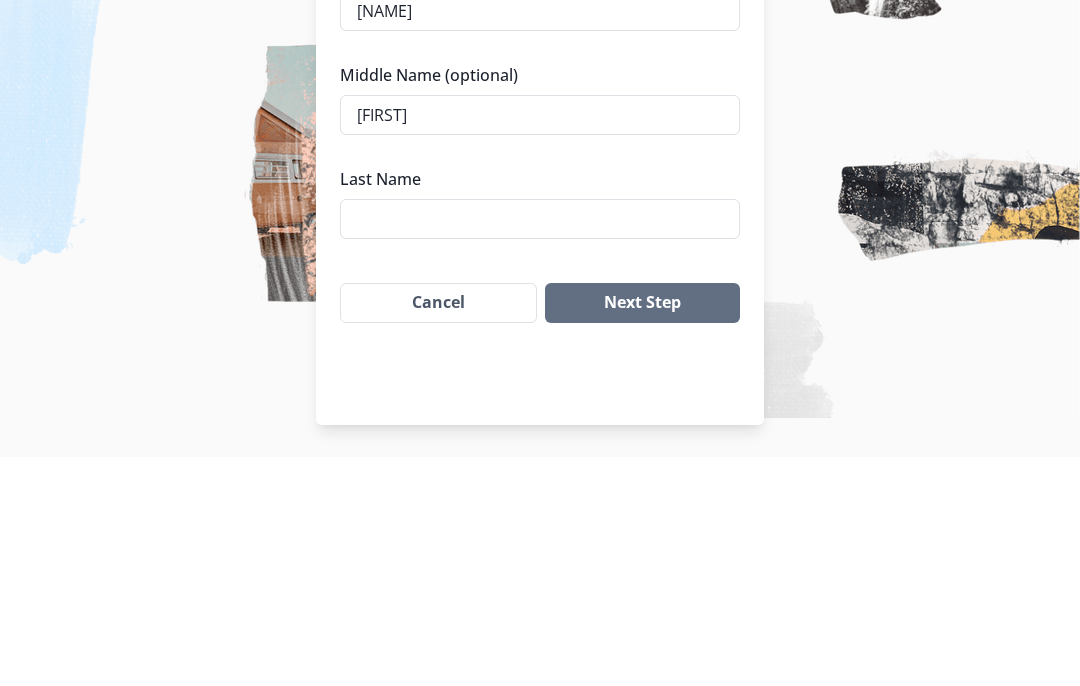 type on "[FIRST]" 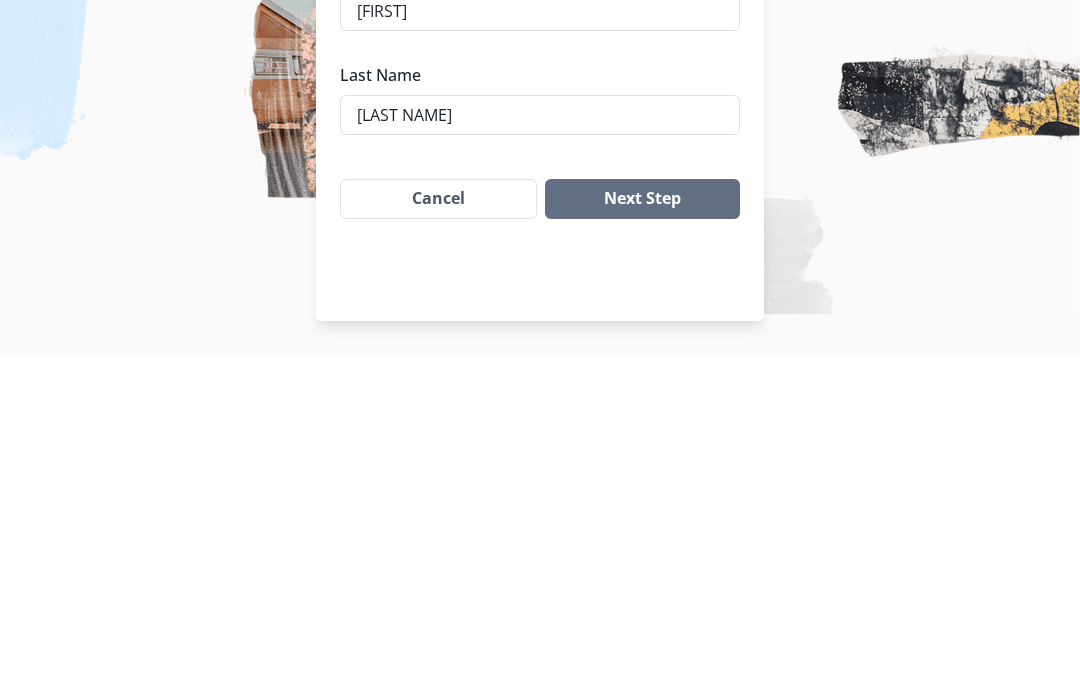 type on "[LAST NAME]" 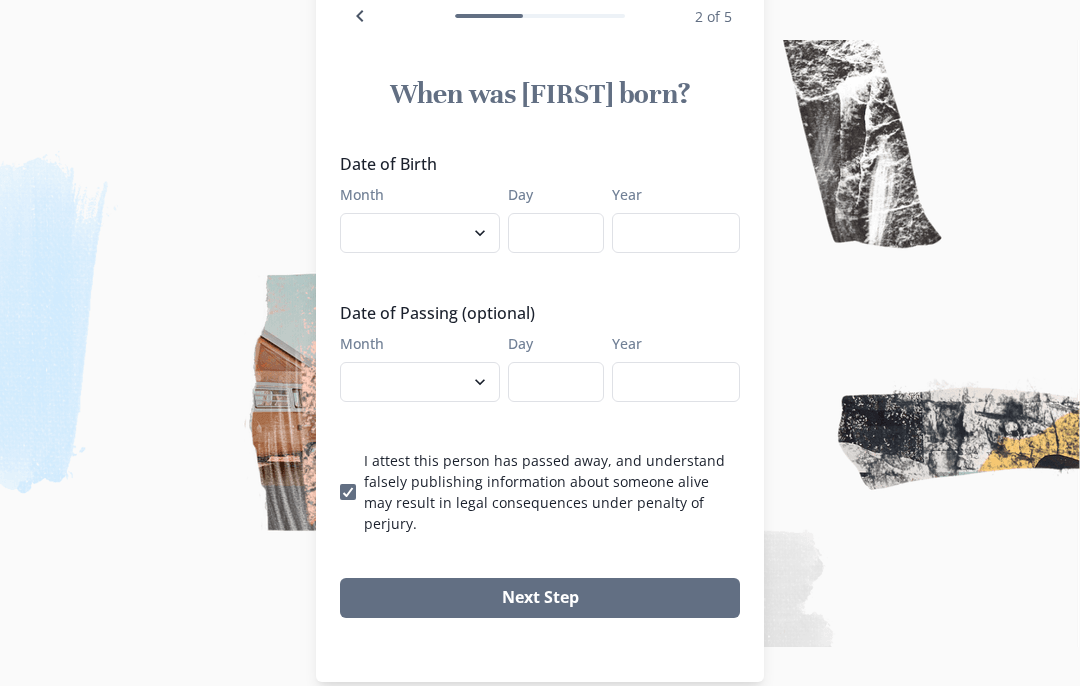 click on "January February March April May June July August September October November December" at bounding box center [420, 233] 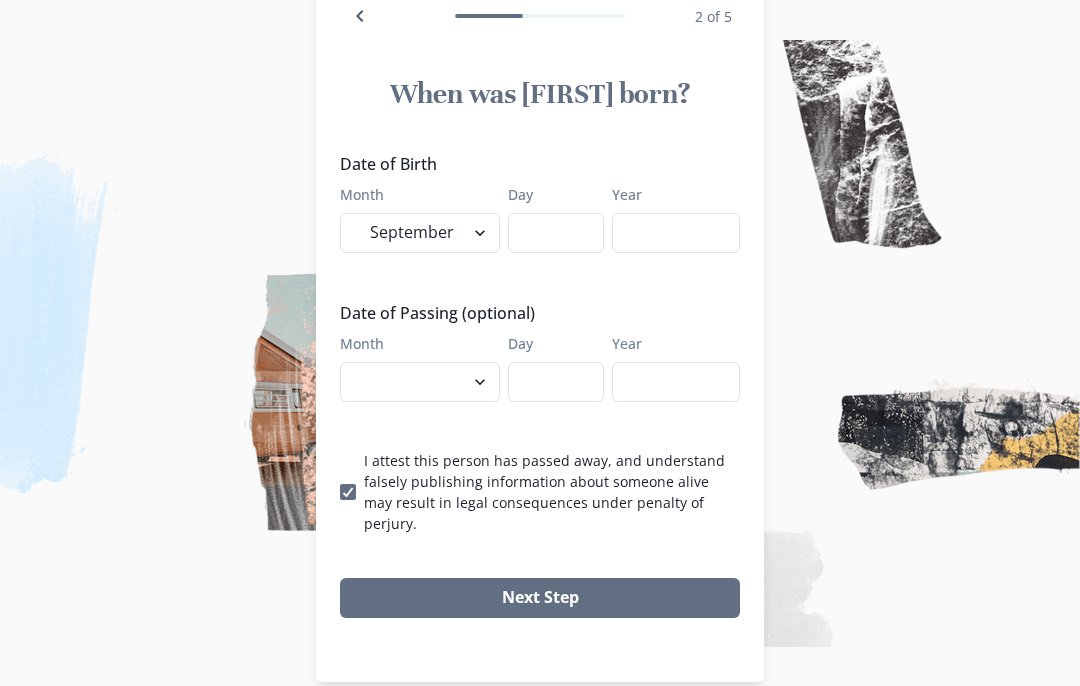 click on "Day" at bounding box center [556, 233] 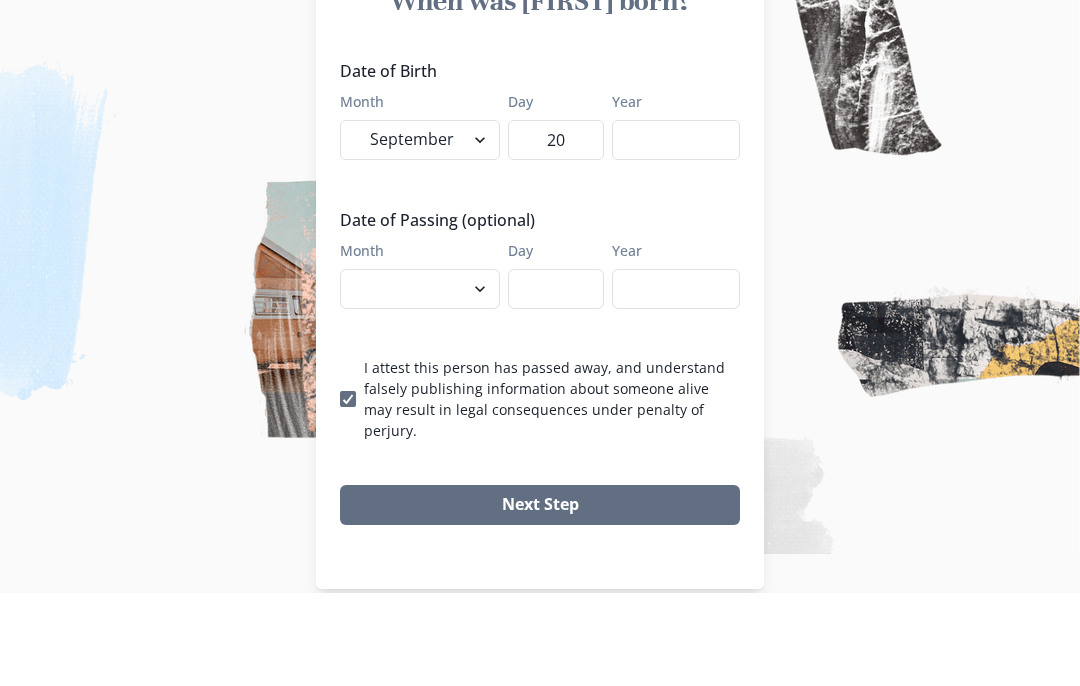 type on "20" 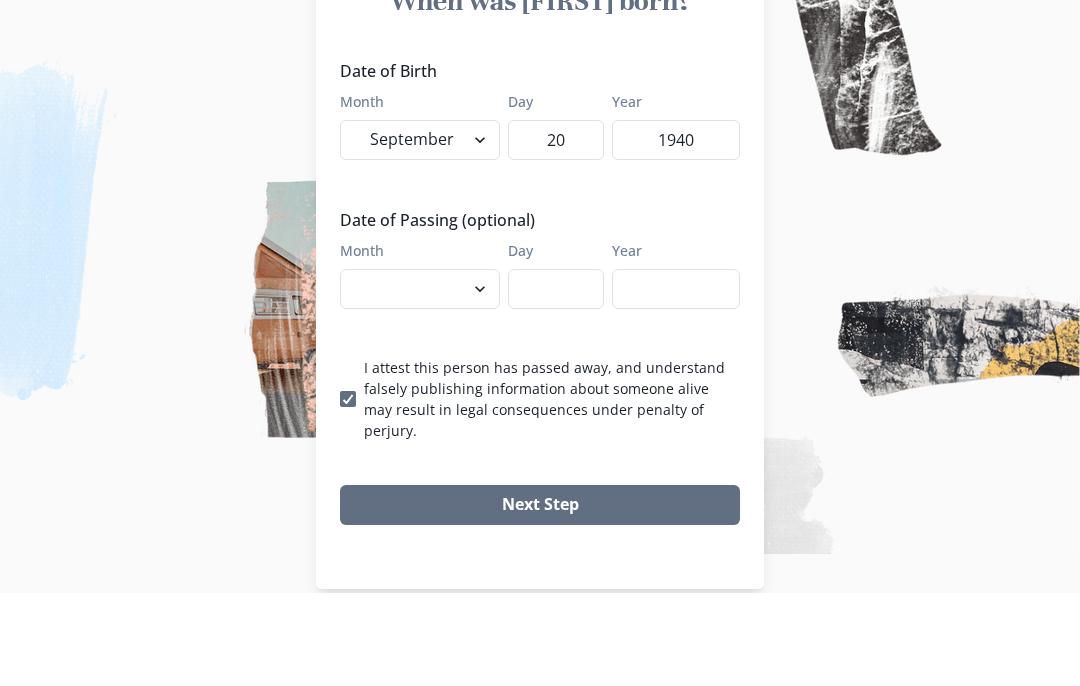 scroll, scrollTop: 153, scrollLeft: 0, axis: vertical 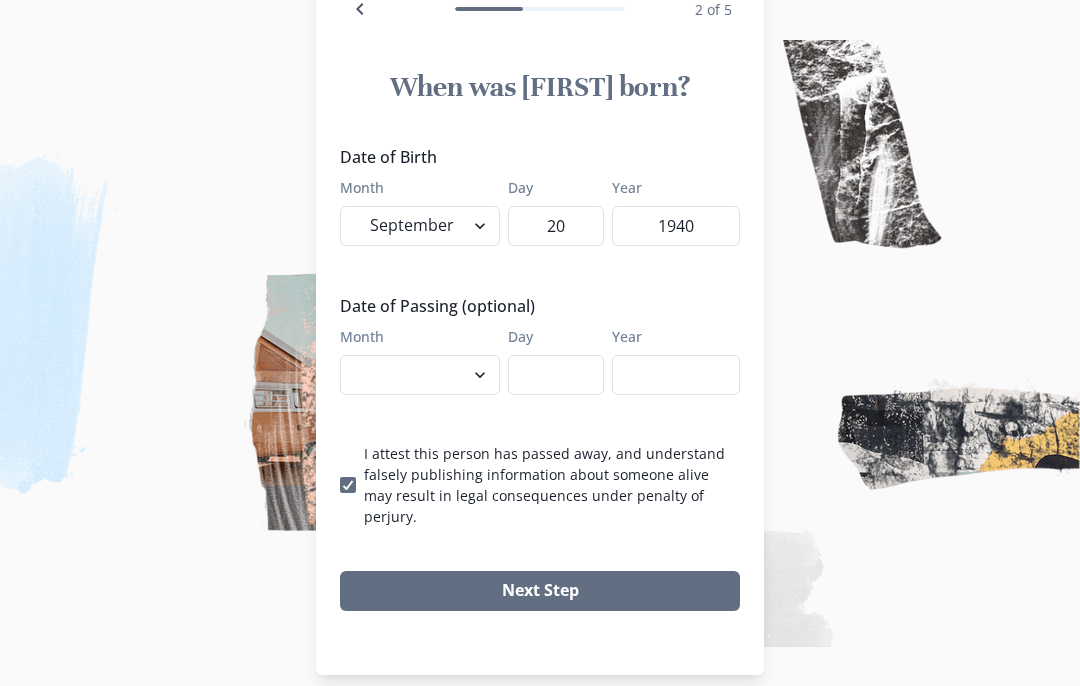 type on "1940" 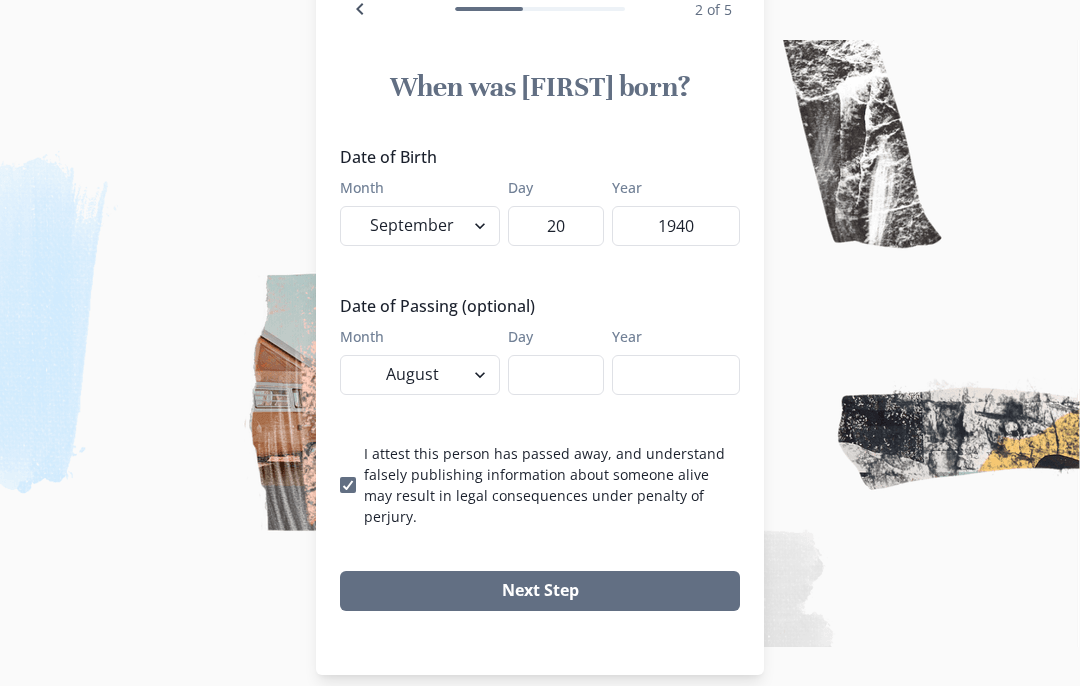 click on "January February March April May June July August September October November December" at bounding box center (420, 375) 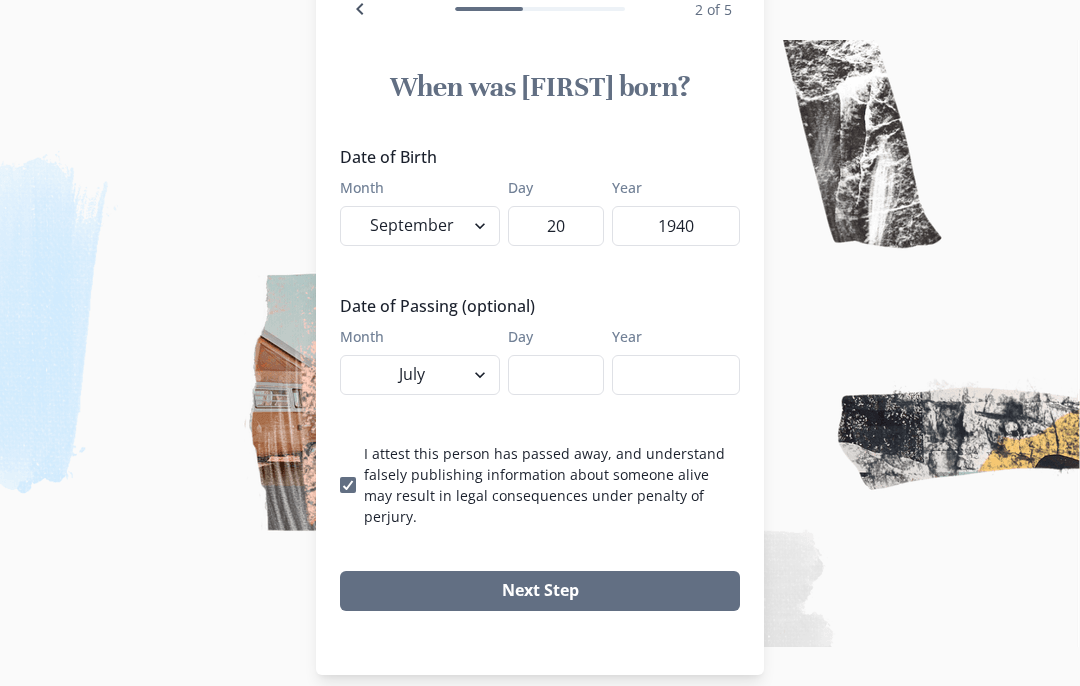 click on "Day" at bounding box center (556, 375) 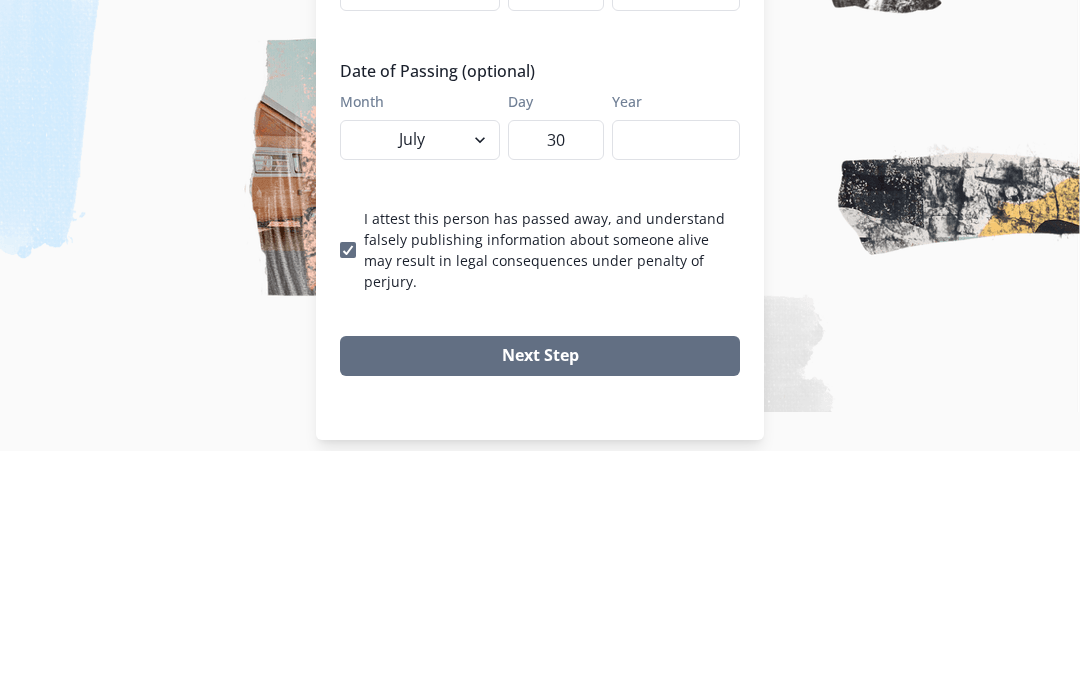 type on "30" 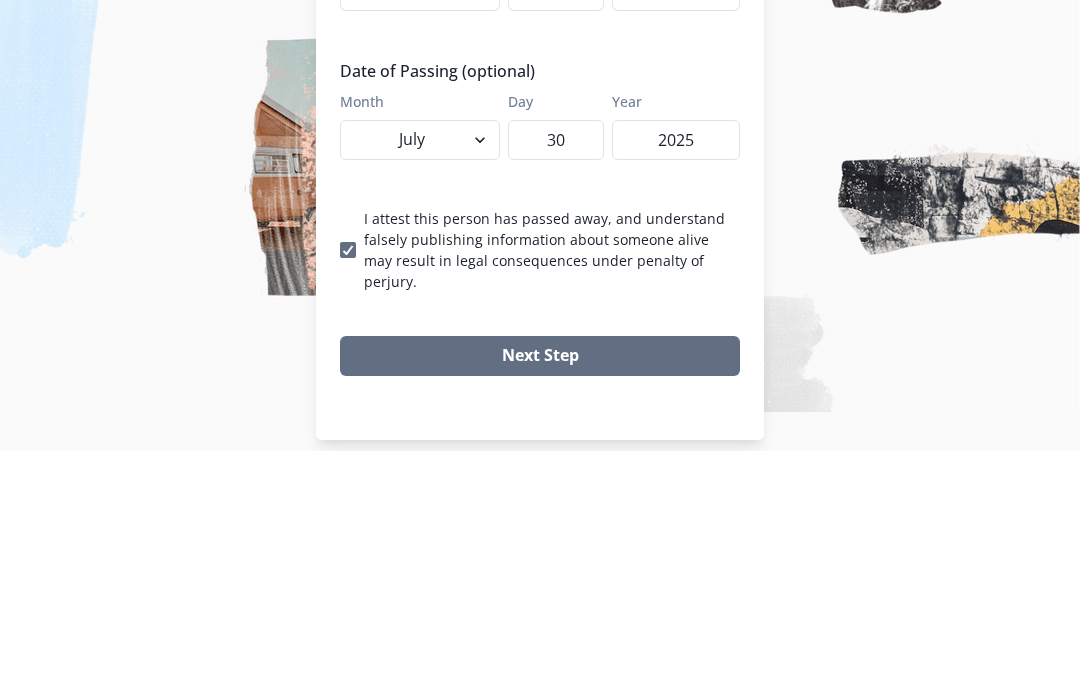 type on "2025" 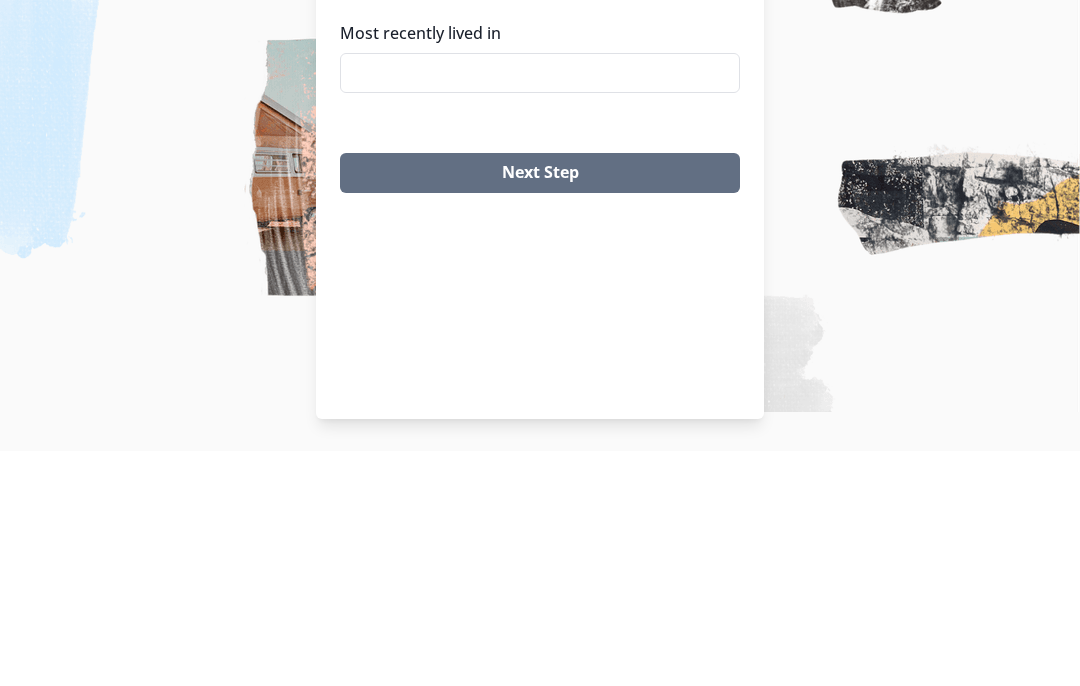 scroll, scrollTop: 146, scrollLeft: 0, axis: vertical 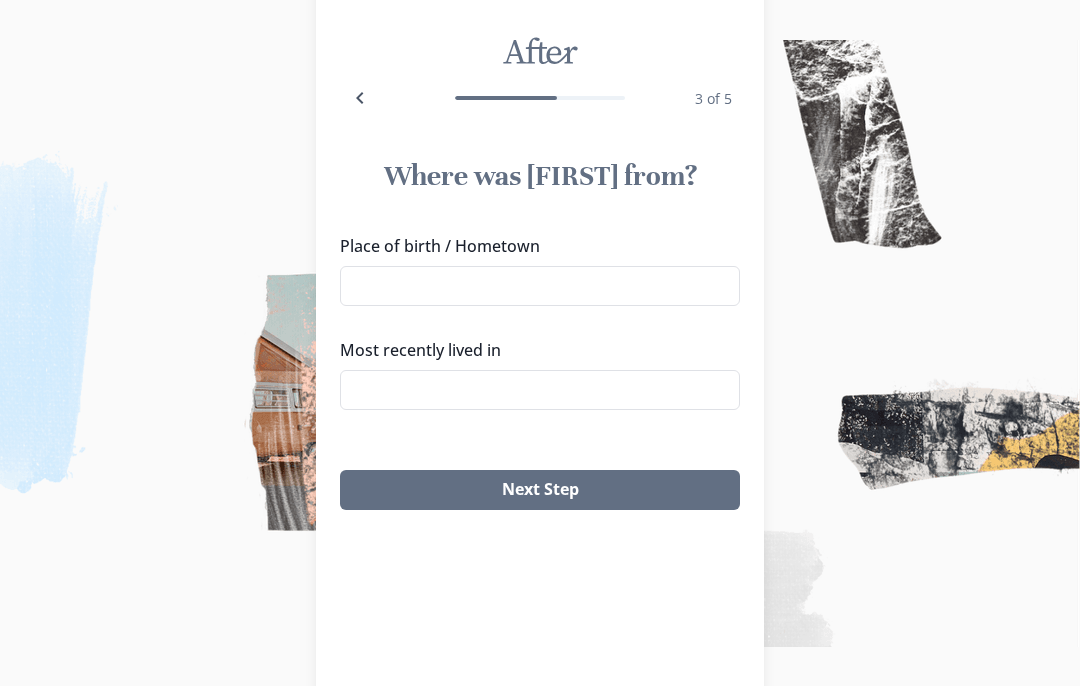 click on "Place of birth / Hometown" at bounding box center (540, 286) 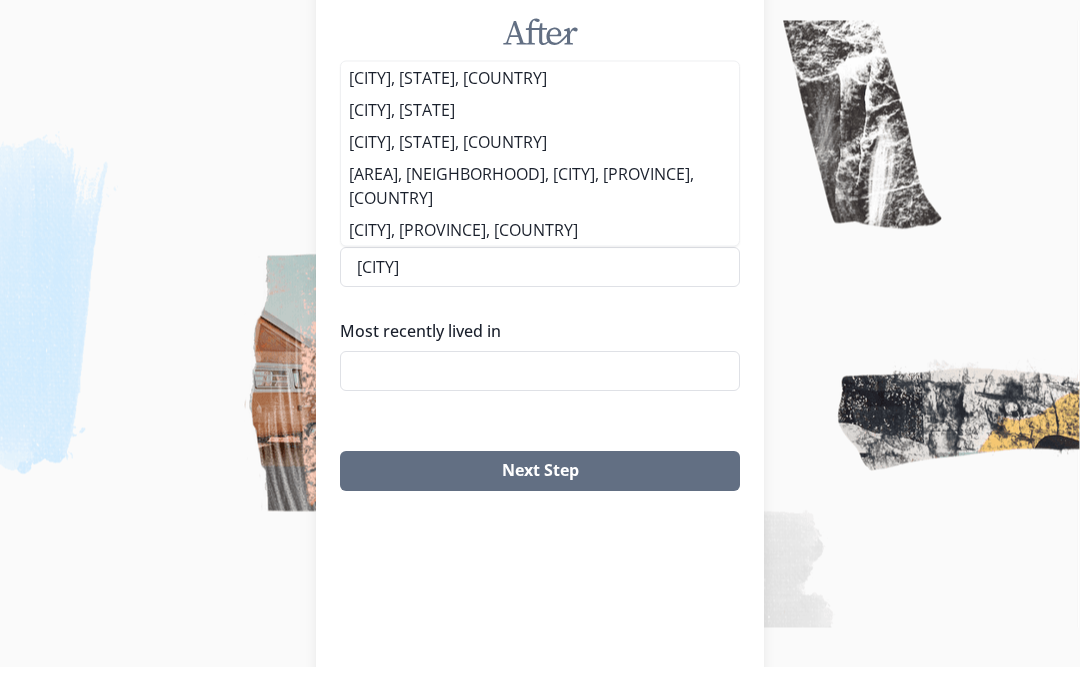 click on "[CITY], [STATE], [COUNTRY]" at bounding box center (540, 98) 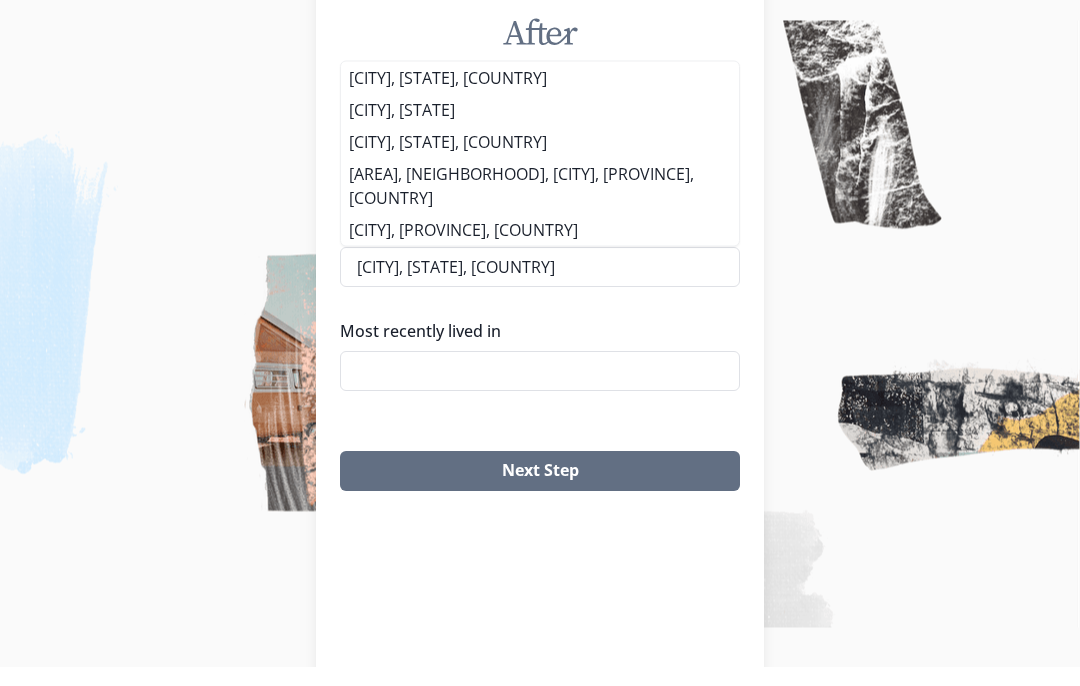 scroll, scrollTop: 83, scrollLeft: 0, axis: vertical 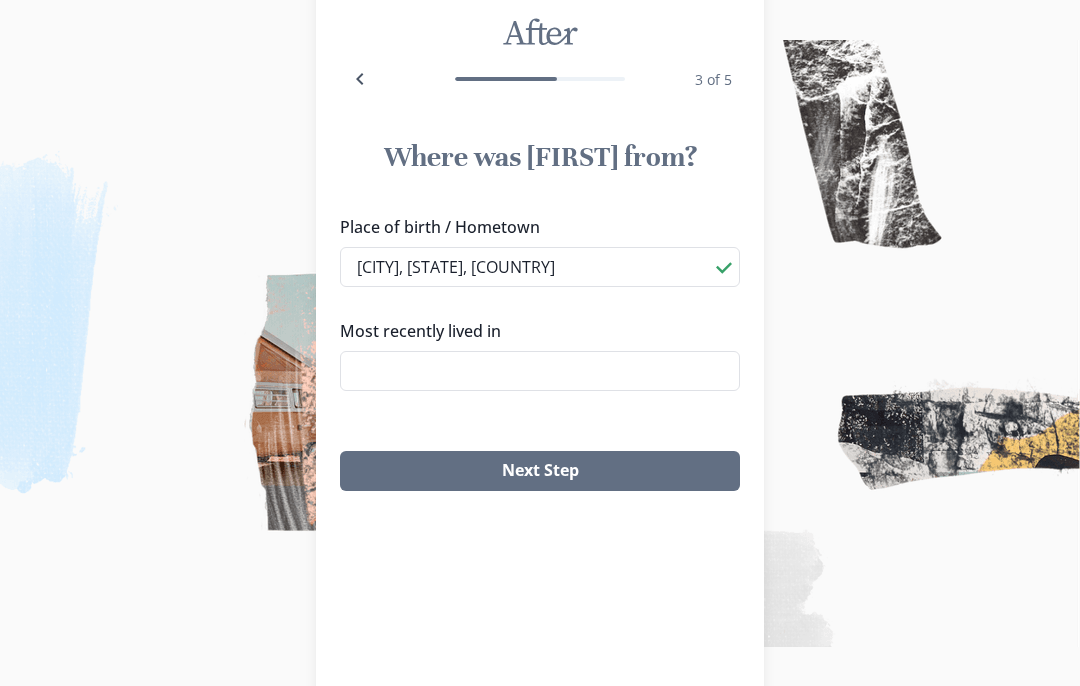 click on "Most recently lived in" at bounding box center (540, 371) 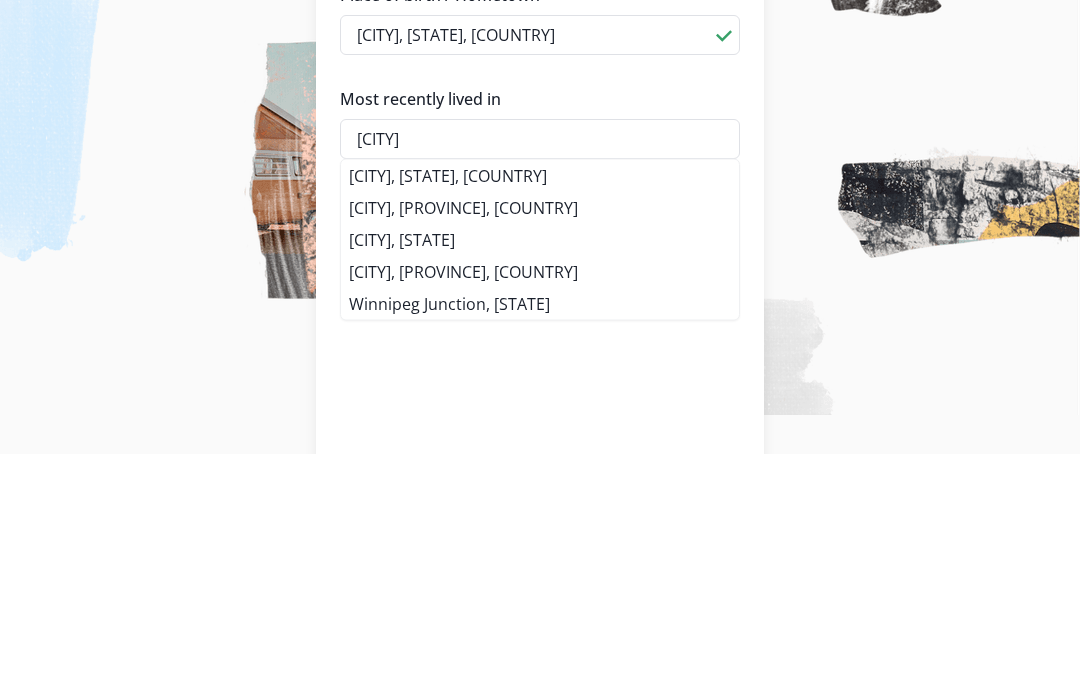 click on "[CITY], [STATE], [COUNTRY]" at bounding box center [540, 408] 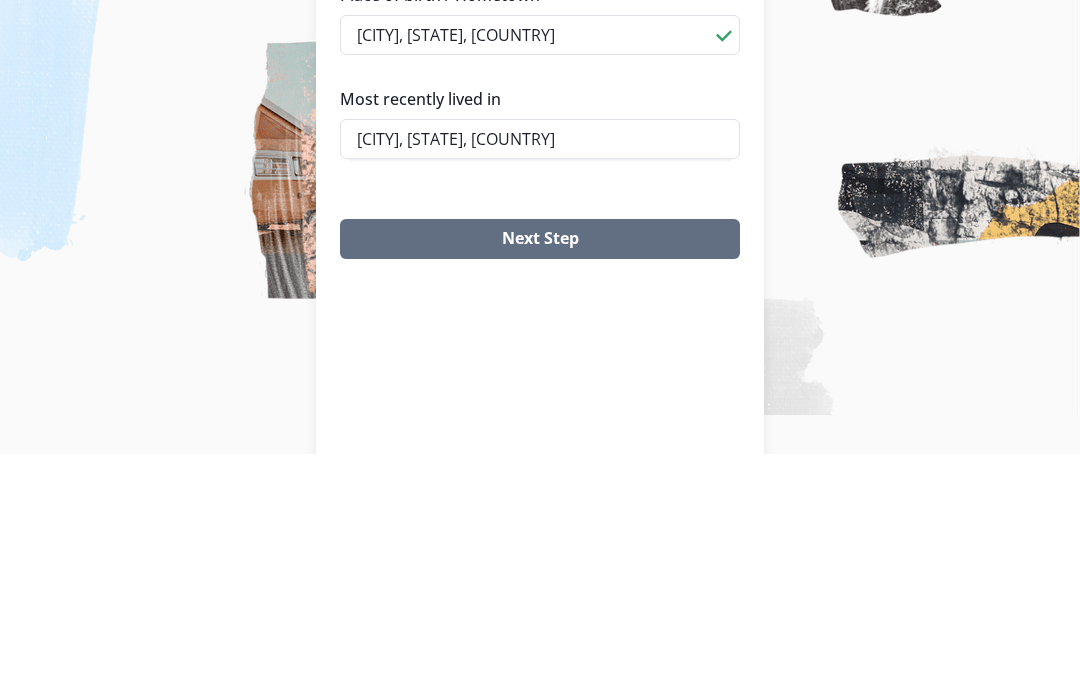 scroll, scrollTop: 146, scrollLeft: 0, axis: vertical 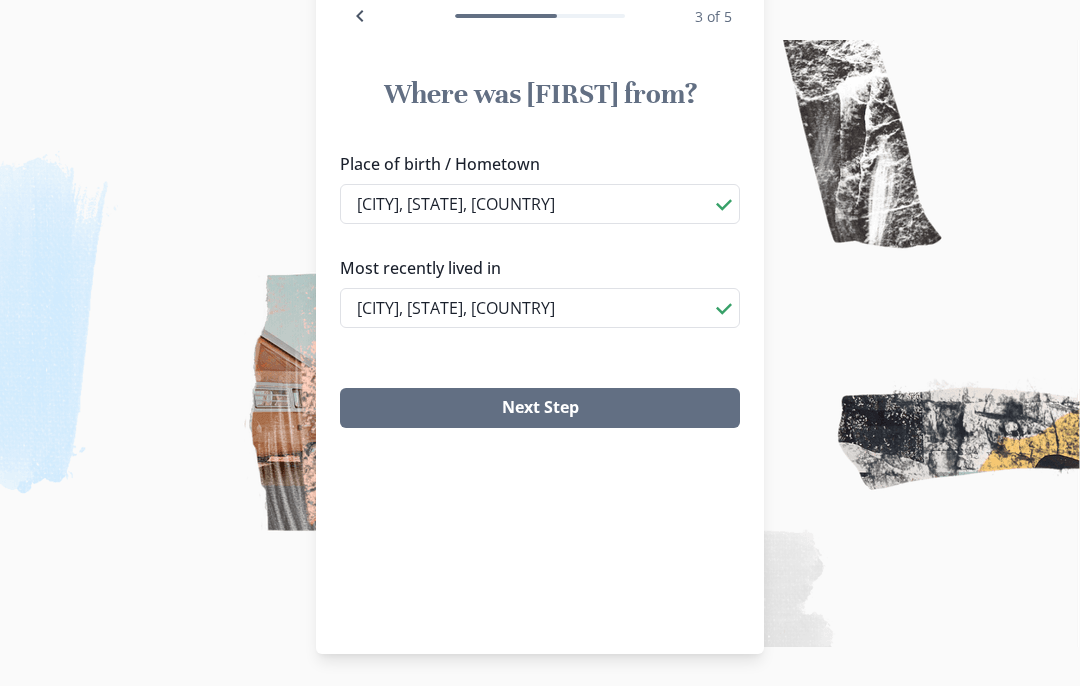 click on "Next Step" at bounding box center (540, 408) 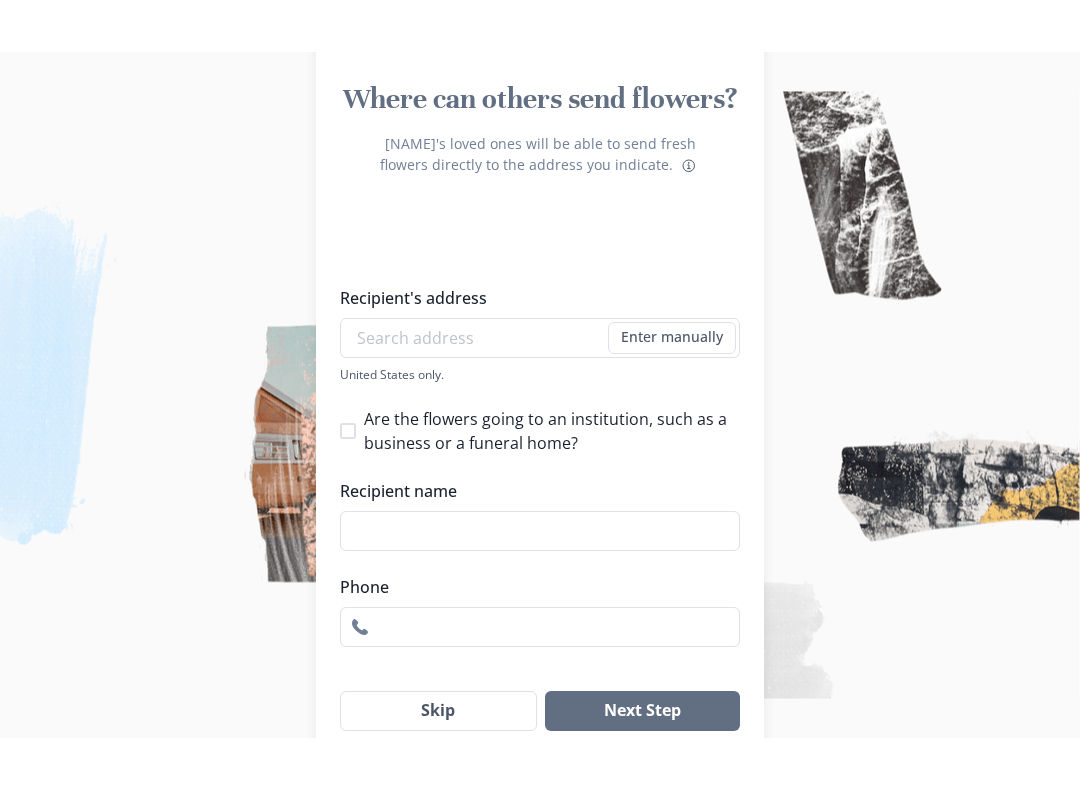 scroll, scrollTop: 178, scrollLeft: 0, axis: vertical 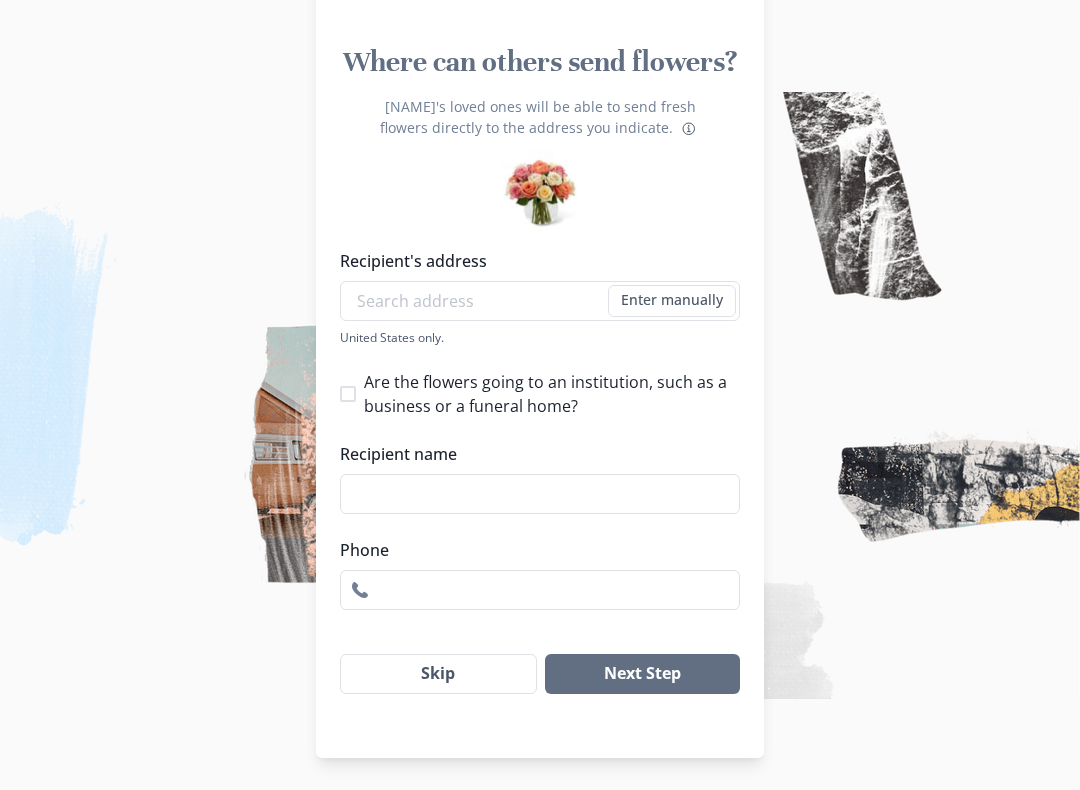 click on "Skip" at bounding box center [438, 674] 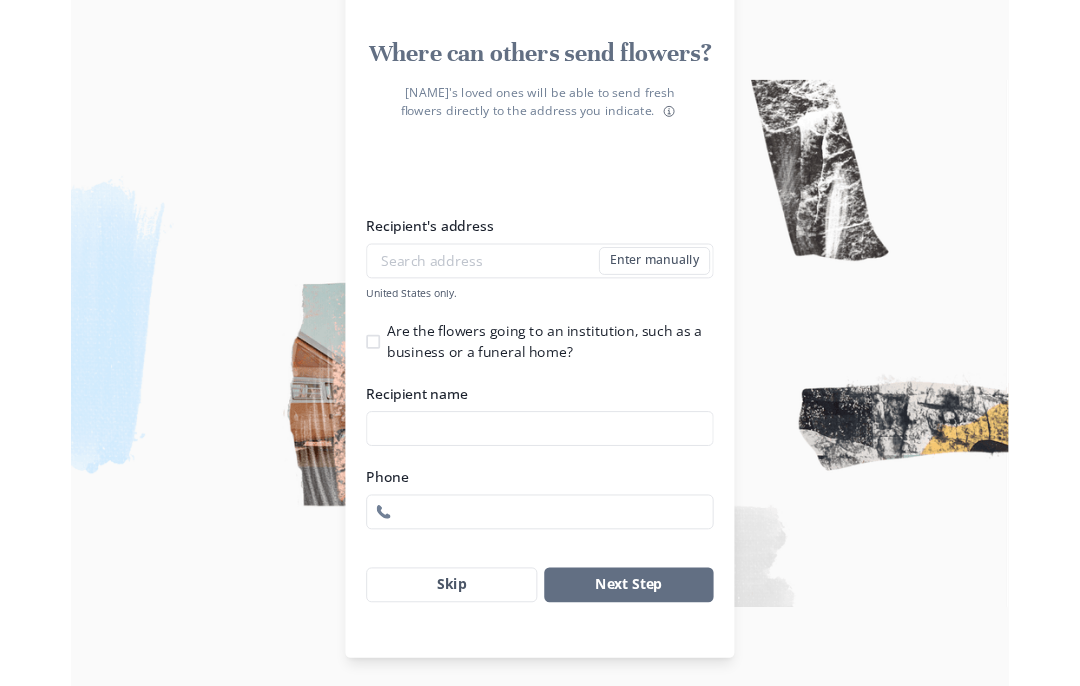 scroll, scrollTop: 42, scrollLeft: 0, axis: vertical 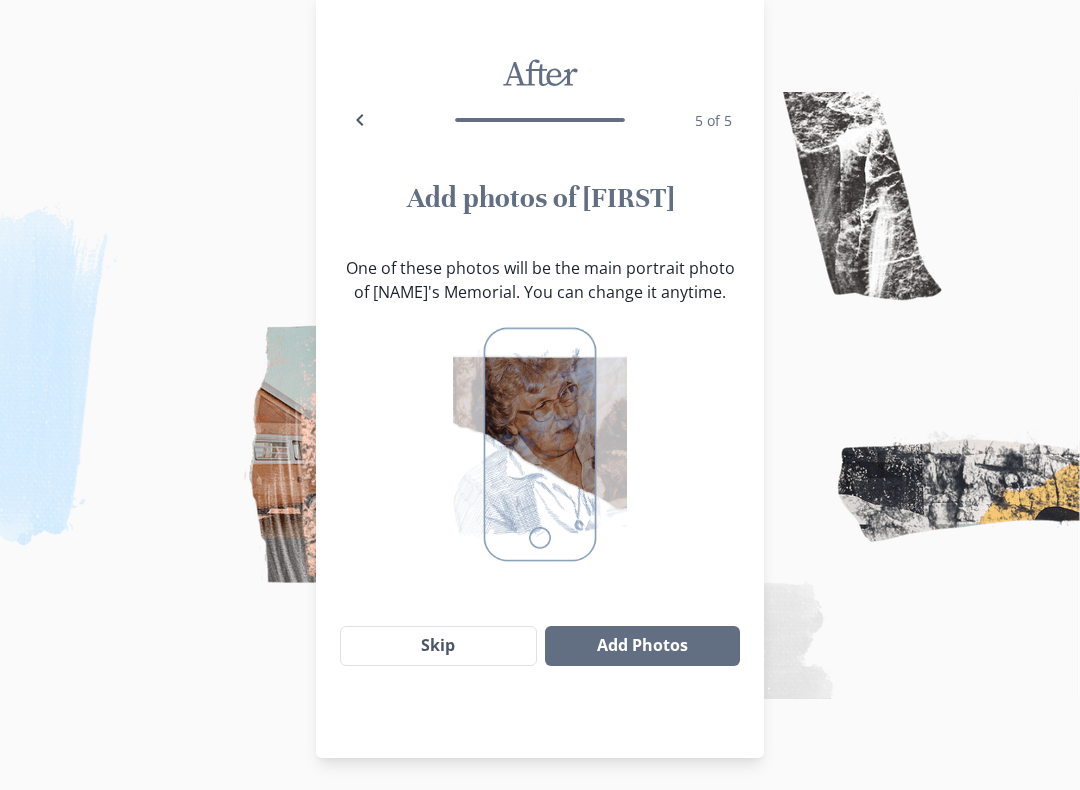 click on "Add Photos" at bounding box center [642, 646] 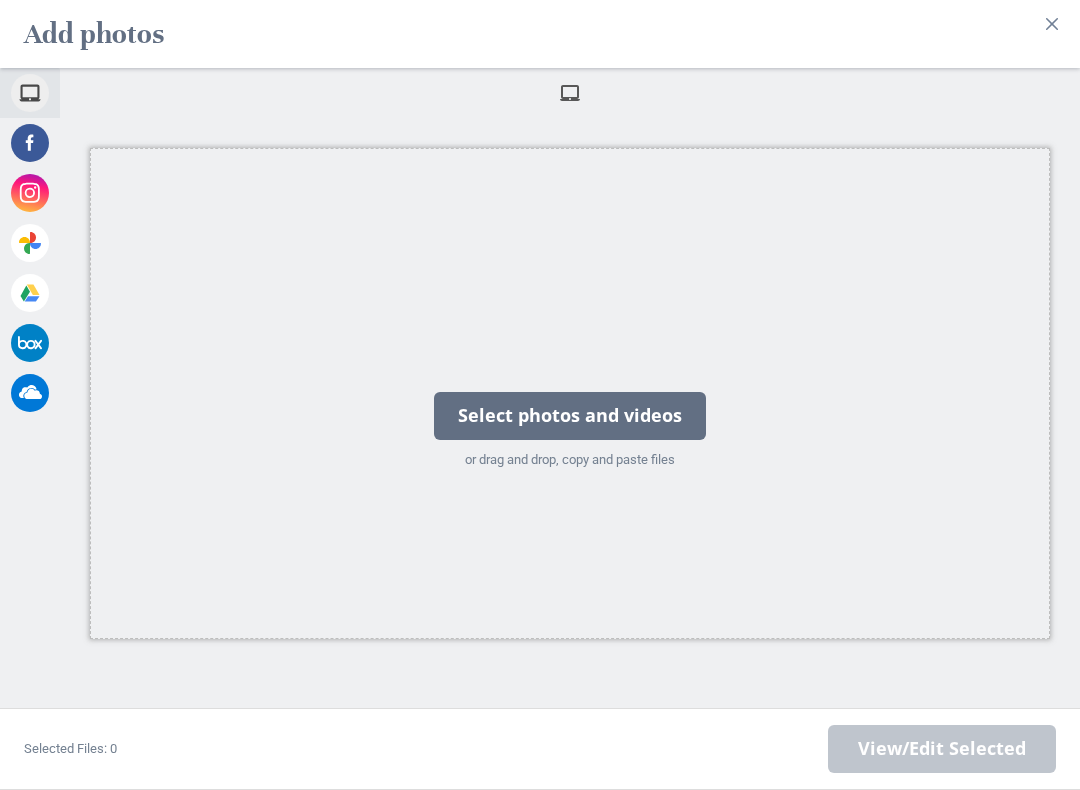 click on "Select photos and videos" at bounding box center (570, 416) 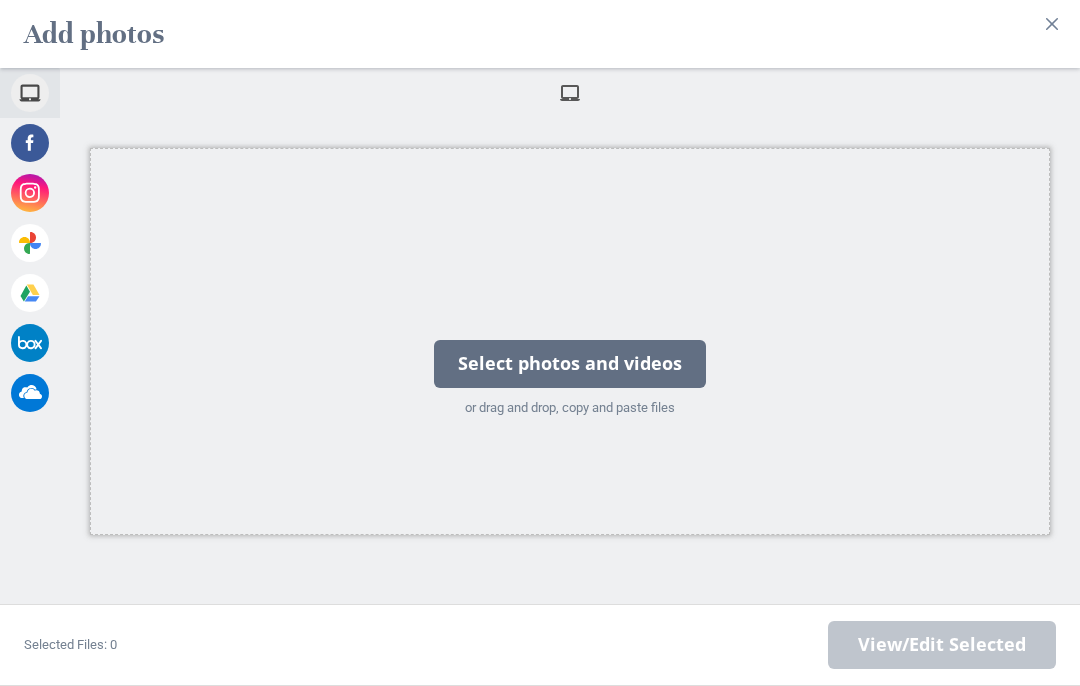click on "Select photos and videos" at bounding box center (570, 364) 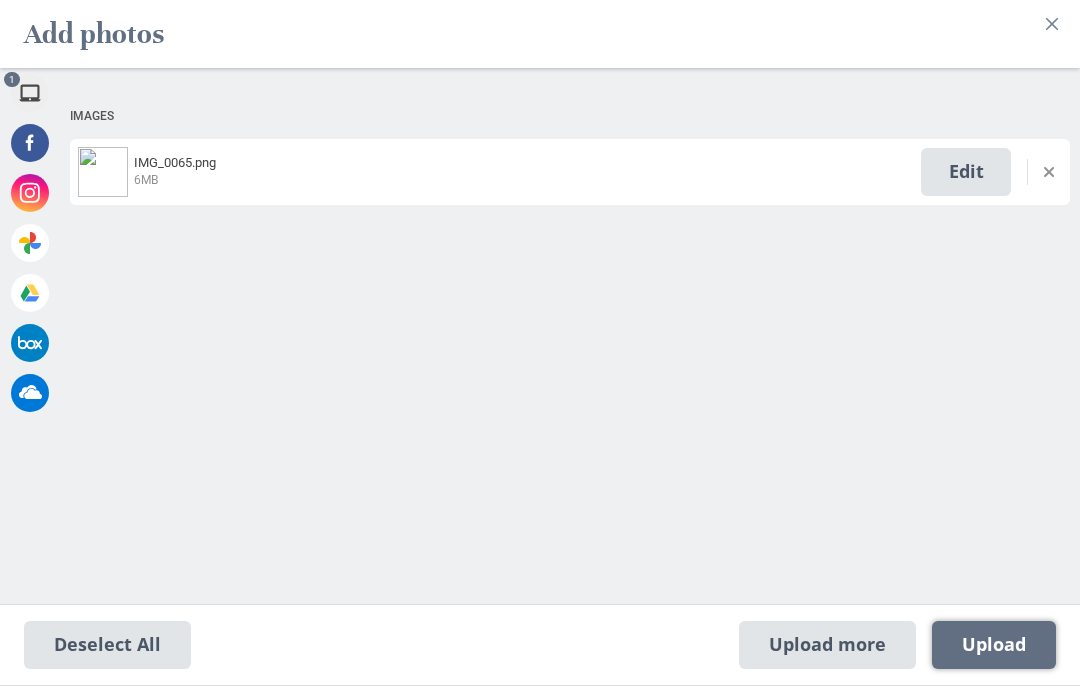 click on "Upload
1" at bounding box center [994, 645] 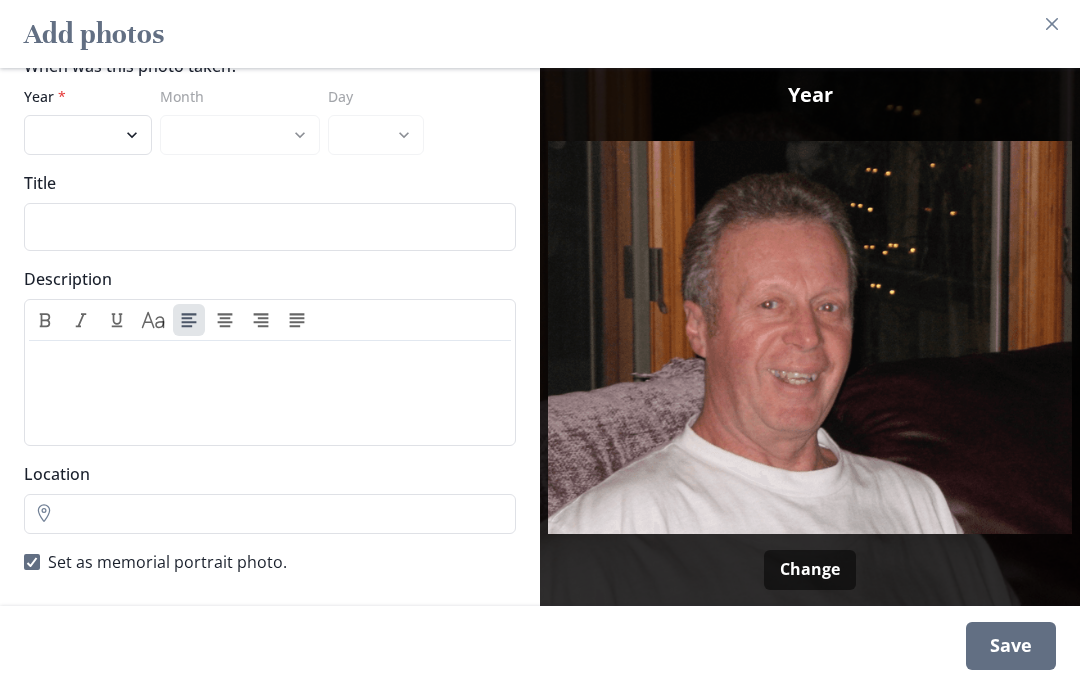 scroll, scrollTop: 57, scrollLeft: 0, axis: vertical 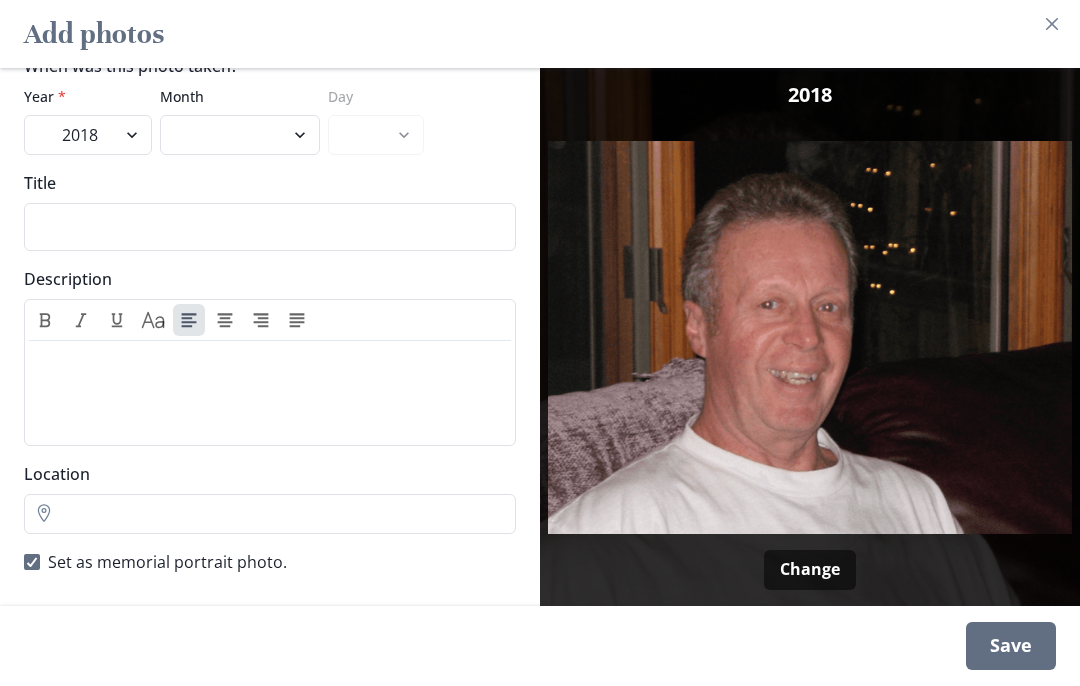 click on "Save" at bounding box center (1011, 646) 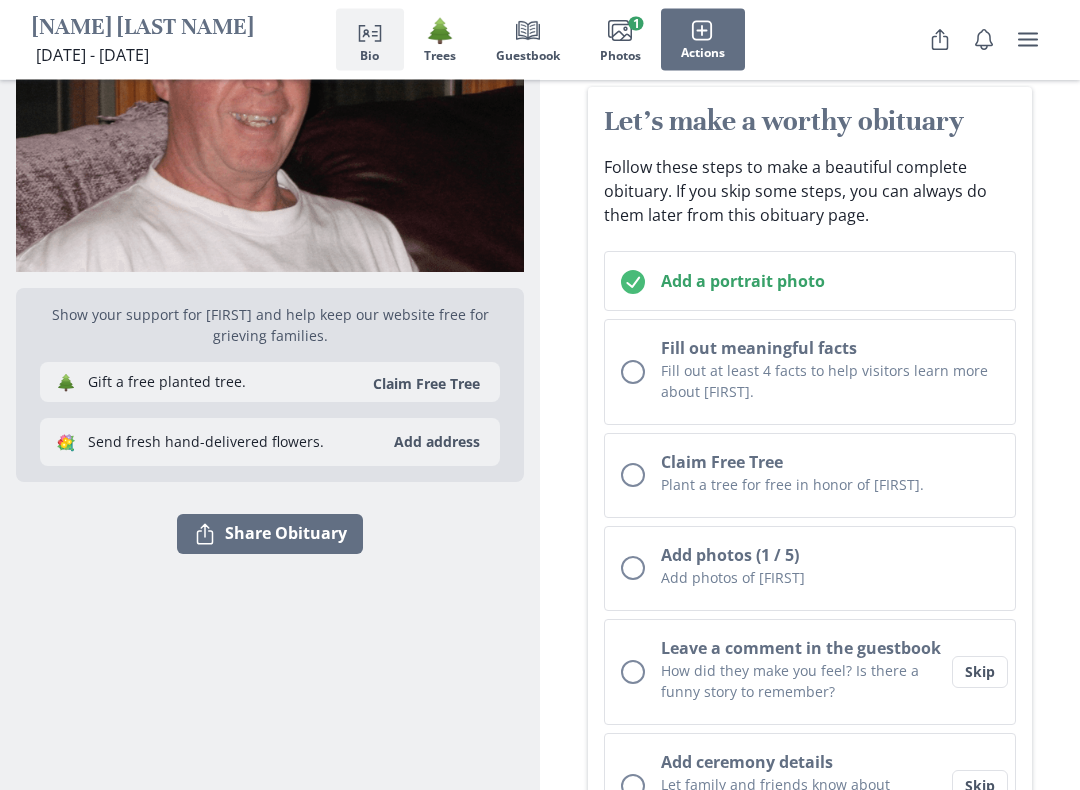 scroll, scrollTop: 208, scrollLeft: 0, axis: vertical 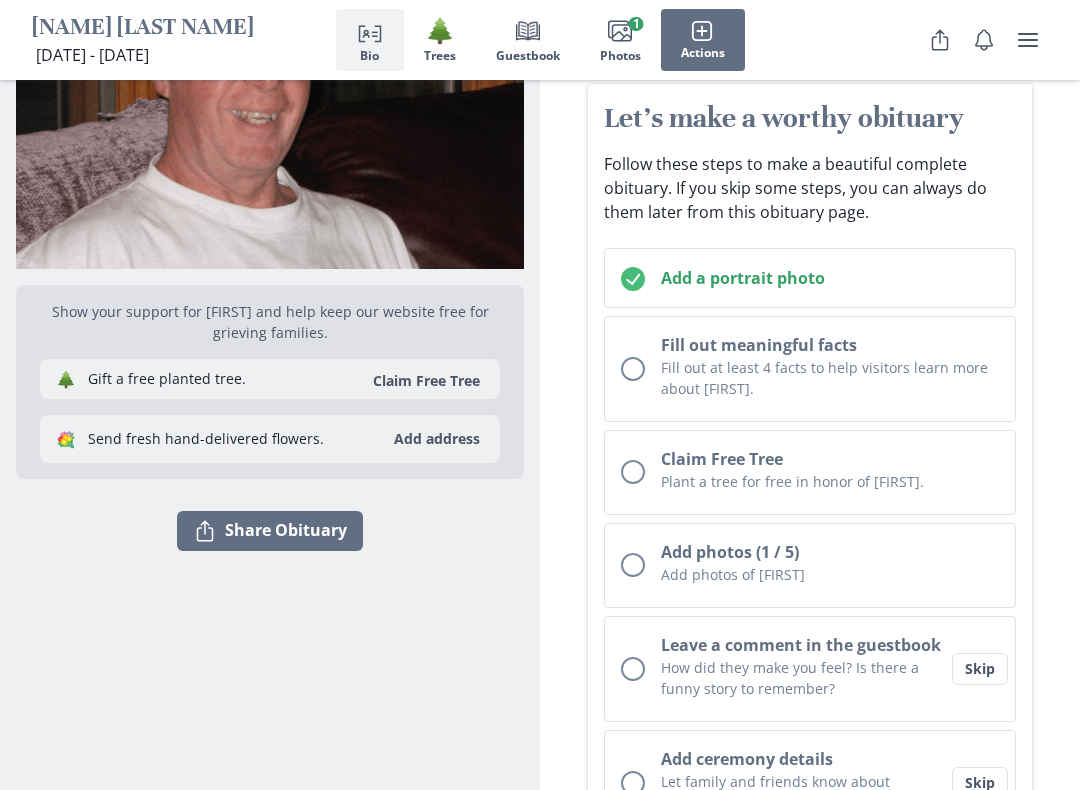 click on "Fill out at least 4 facts to help visitors learn more about [FIRST]." at bounding box center (830, 378) 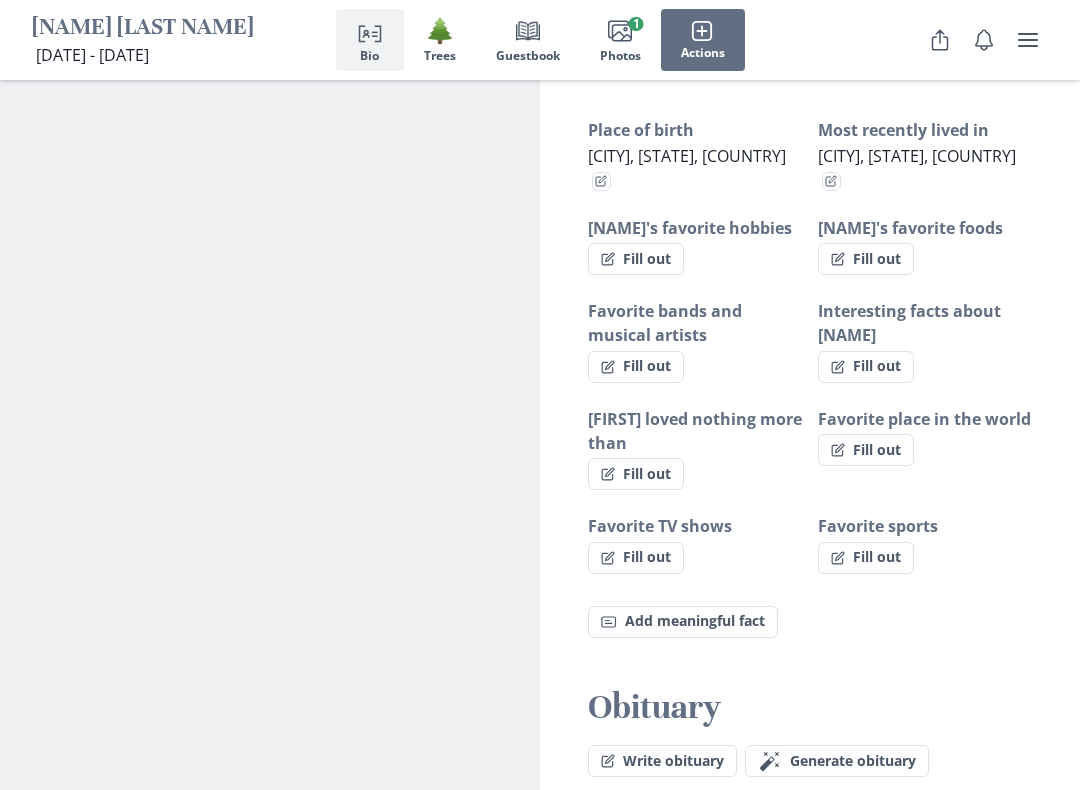 scroll, scrollTop: 1383, scrollLeft: 0, axis: vertical 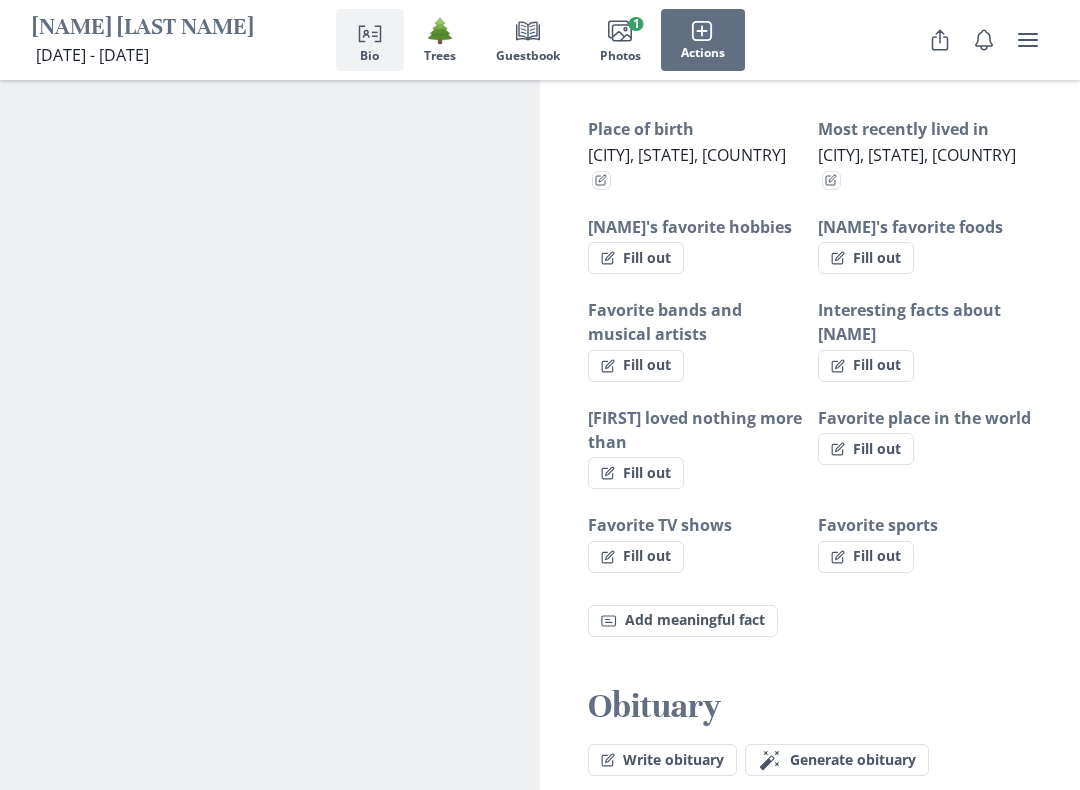 click on "Fill out" at bounding box center [636, 258] 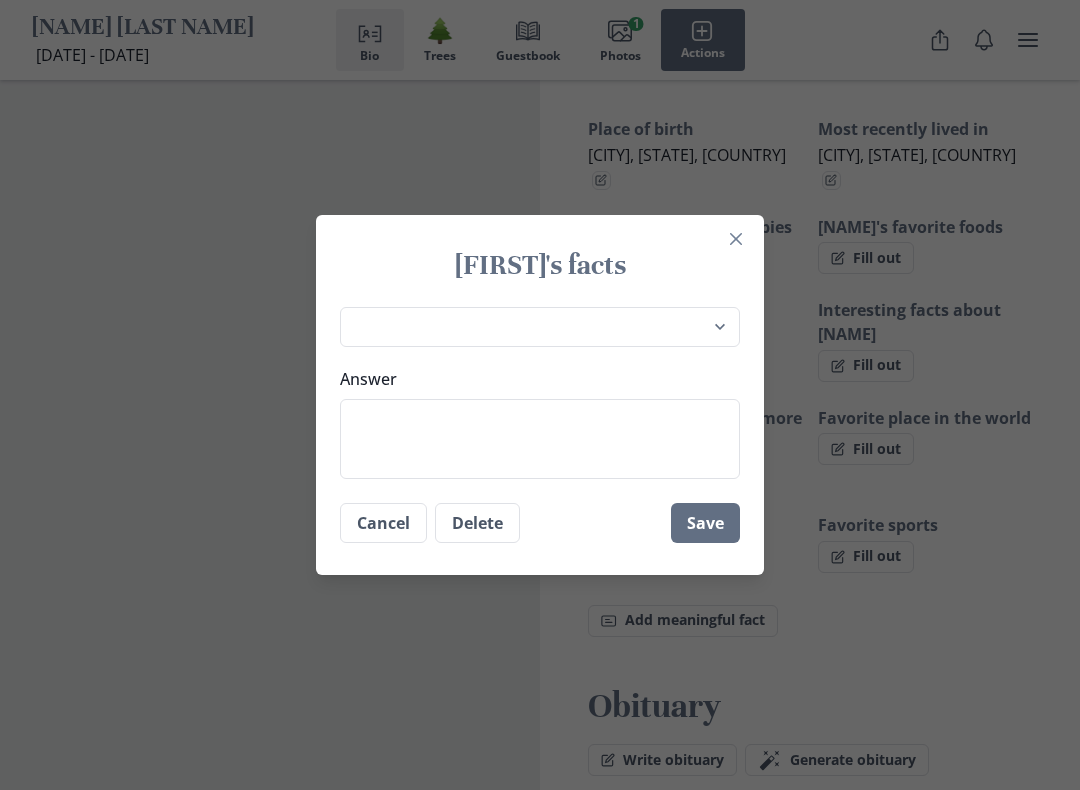 click on "Answer" at bounding box center (540, 439) 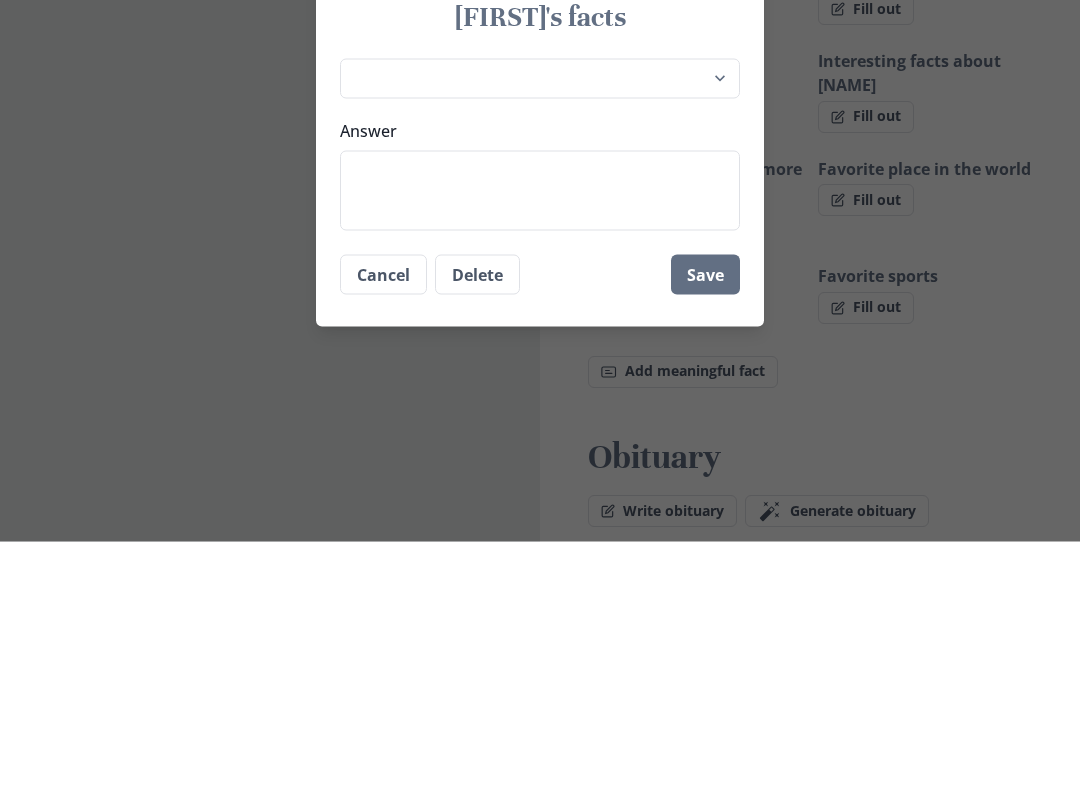 type on "G" 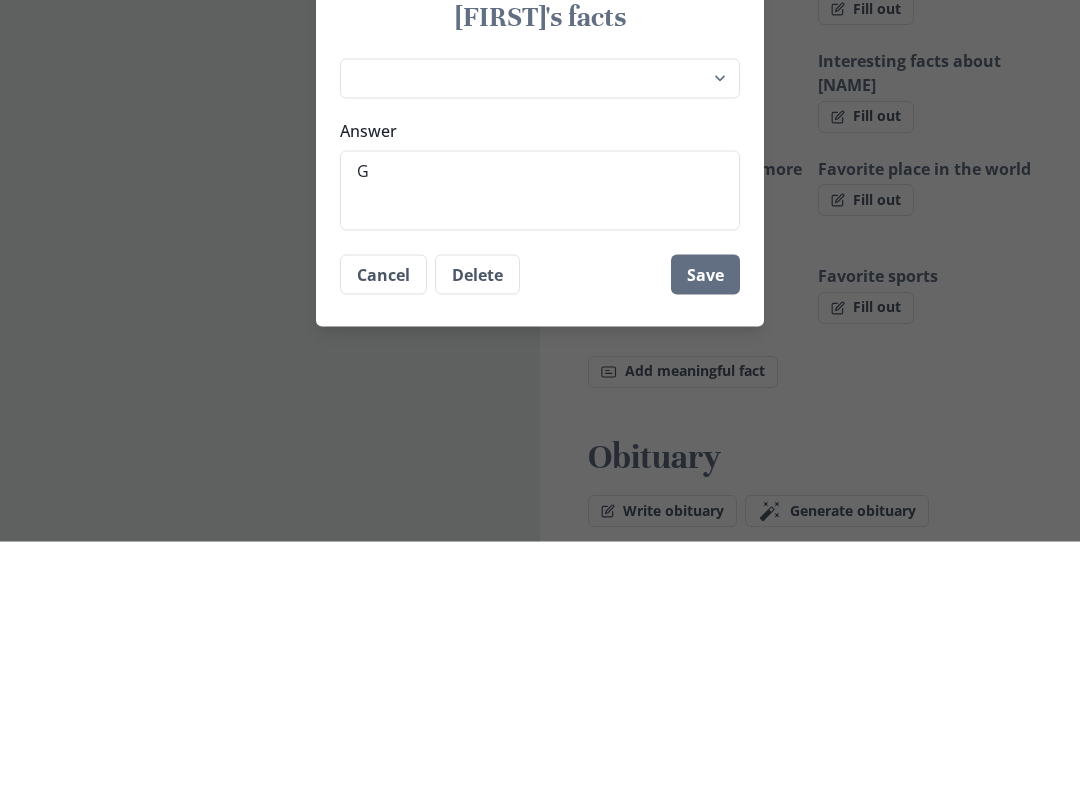type on "Go" 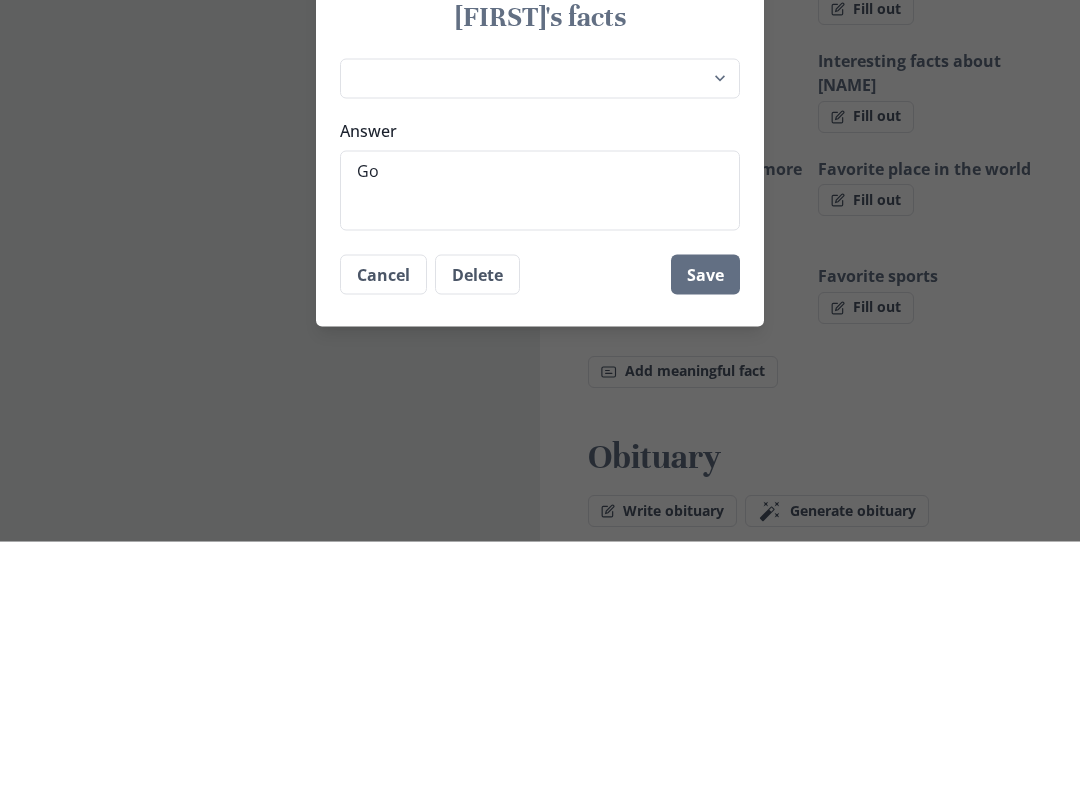 type on "Gol" 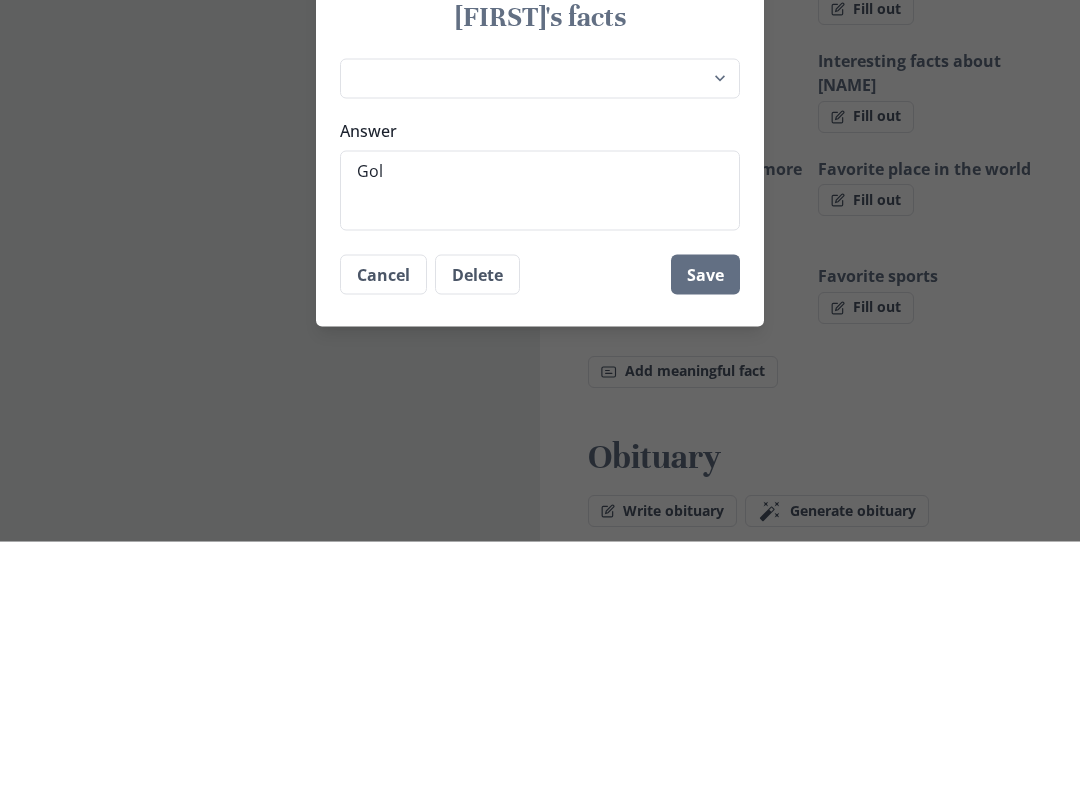 type on "[SPORT]" 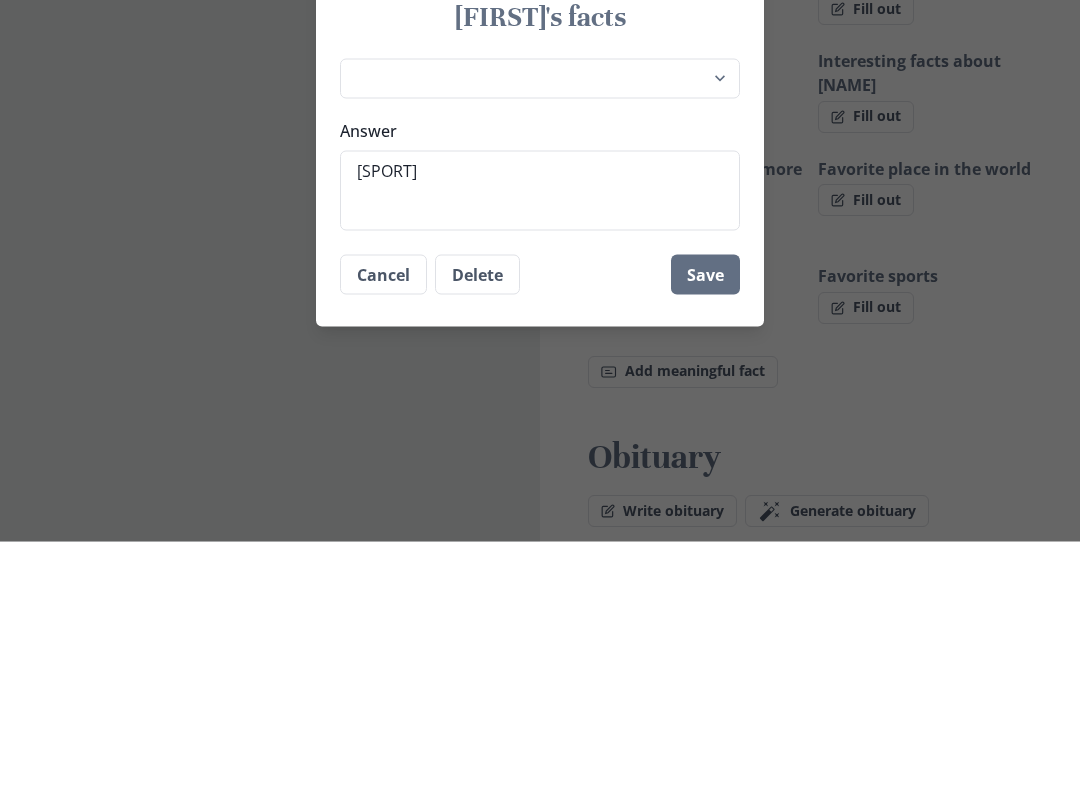type on "x" 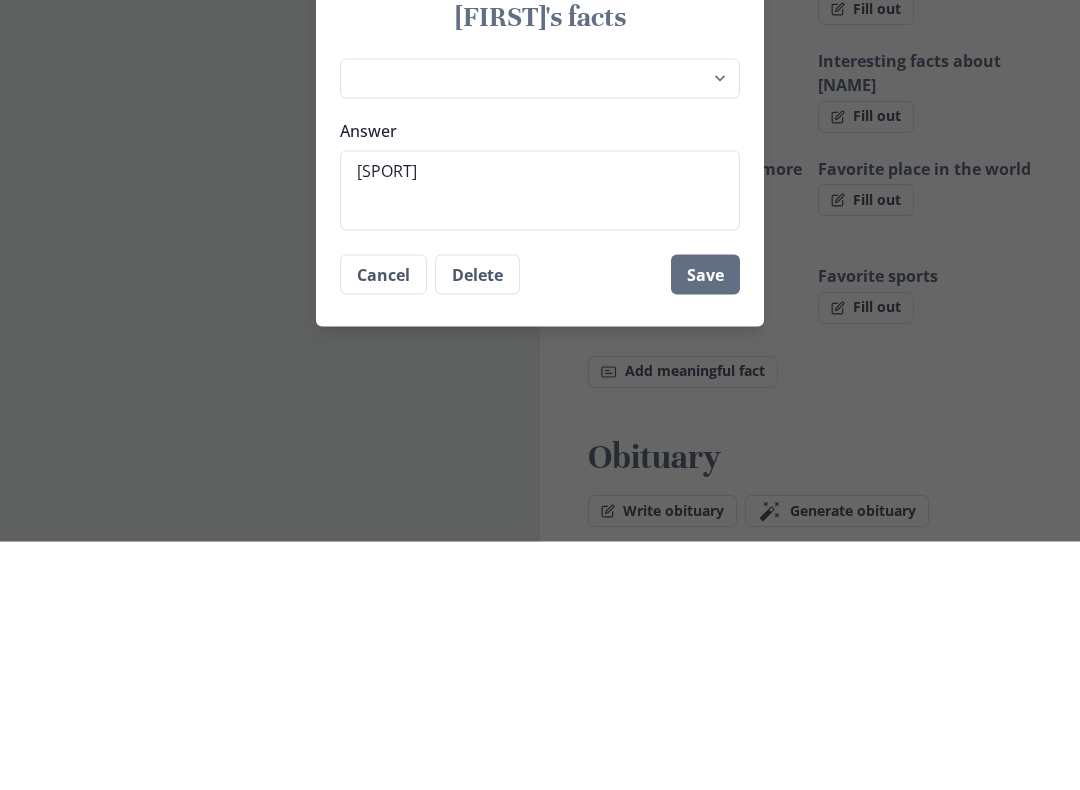 type on "[SPORT]" 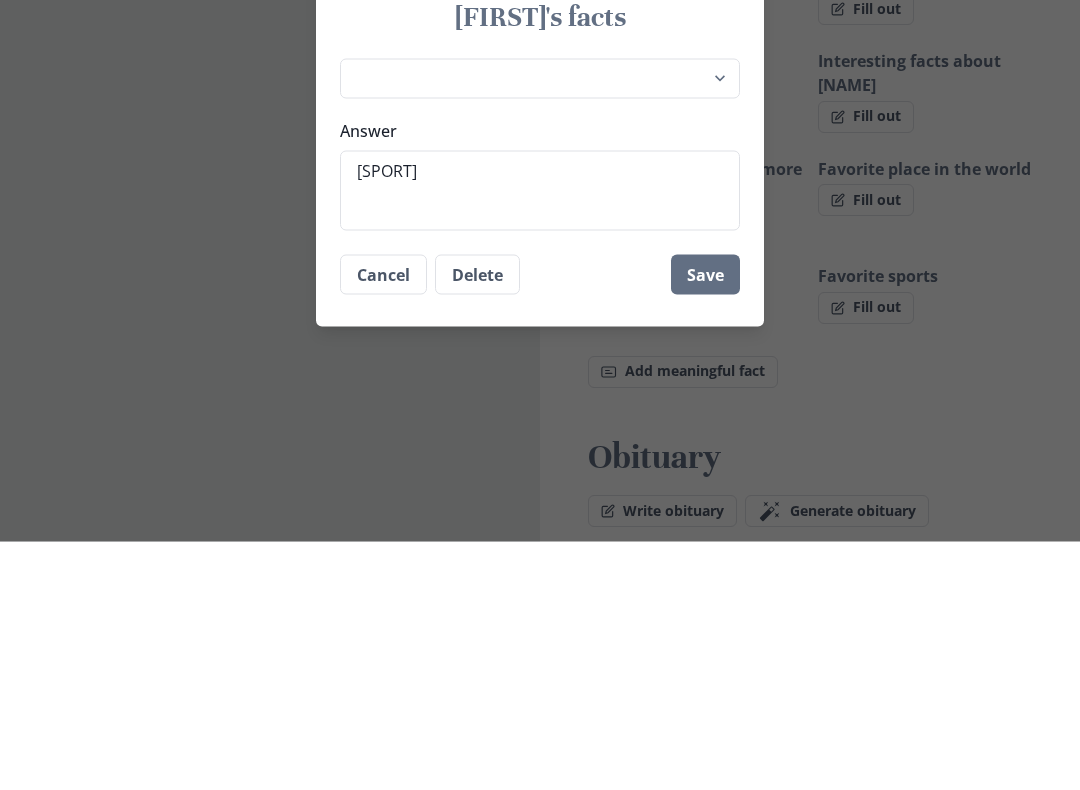 type on "Golf
," 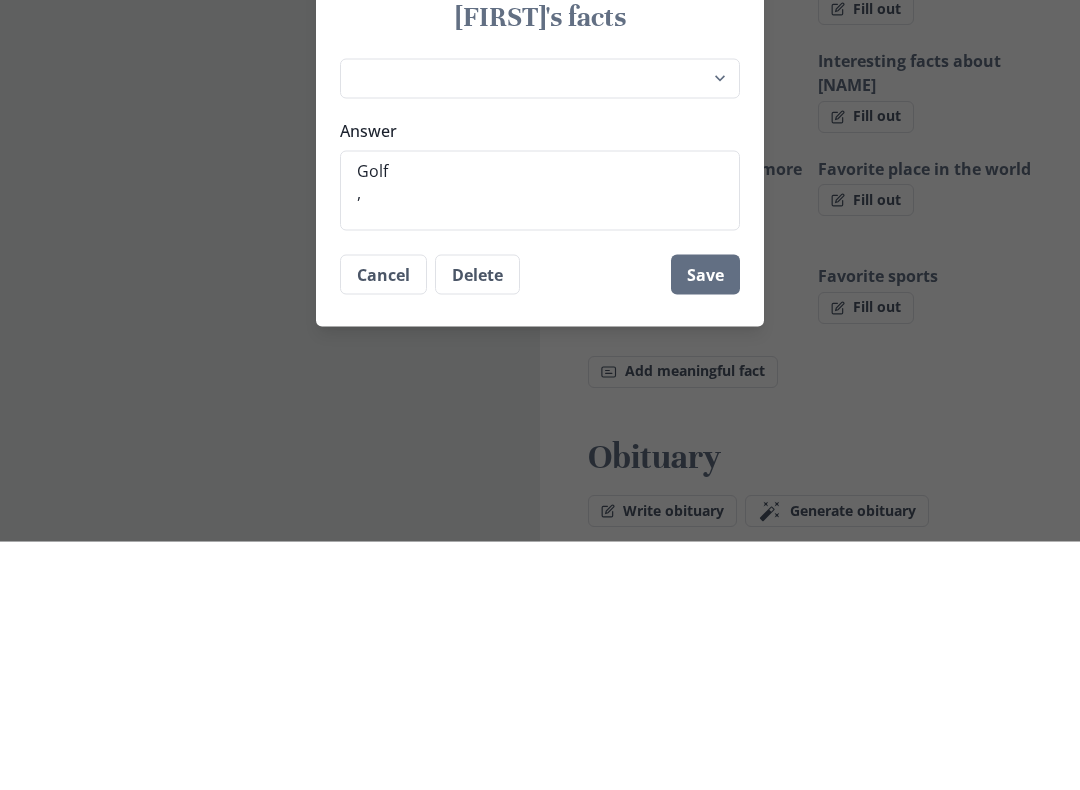 type on "x" 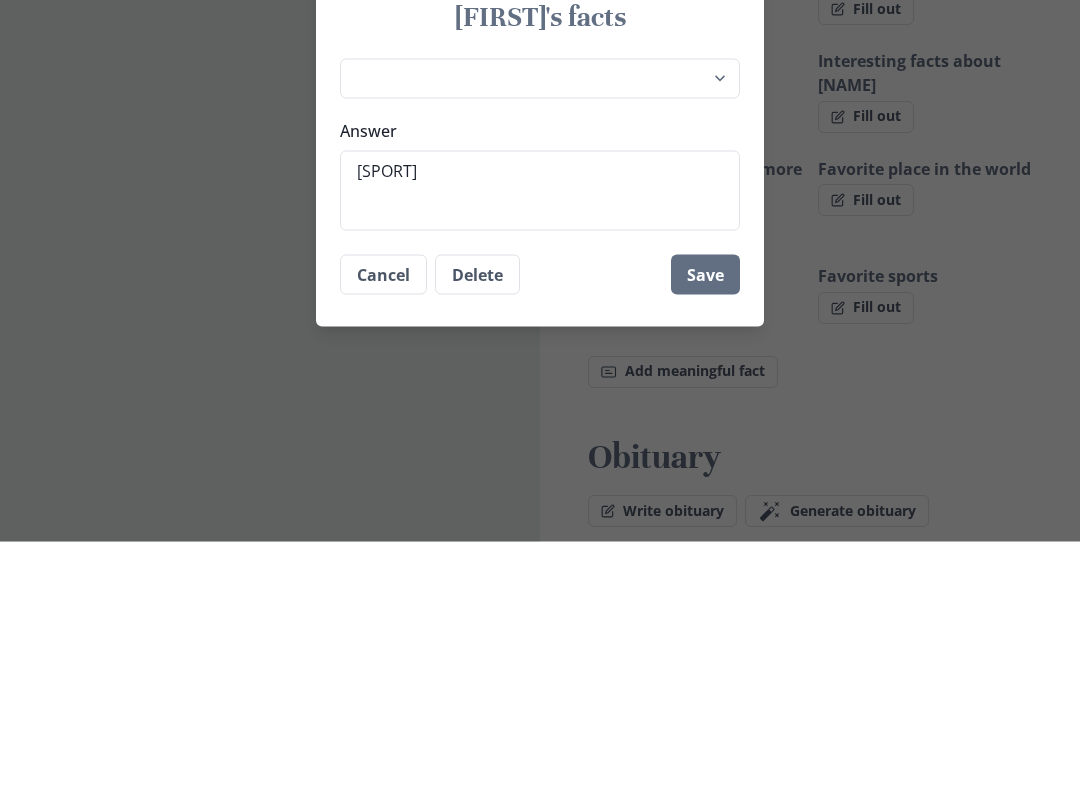 type on "[SPORT]" 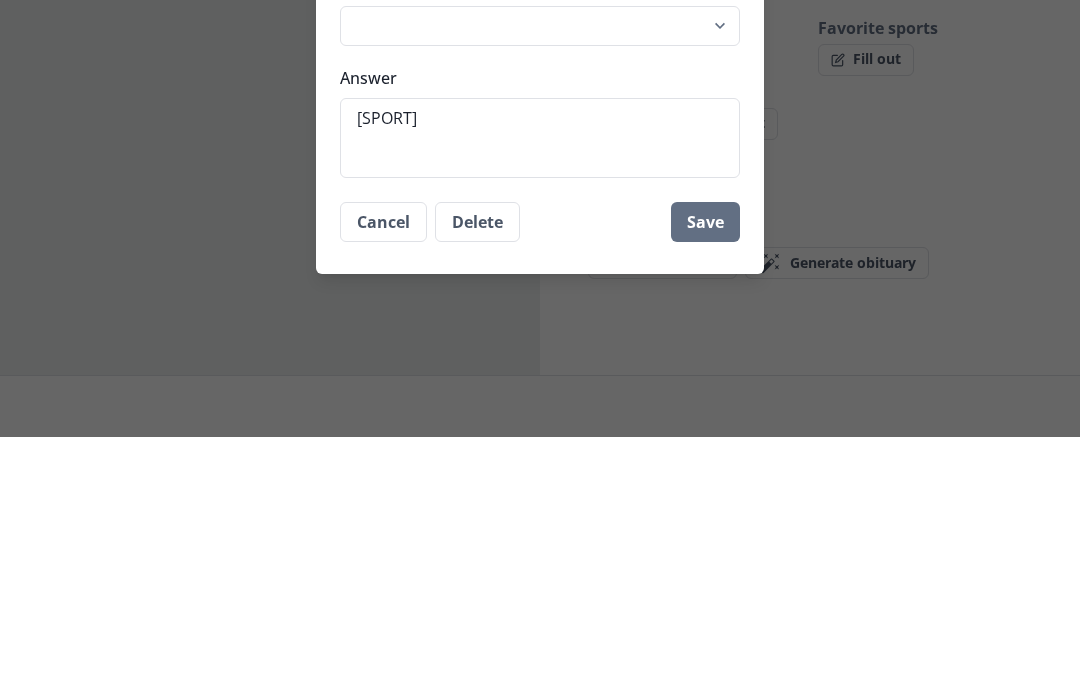 scroll, scrollTop: 1881, scrollLeft: 0, axis: vertical 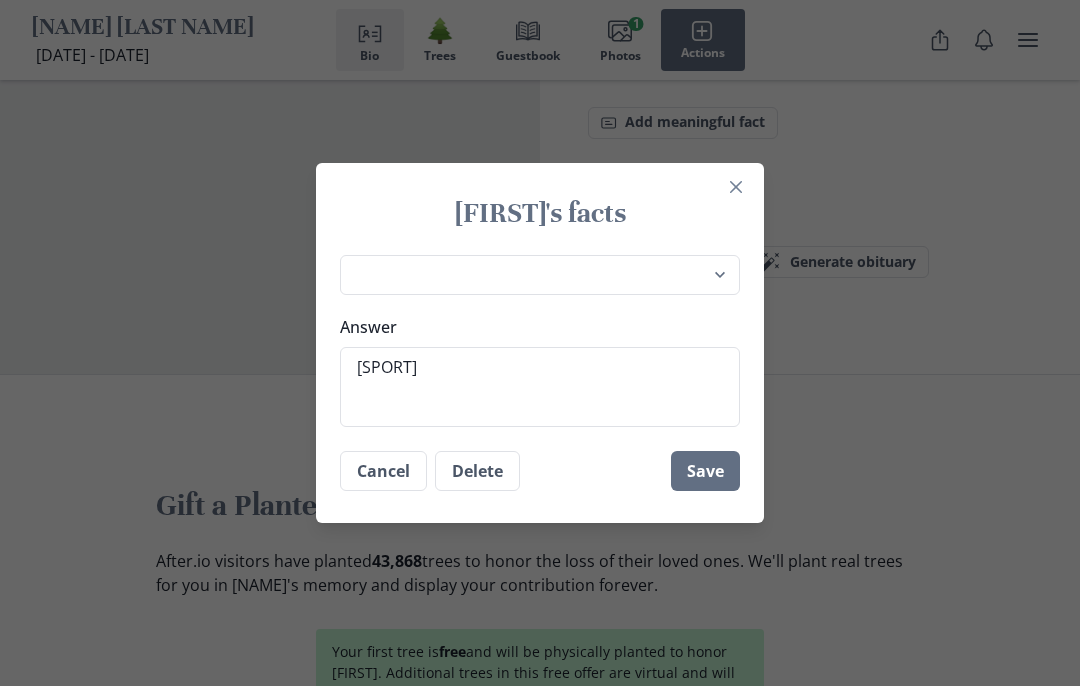type on "x" 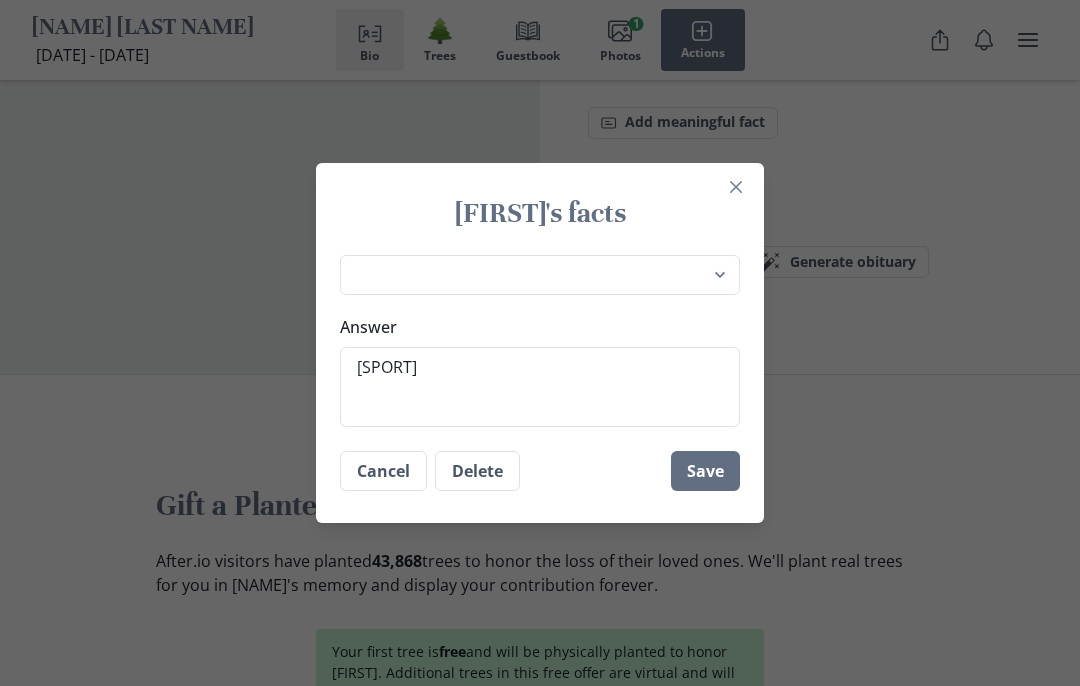 click on "[SPORT]" at bounding box center [540, 387] 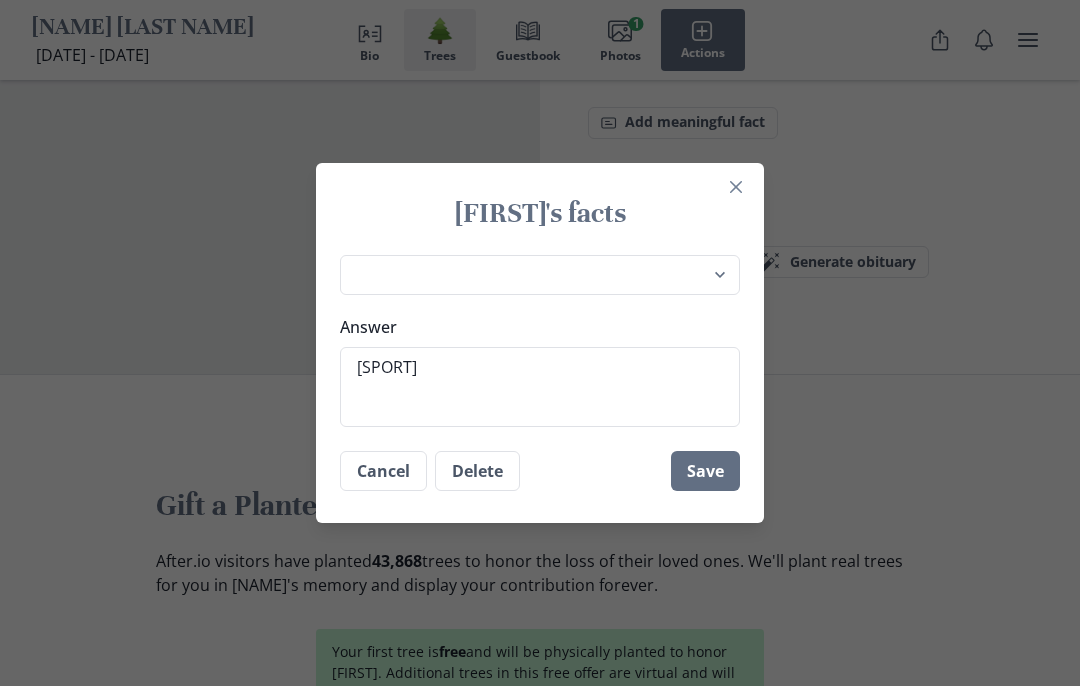 scroll, scrollTop: 1880, scrollLeft: 0, axis: vertical 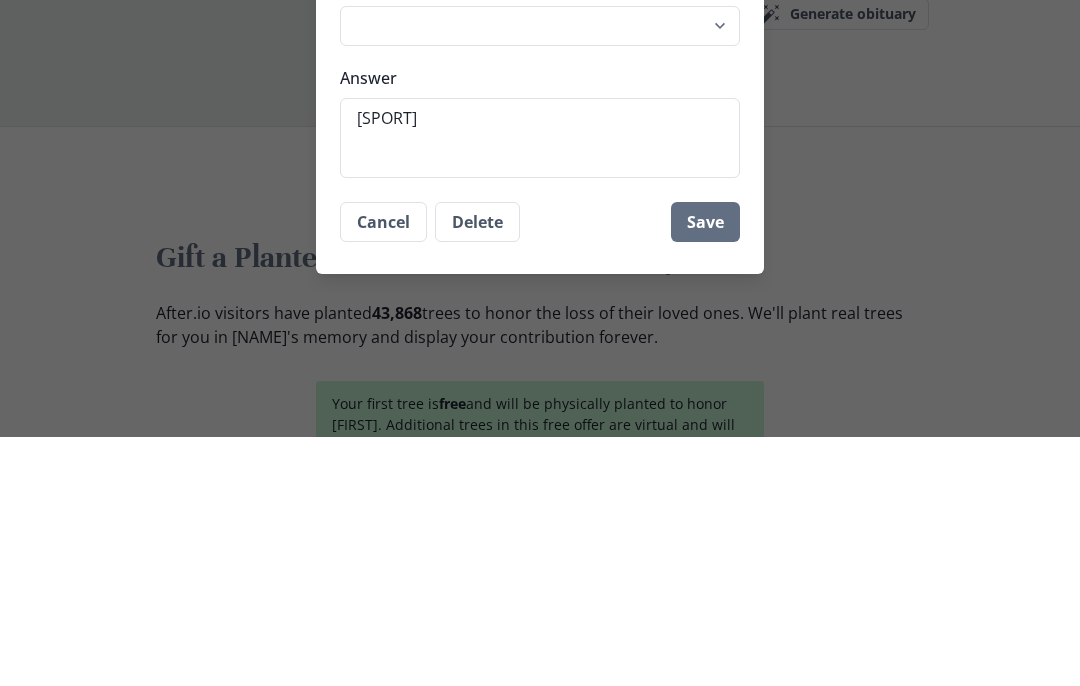 type on "[SPORT]" 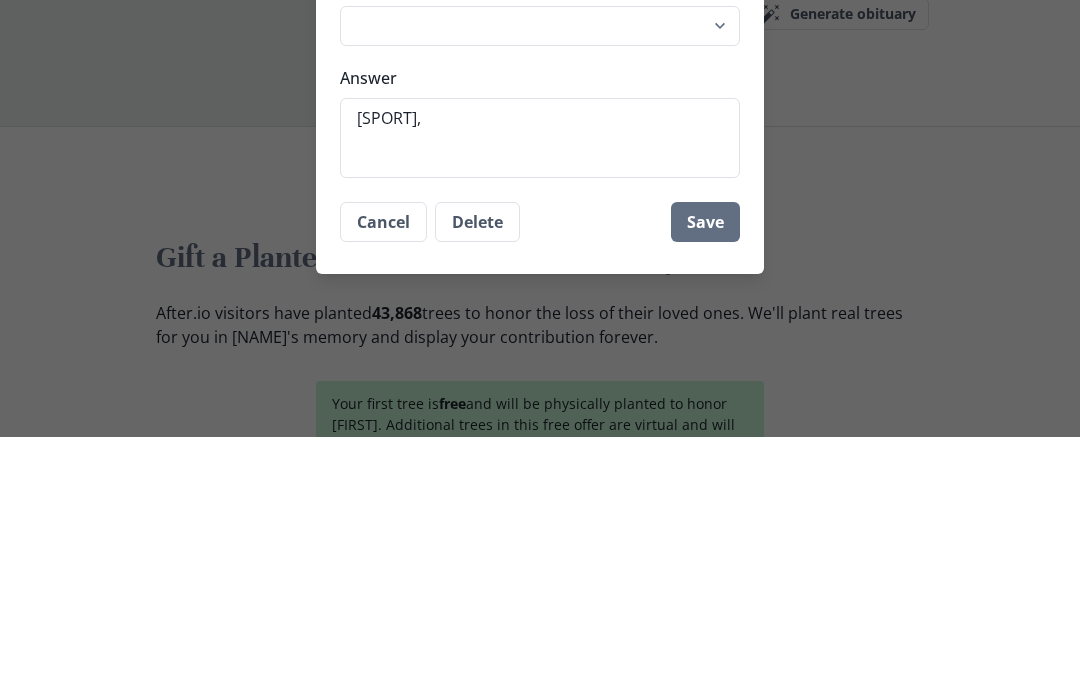 type on "x" 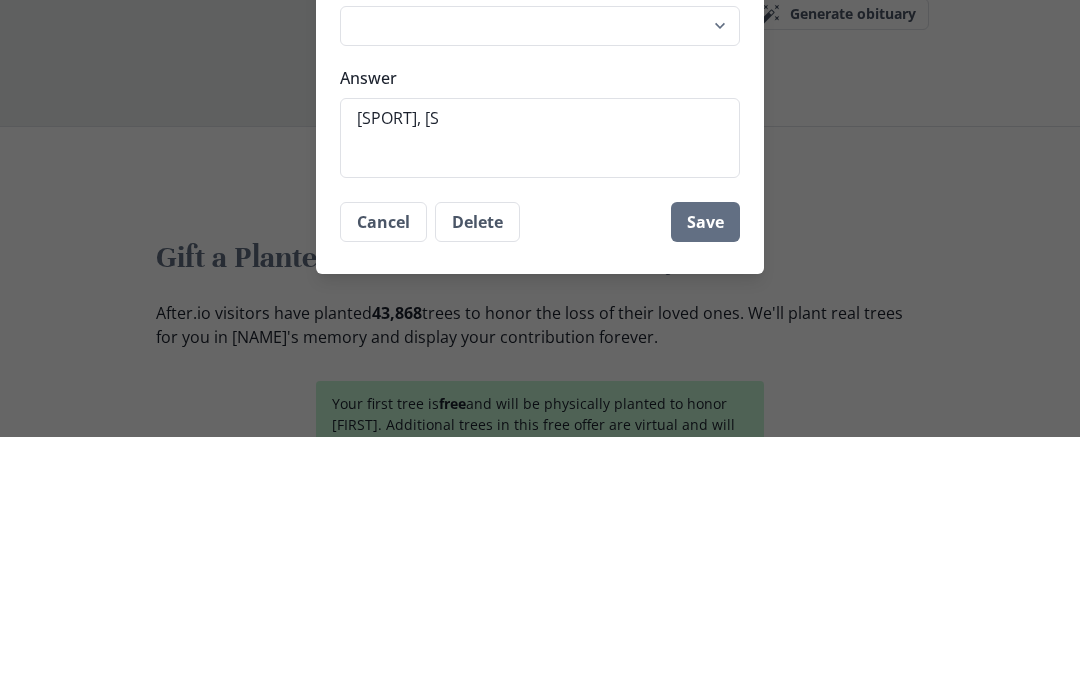 type on "Golf, So" 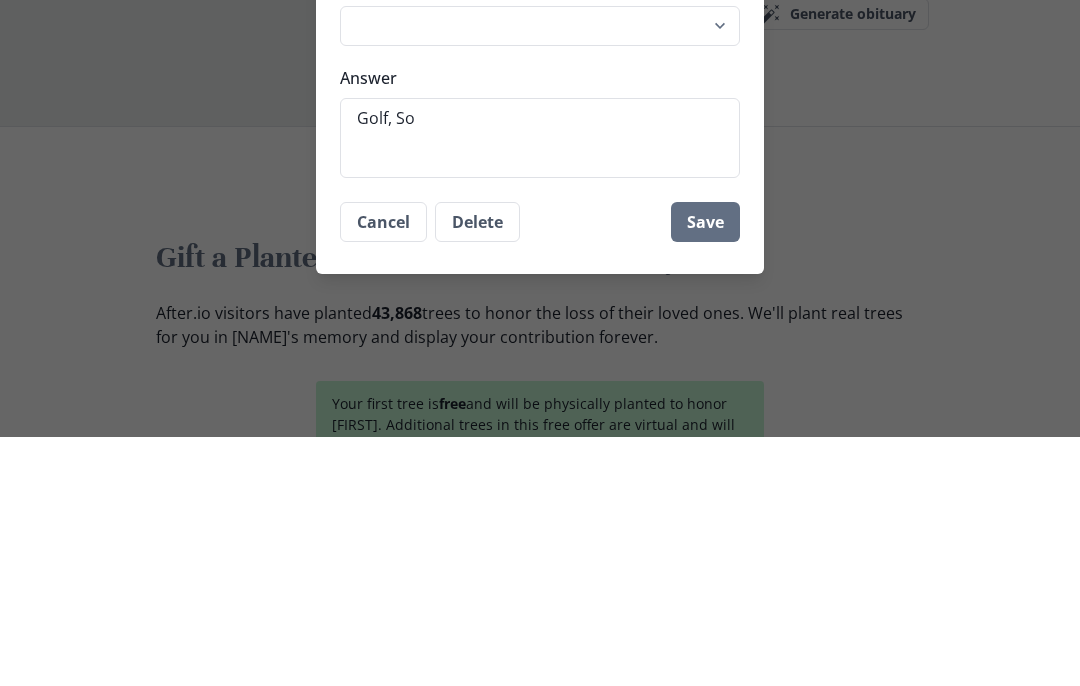 type on "x" 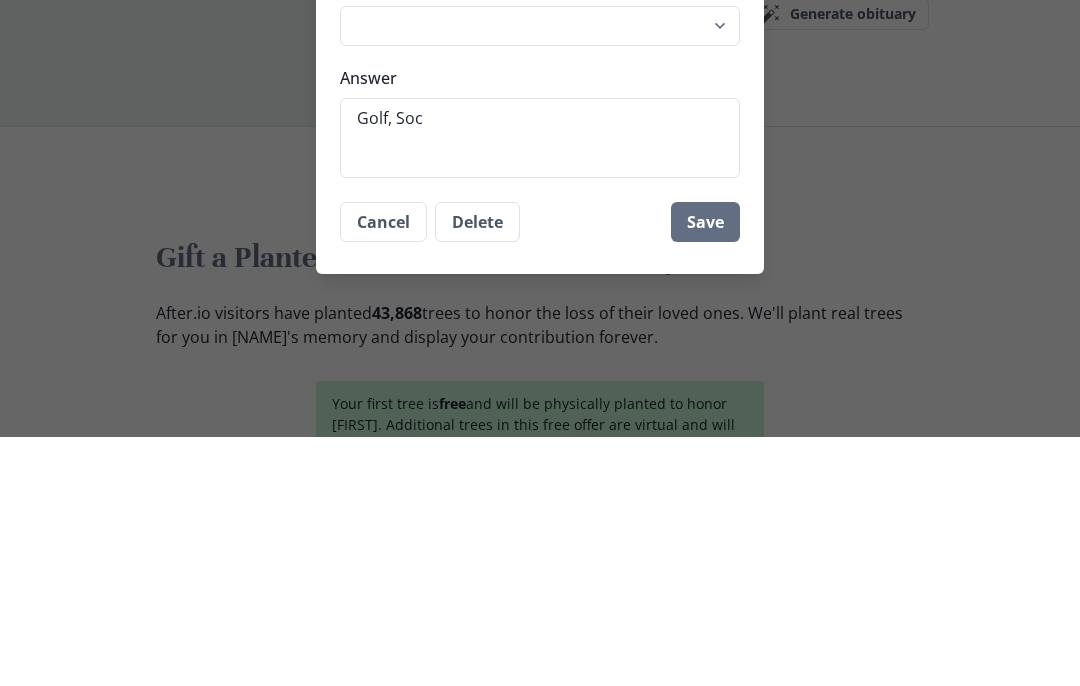 type on "x" 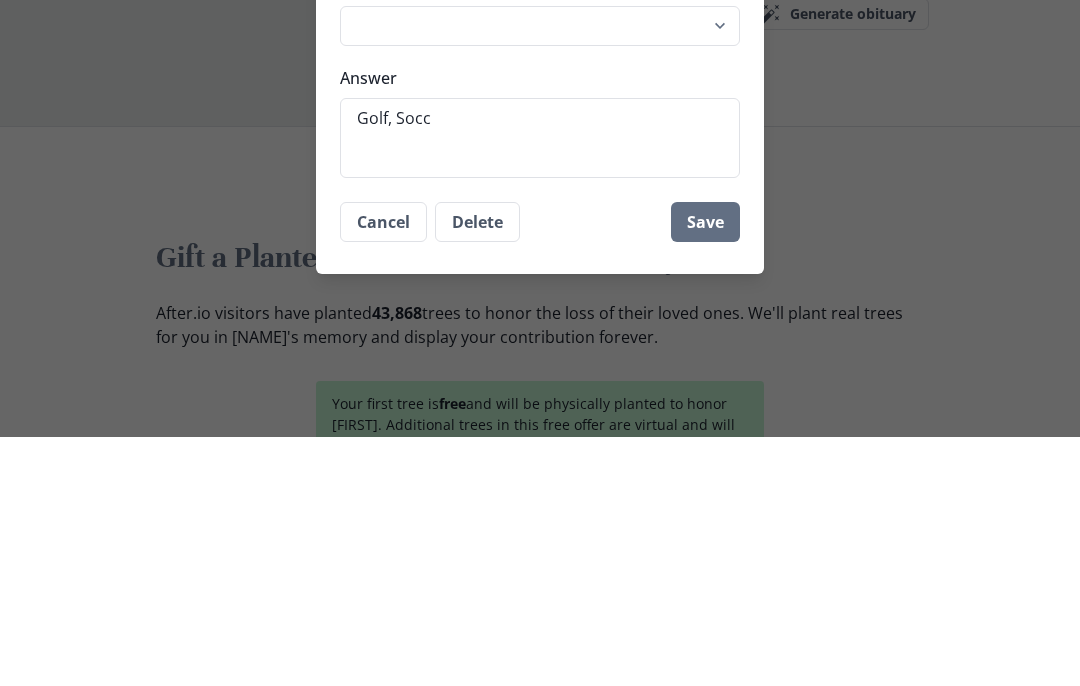 type on "x" 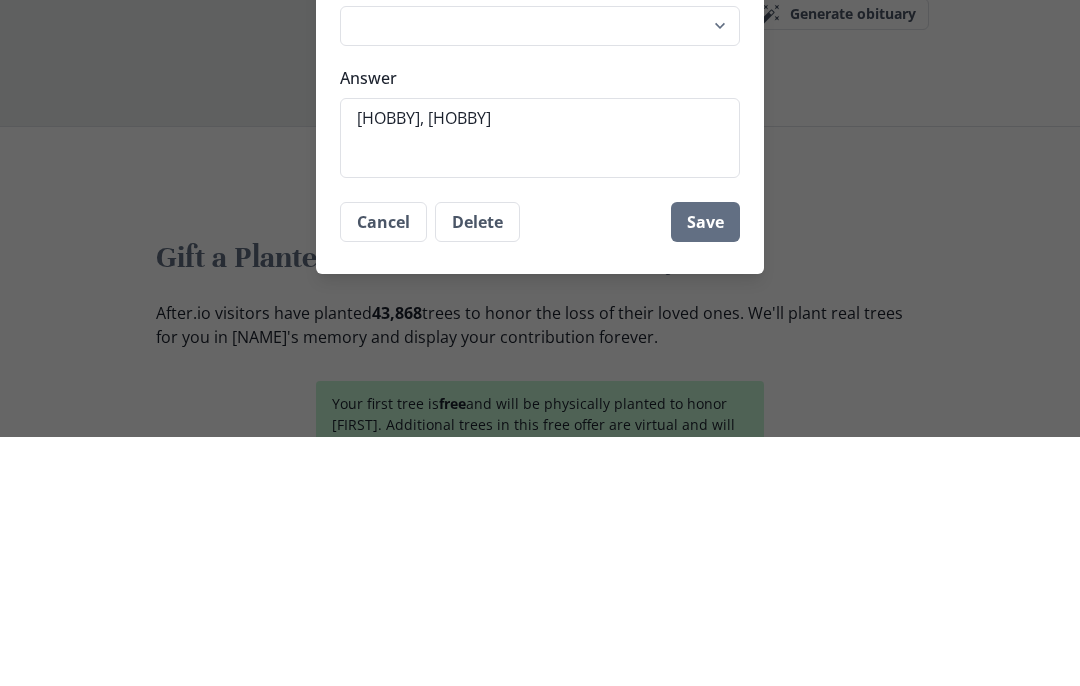 type on "x" 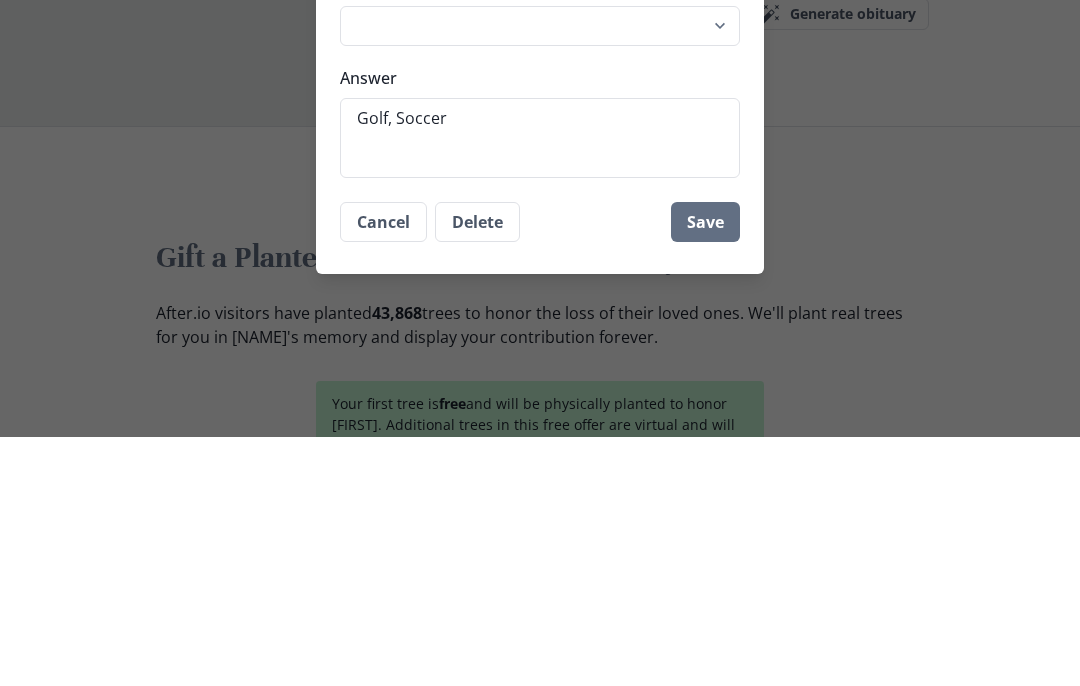 type on "x" 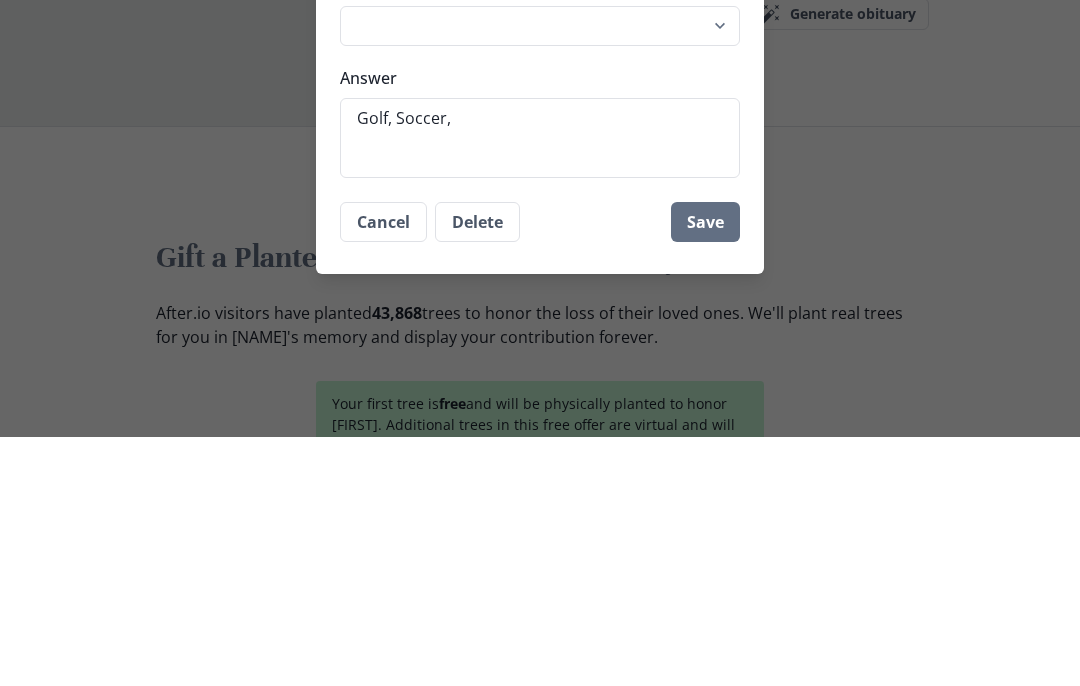 type on "x" 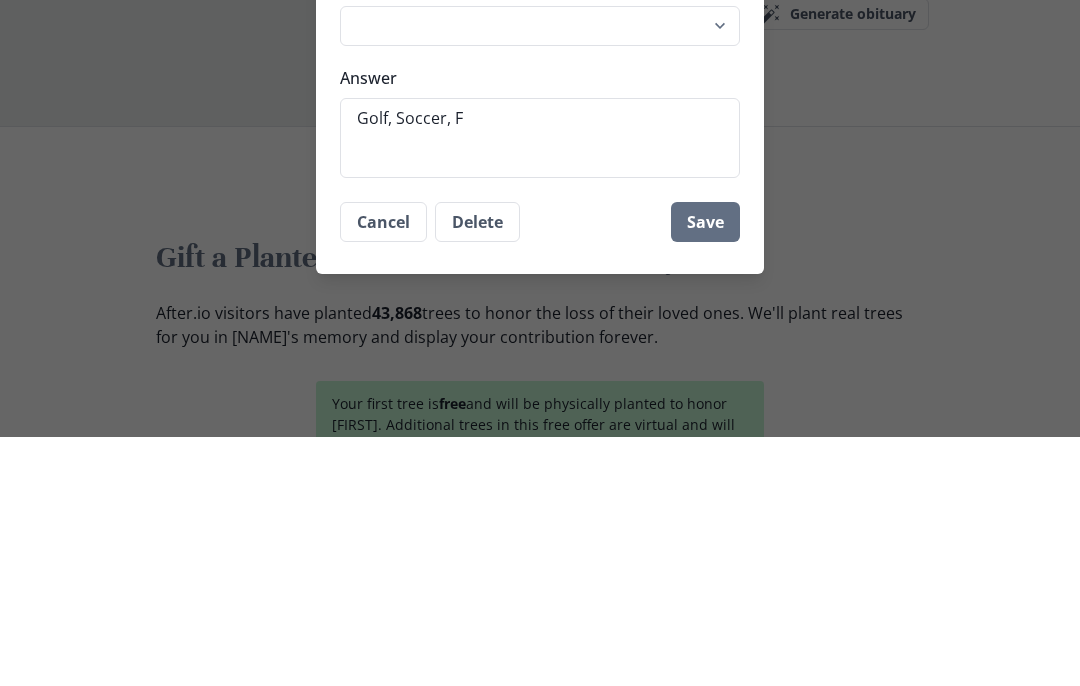 type on "x" 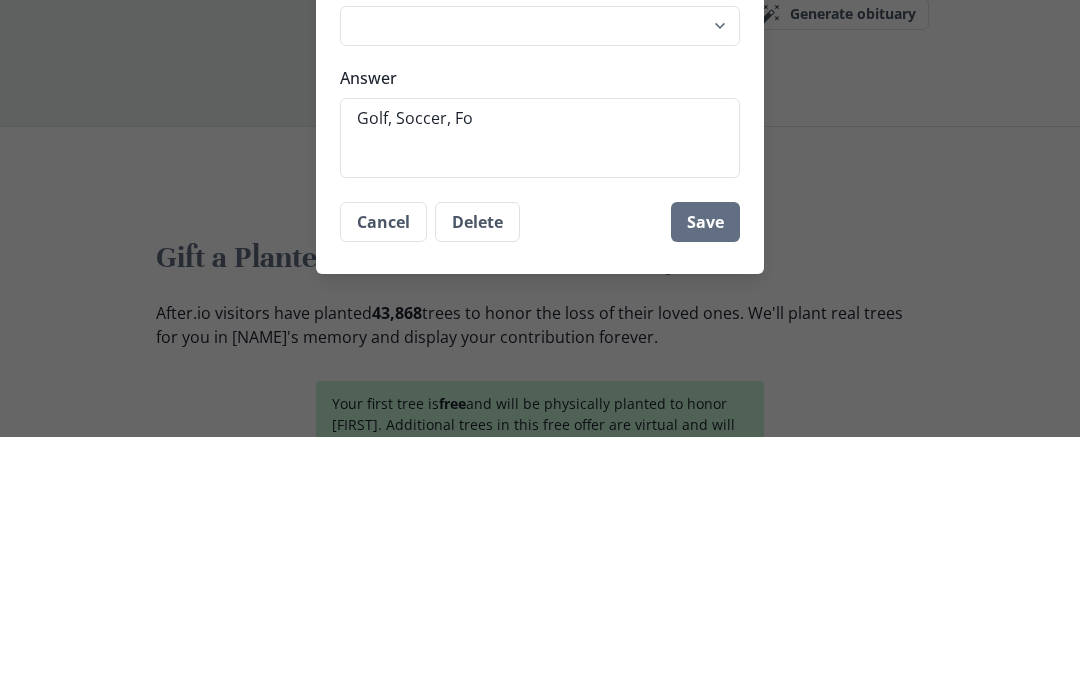 type on "[SPORT], [SPORT], [SPORT]" 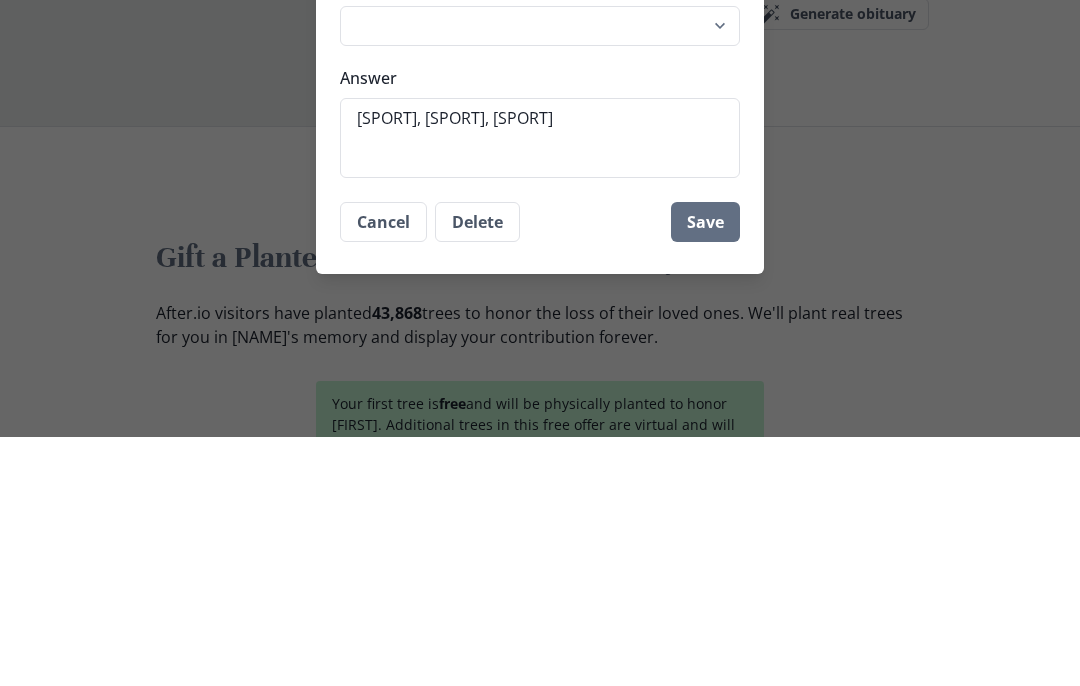 type on "x" 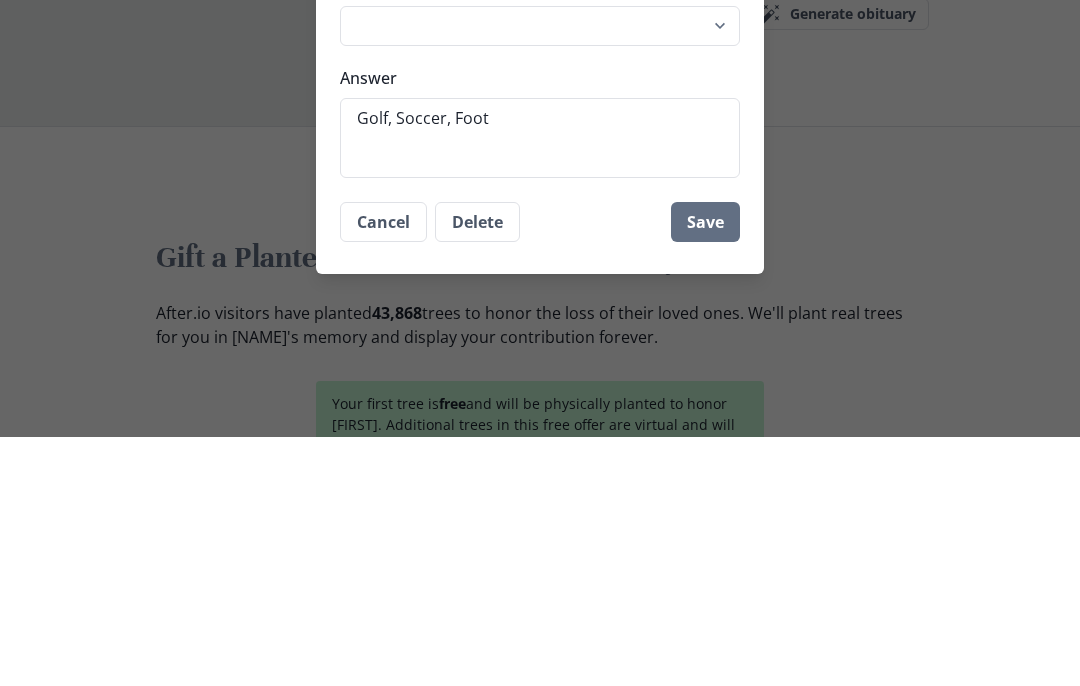 type on "x" 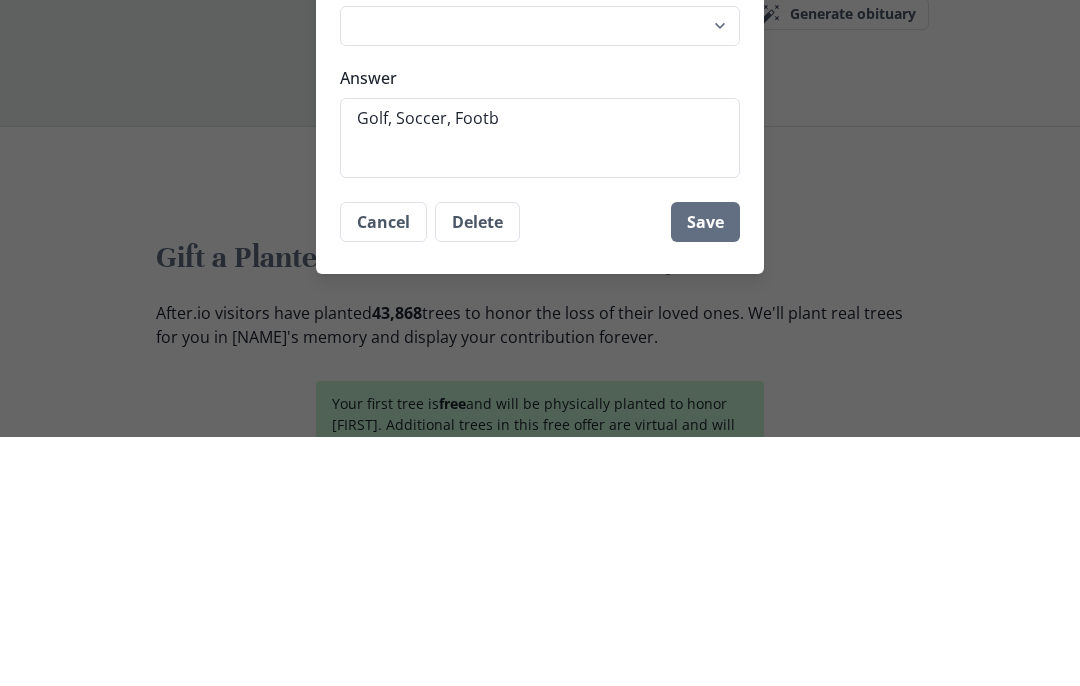 type on "x" 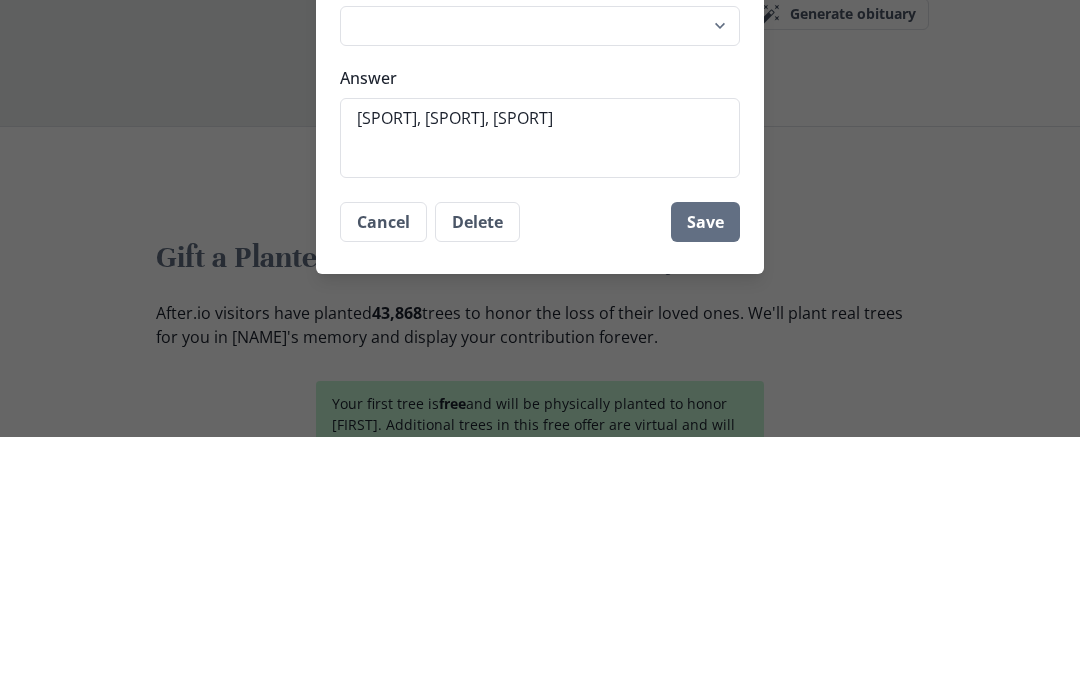 type on "[HOBBY], [HOBBY], [HOBBY]" 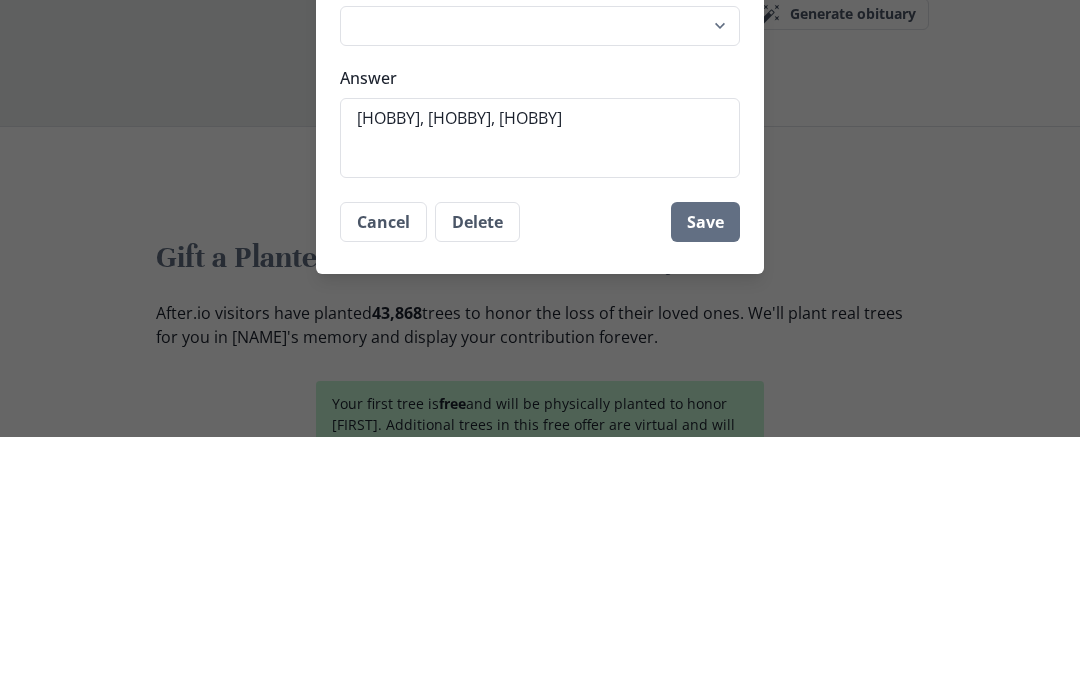 type on "x" 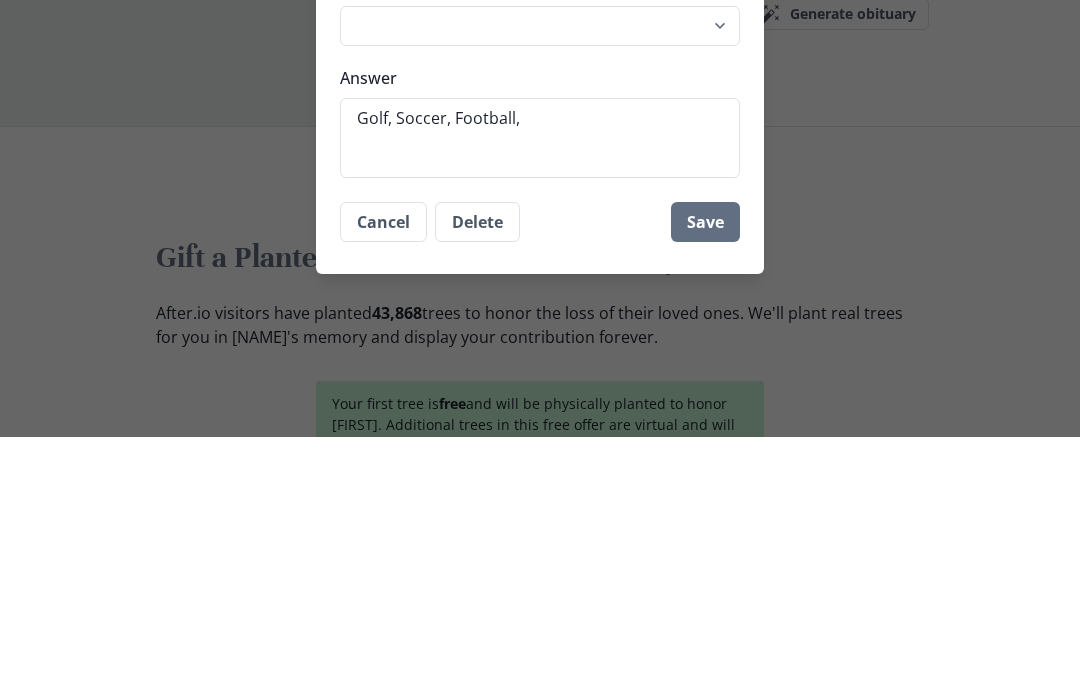 type on "x" 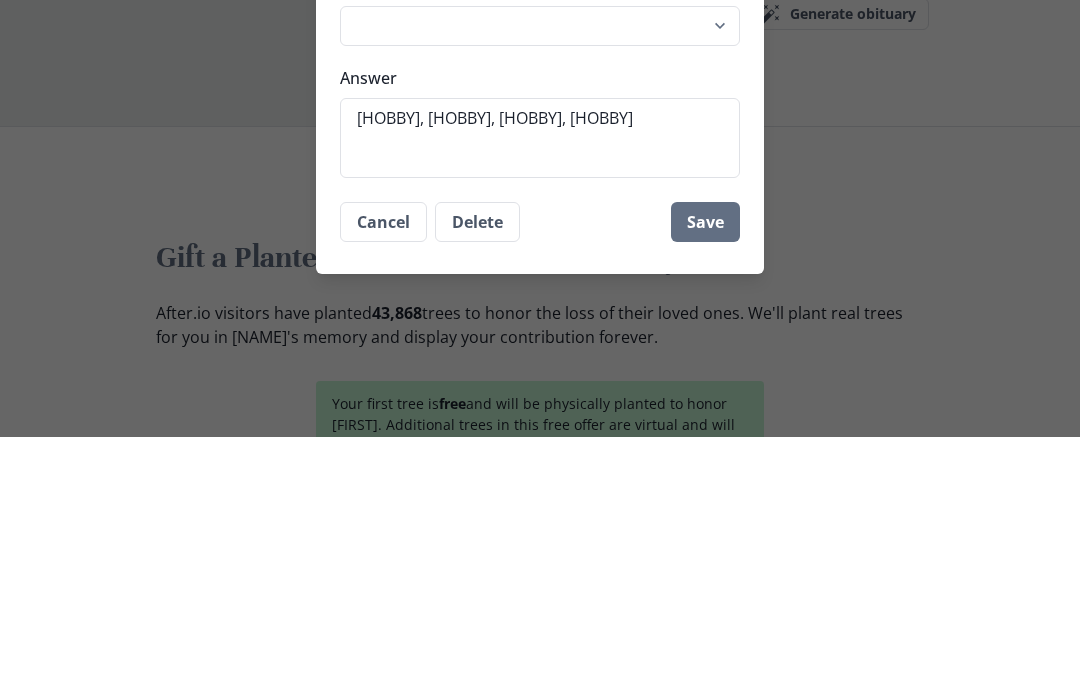 type on "x" 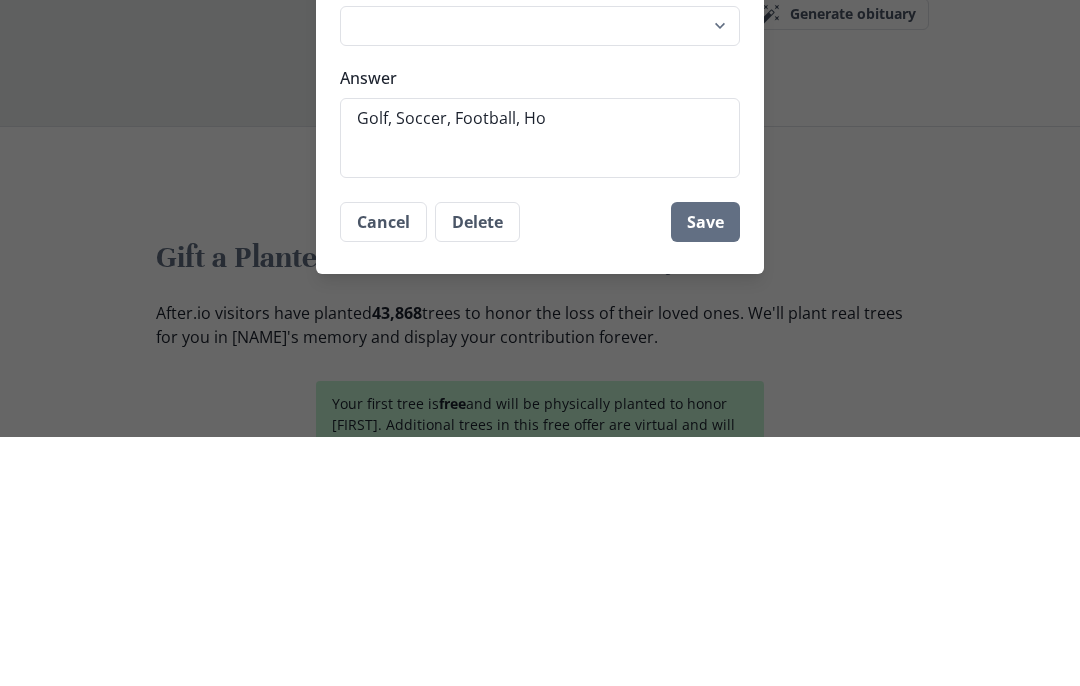 type on "Golf, Soccer, Football, Hoe" 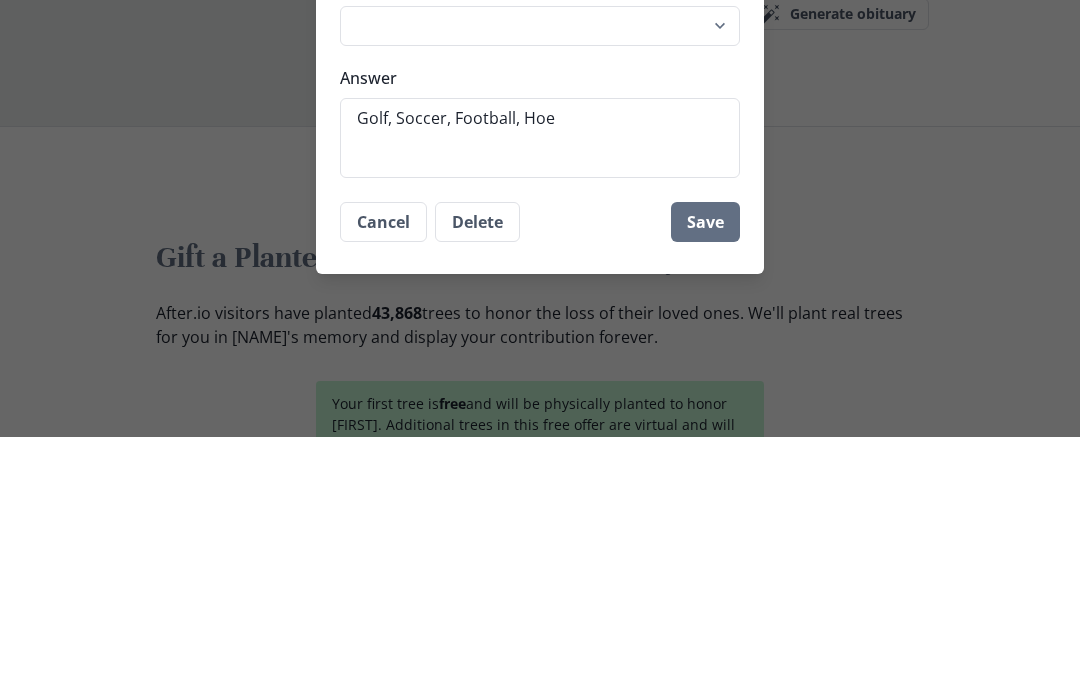 type on "x" 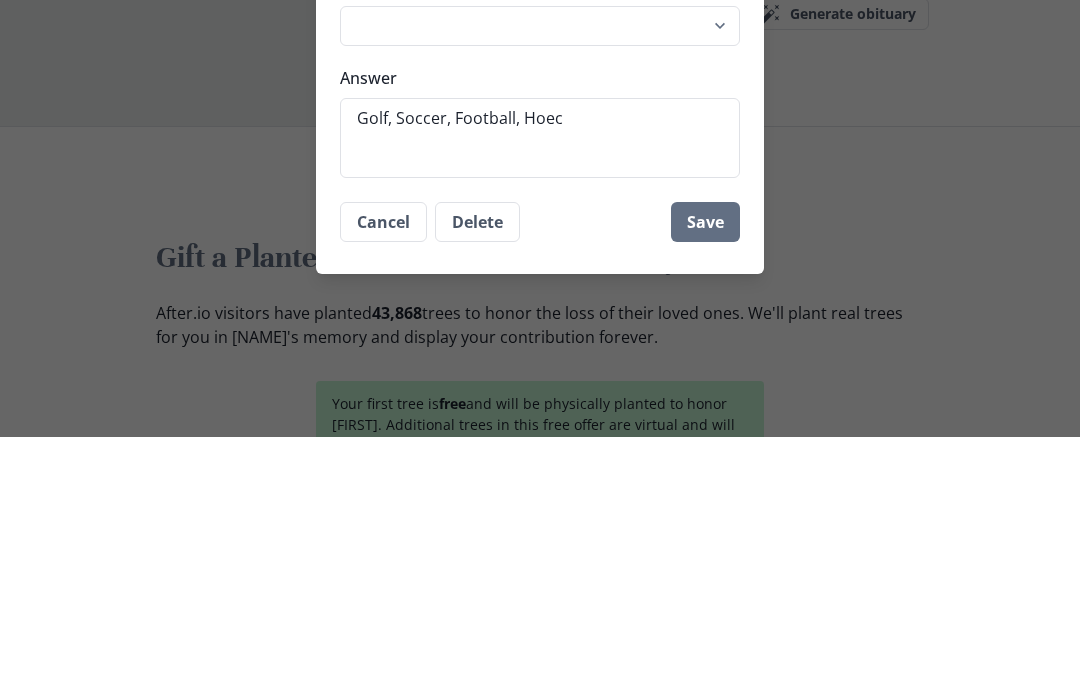 type on "x" 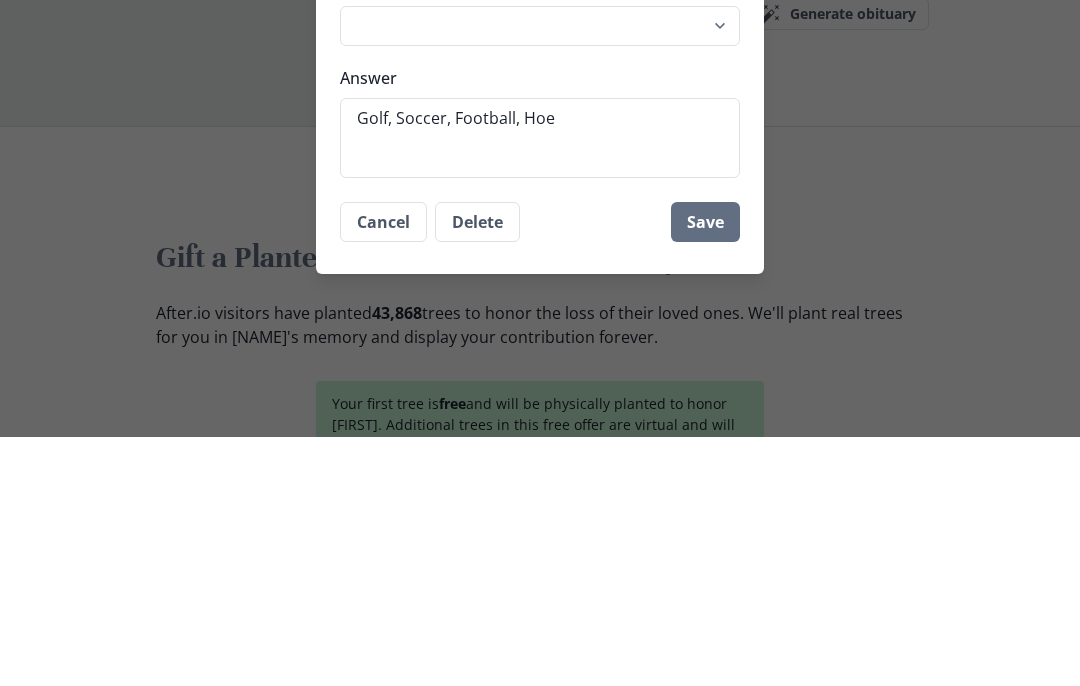 type on "x" 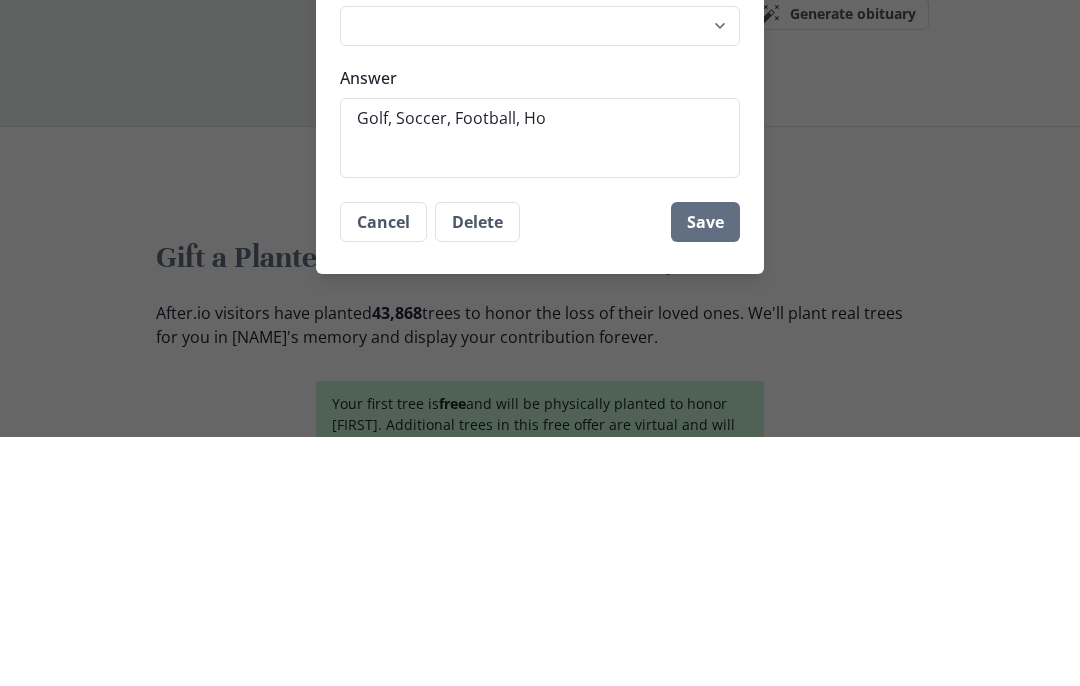 type on "x" 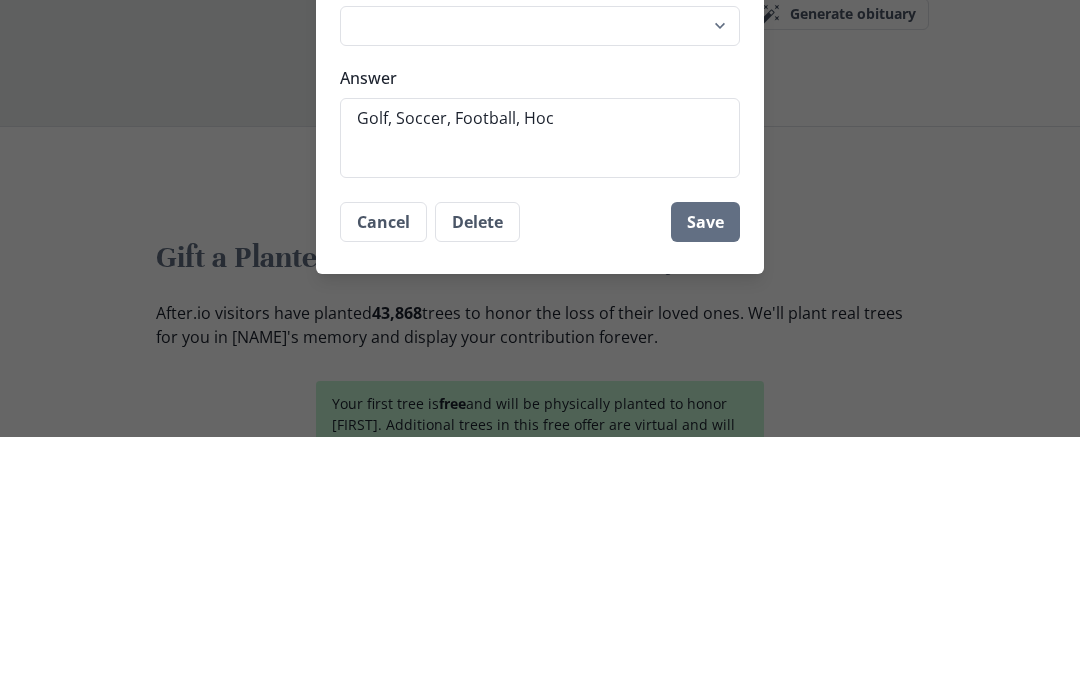 type on "x" 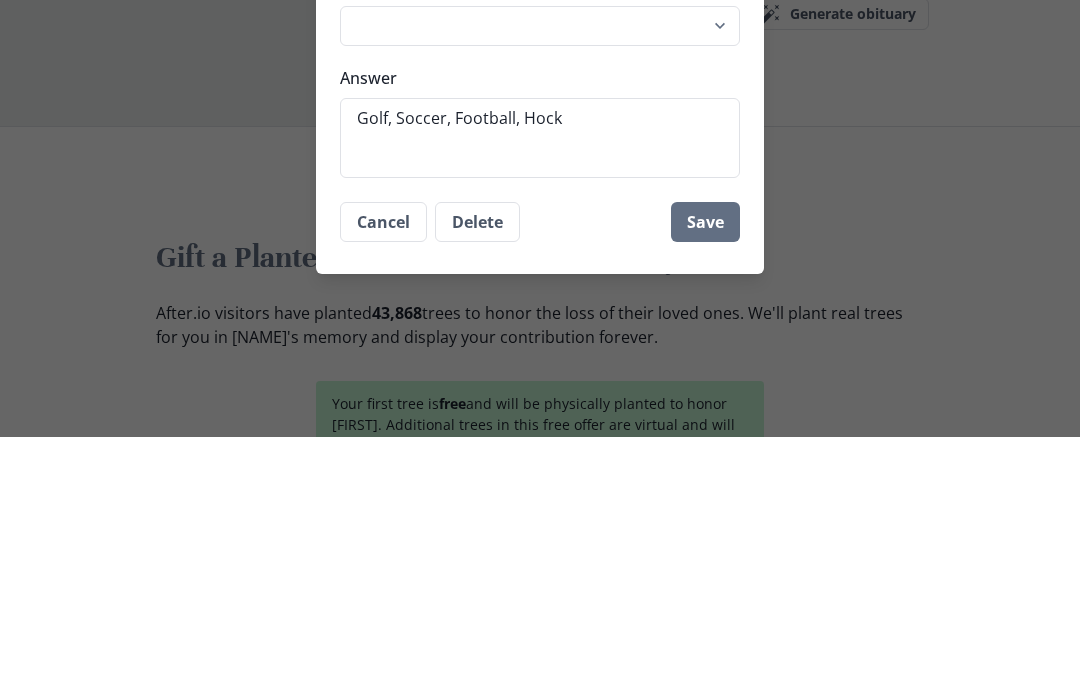 type on "x" 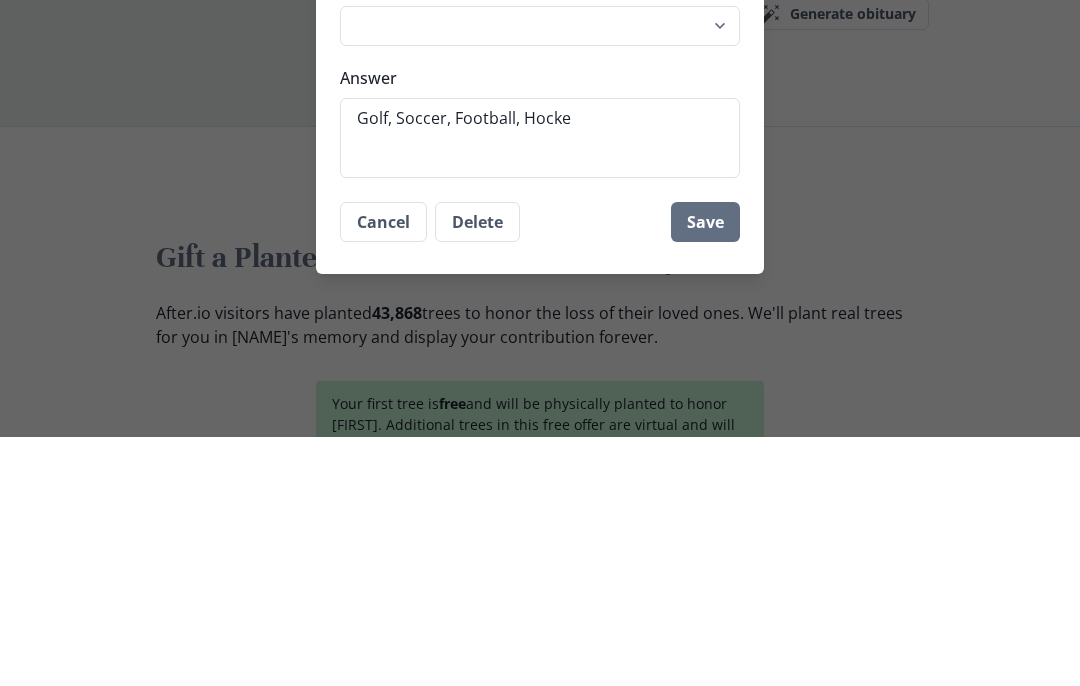type on "Golf, Soccer, Football, Hockey" 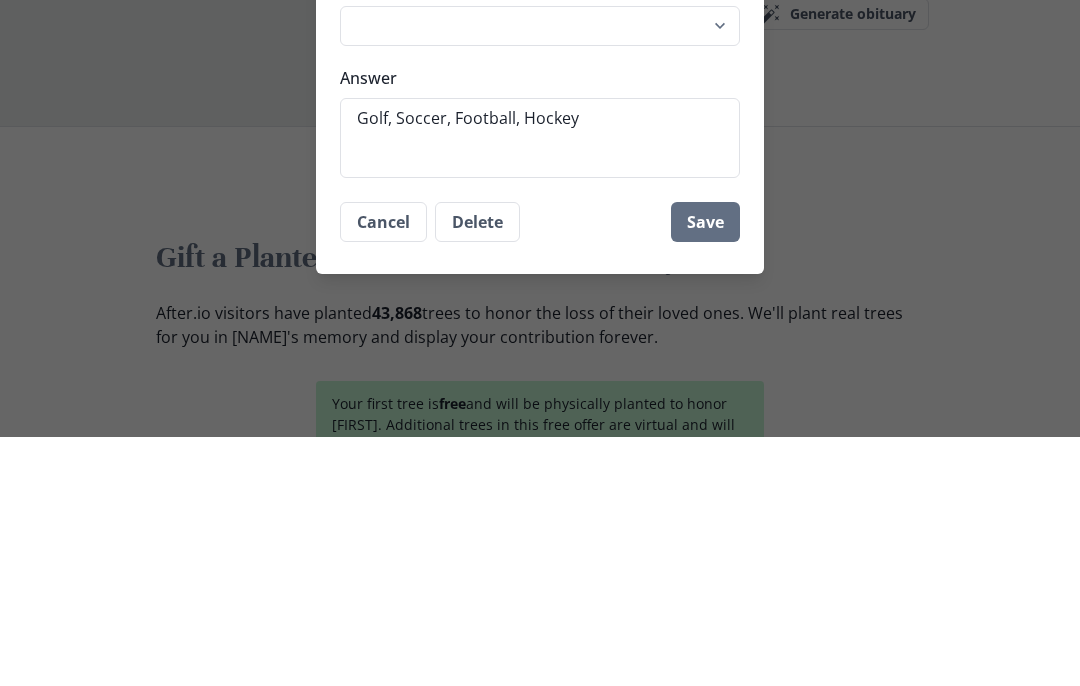 type on "x" 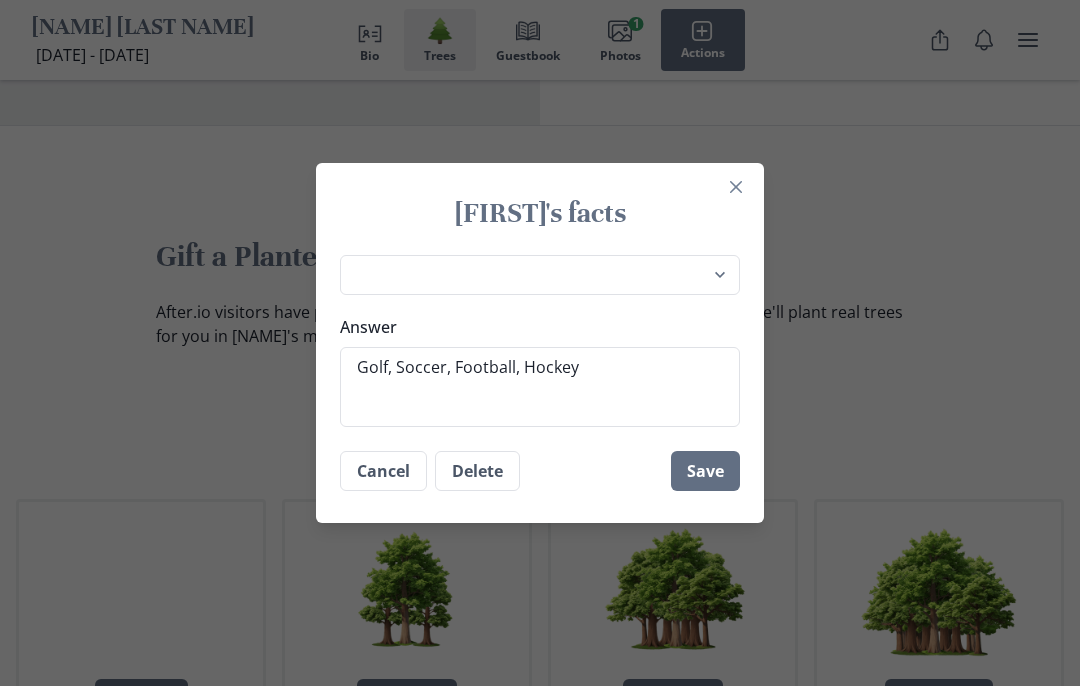 type on "x" 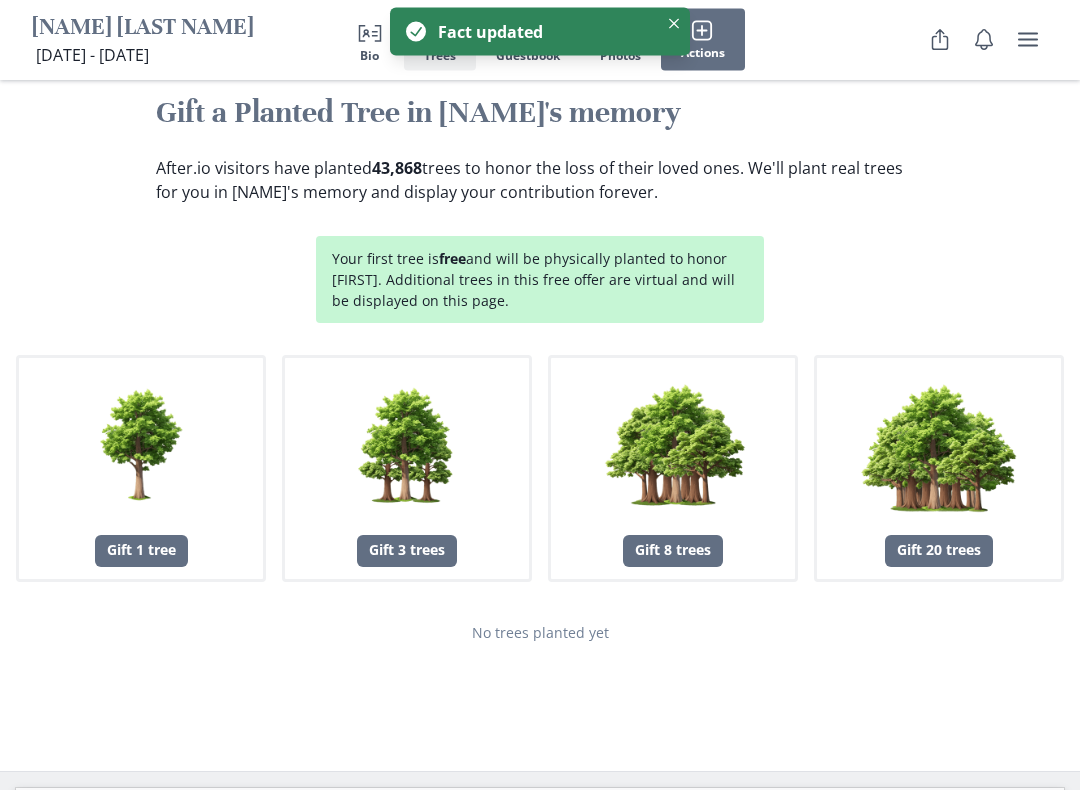 scroll, scrollTop: 2288, scrollLeft: 0, axis: vertical 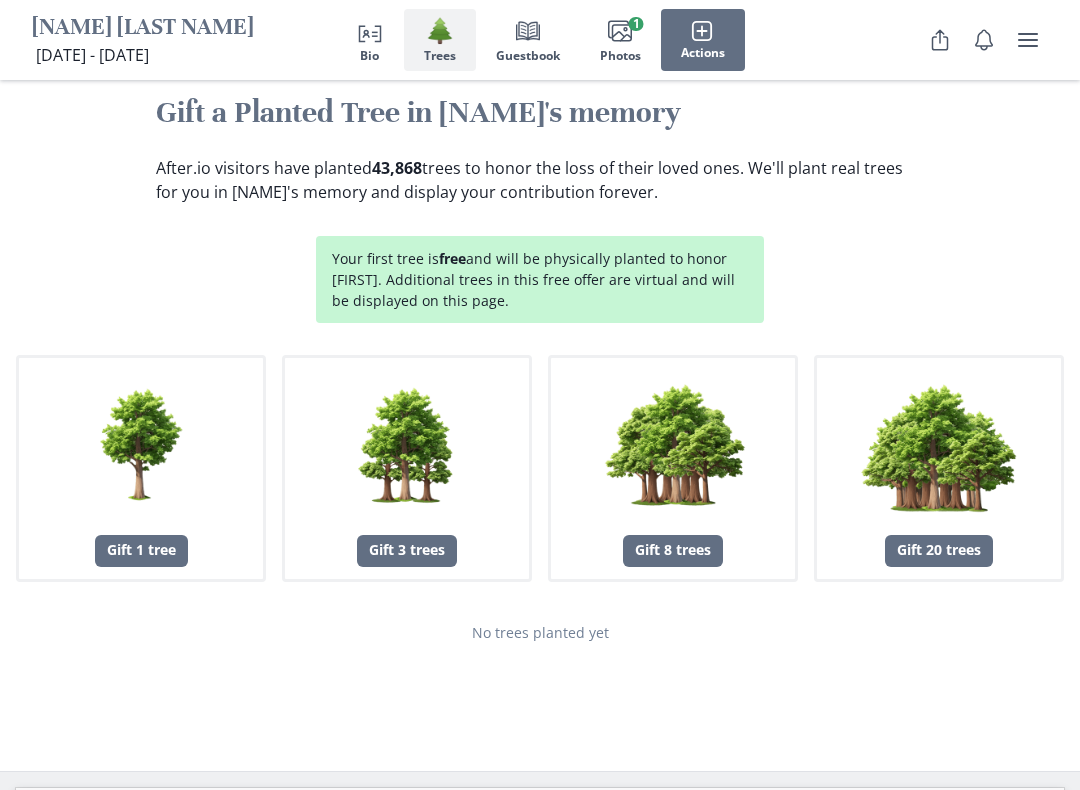 click on "No trees planted yet" at bounding box center (540, 632) 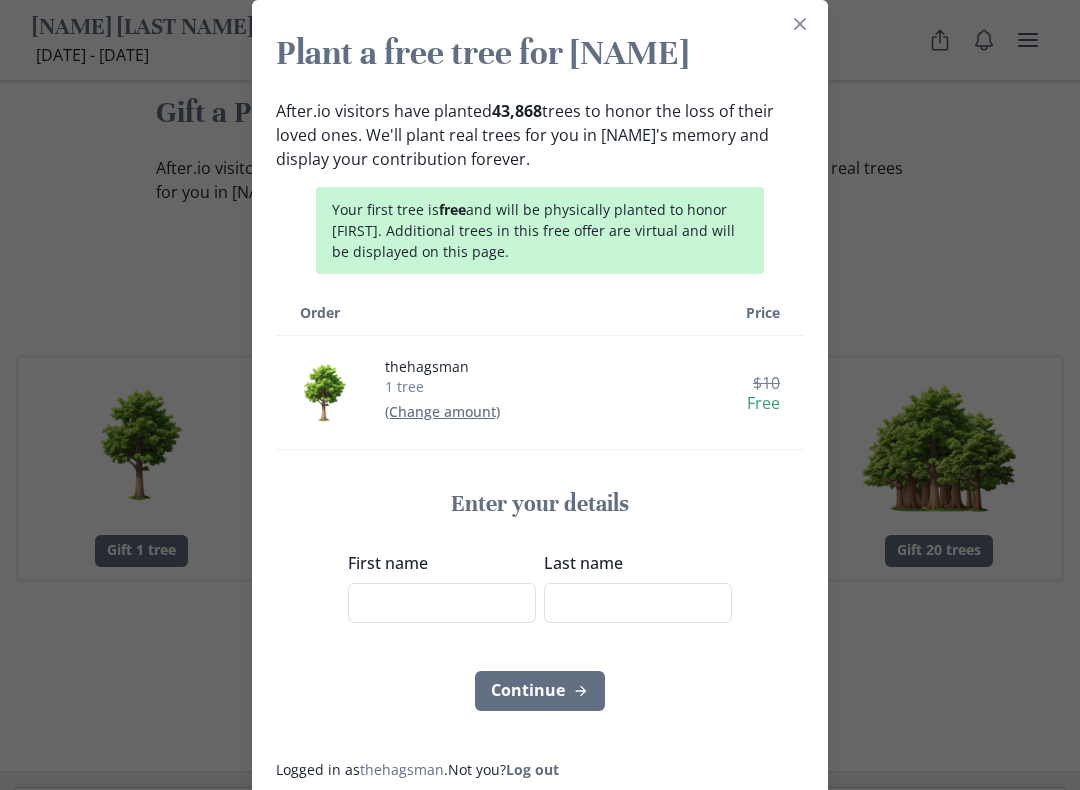 click on "First name" at bounding box center [442, 603] 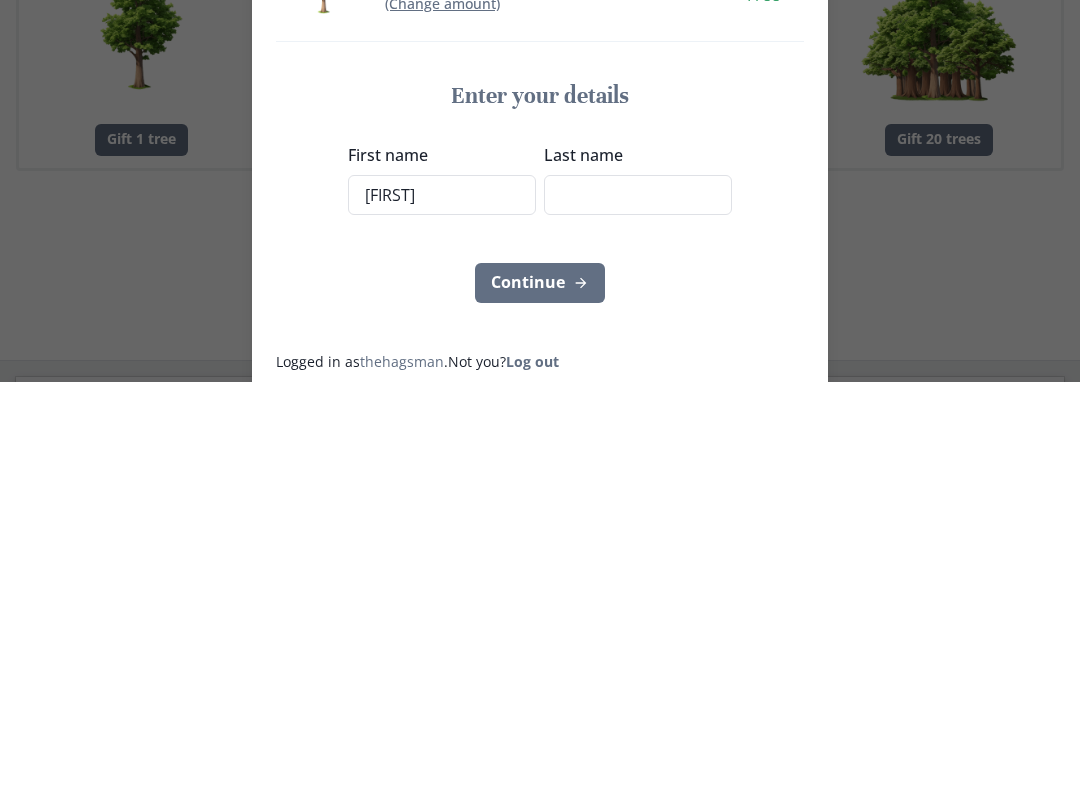 type on "[FIRST]" 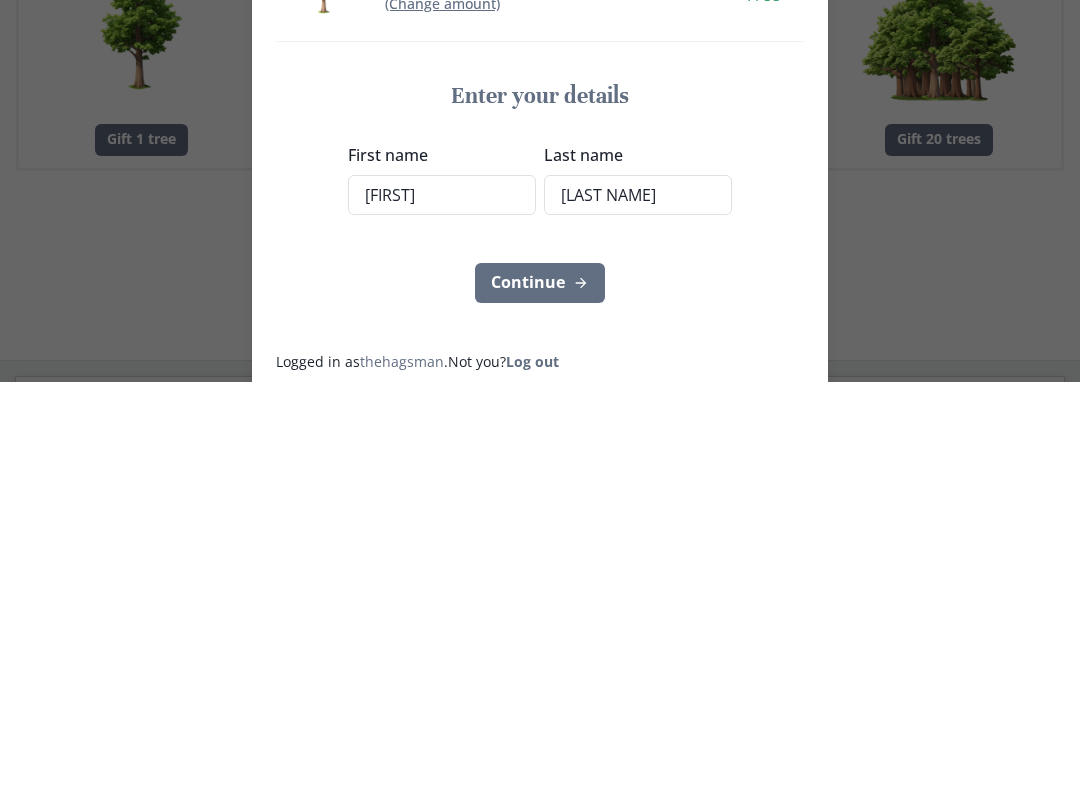 type on "[LAST NAME]" 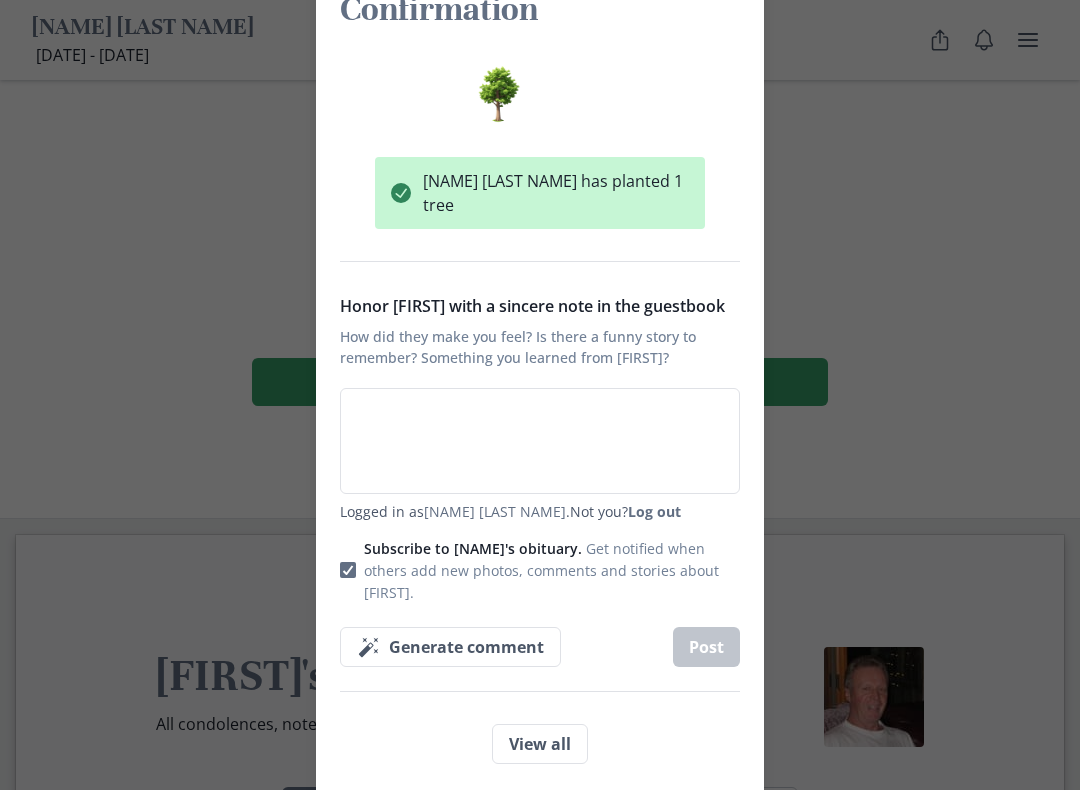 scroll, scrollTop: 72, scrollLeft: 0, axis: vertical 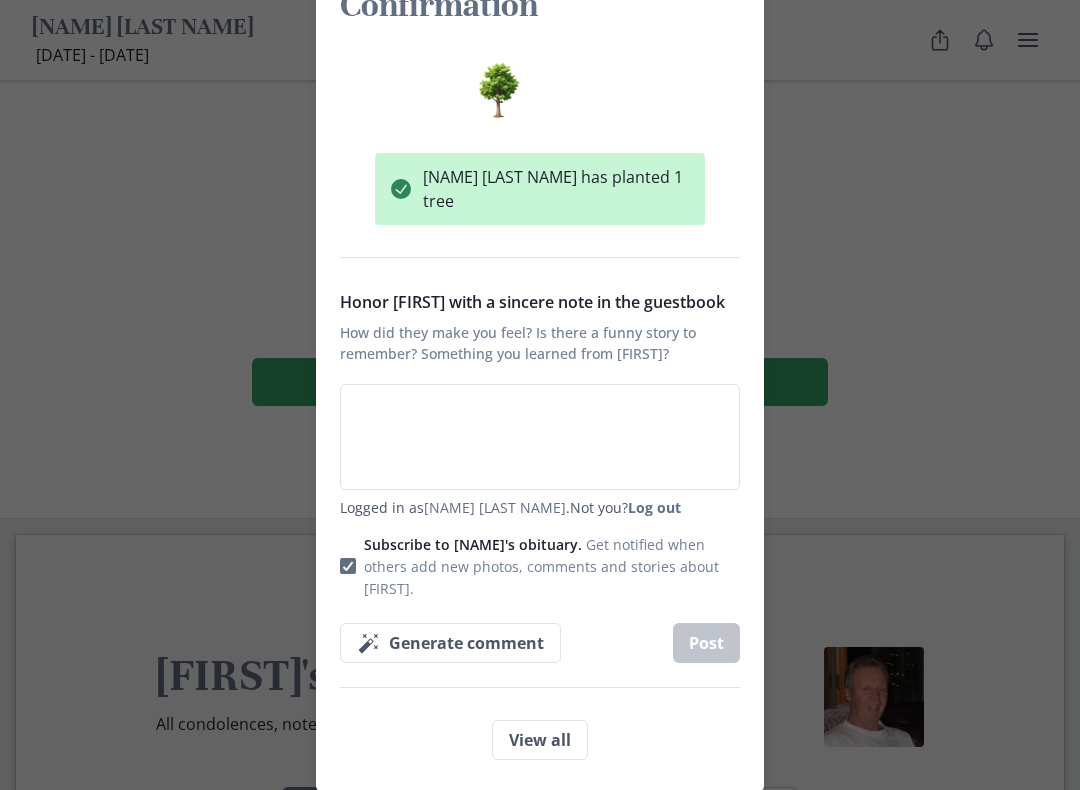 click on "View all" at bounding box center [540, 740] 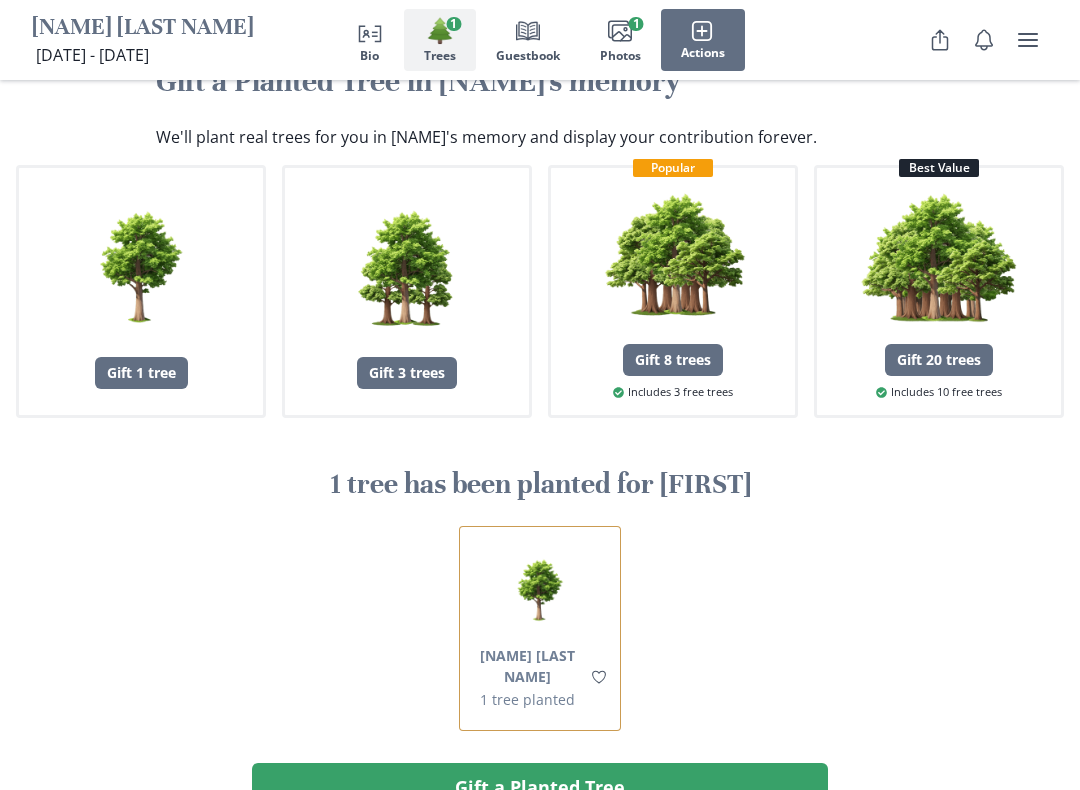 scroll, scrollTop: 2261, scrollLeft: 0, axis: vertical 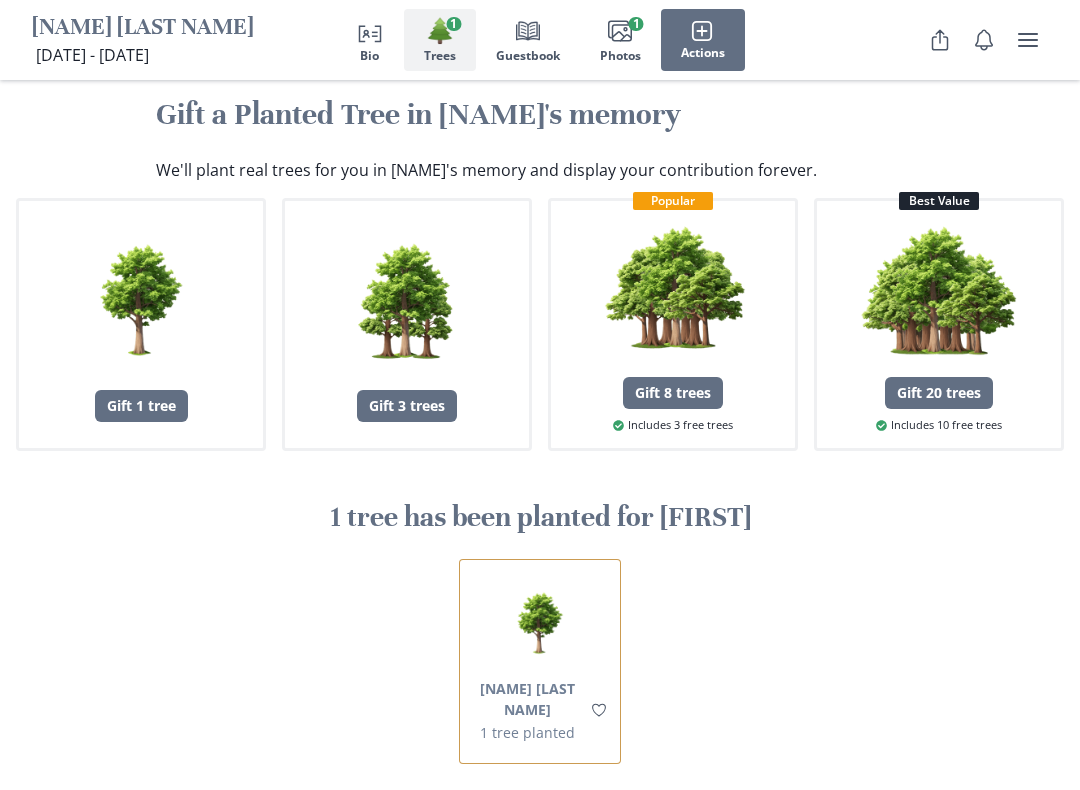 click on "Person profile Bio" at bounding box center [370, 40] 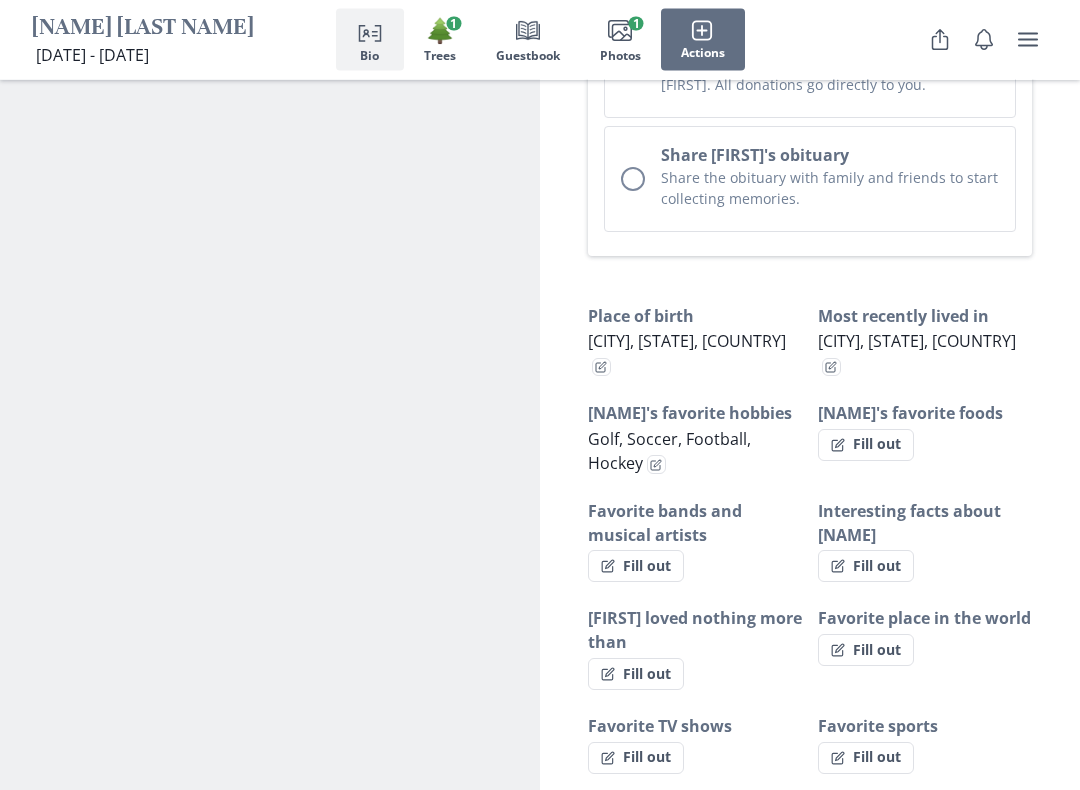 scroll, scrollTop: 1173, scrollLeft: 0, axis: vertical 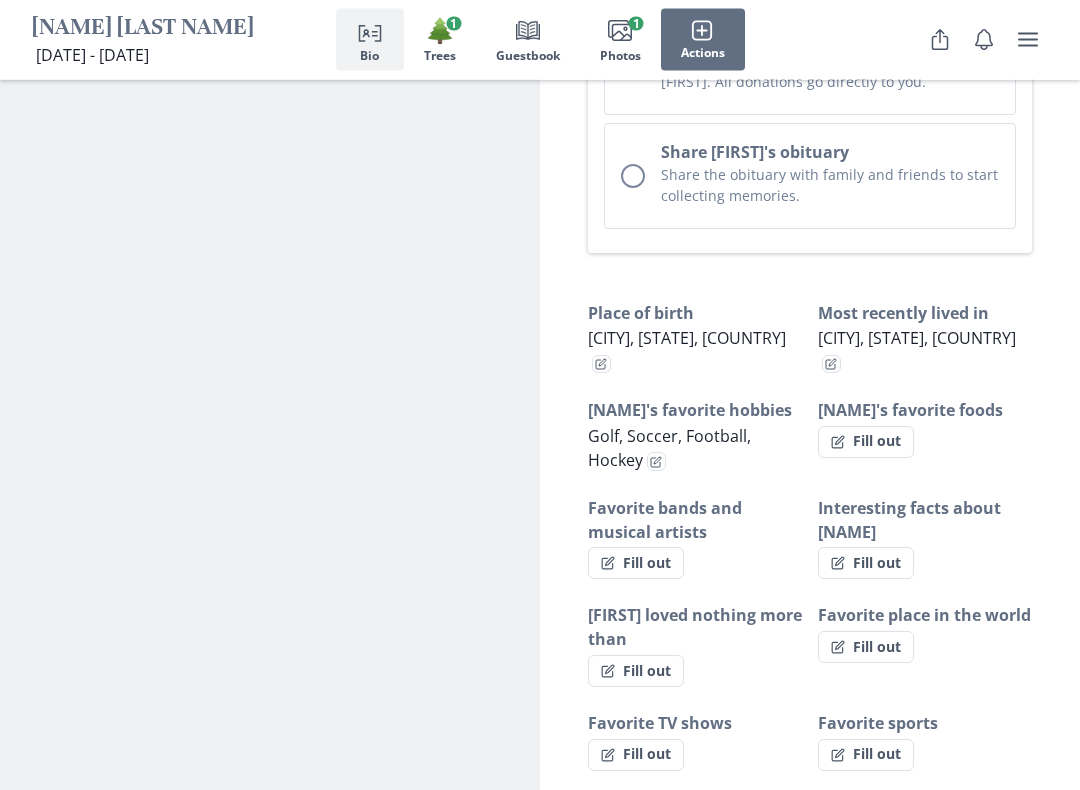 click on "Fill out" at bounding box center (866, 443) 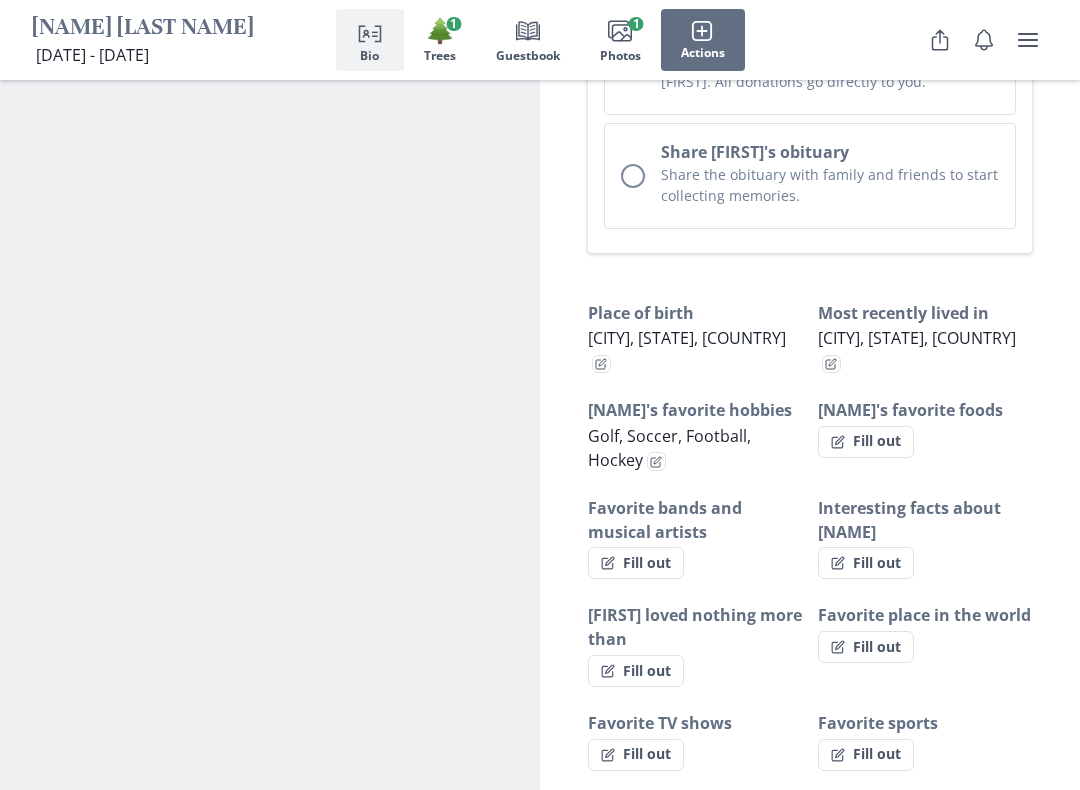select on "[NAME]'s favorite foods" 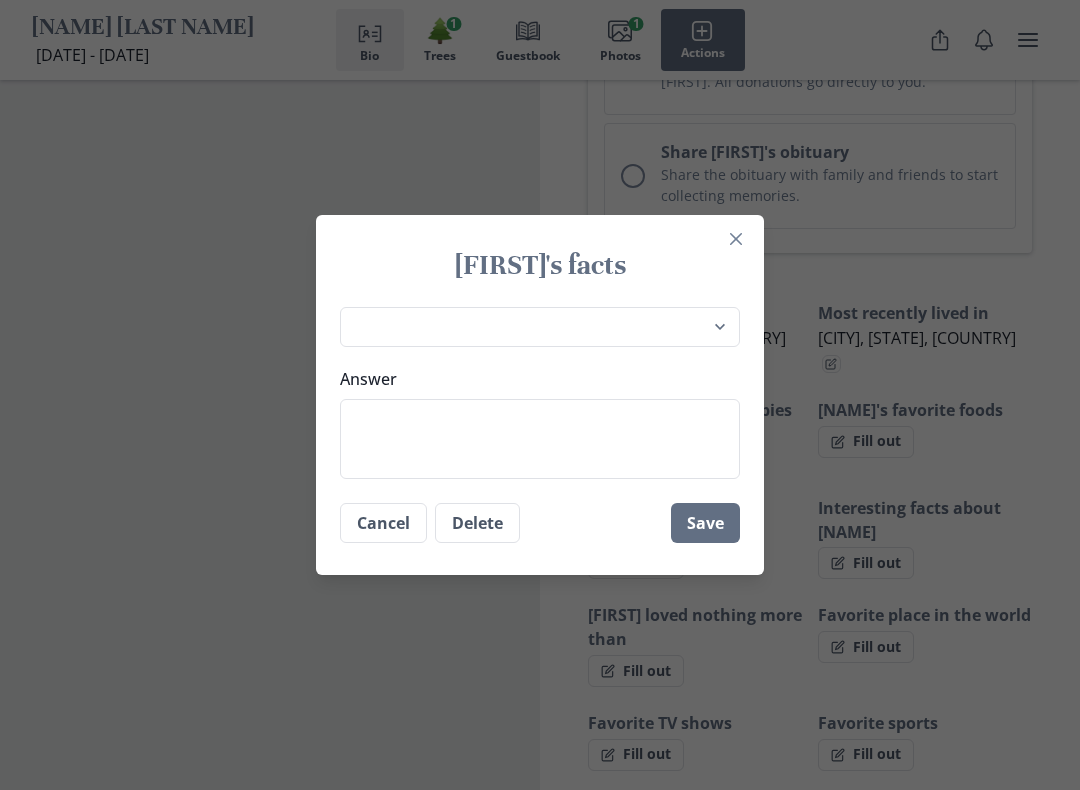 click on "Answer" at bounding box center [540, 439] 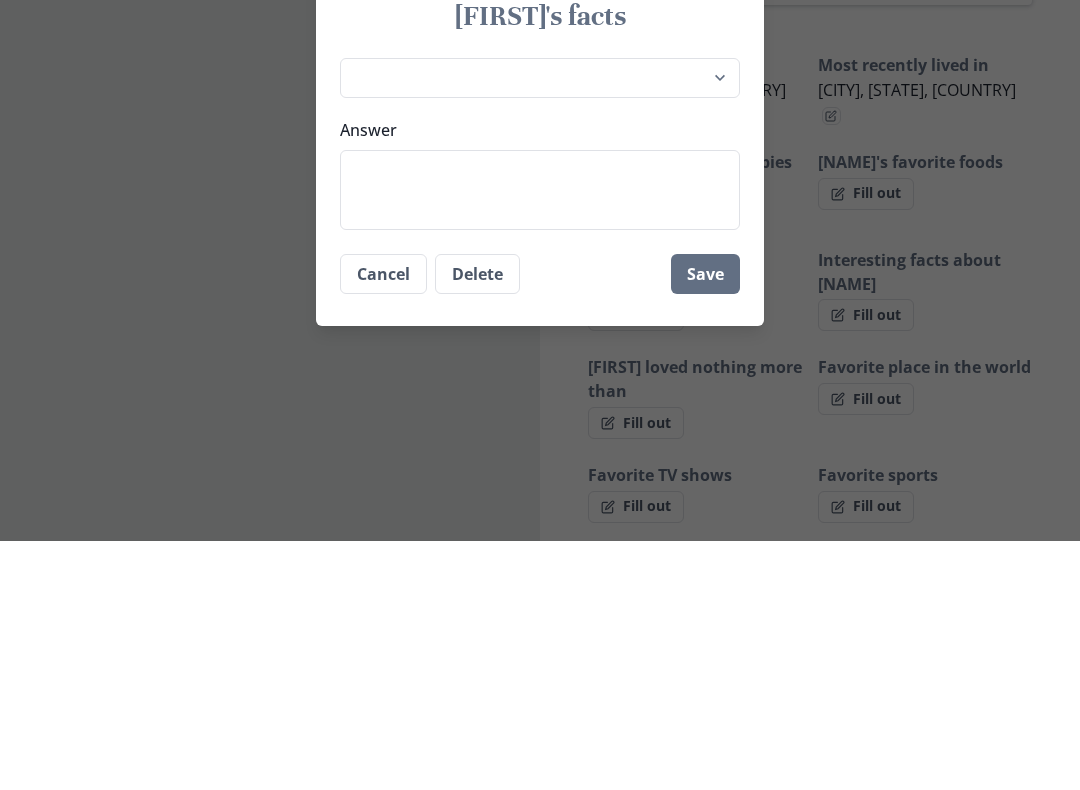 type on "x" 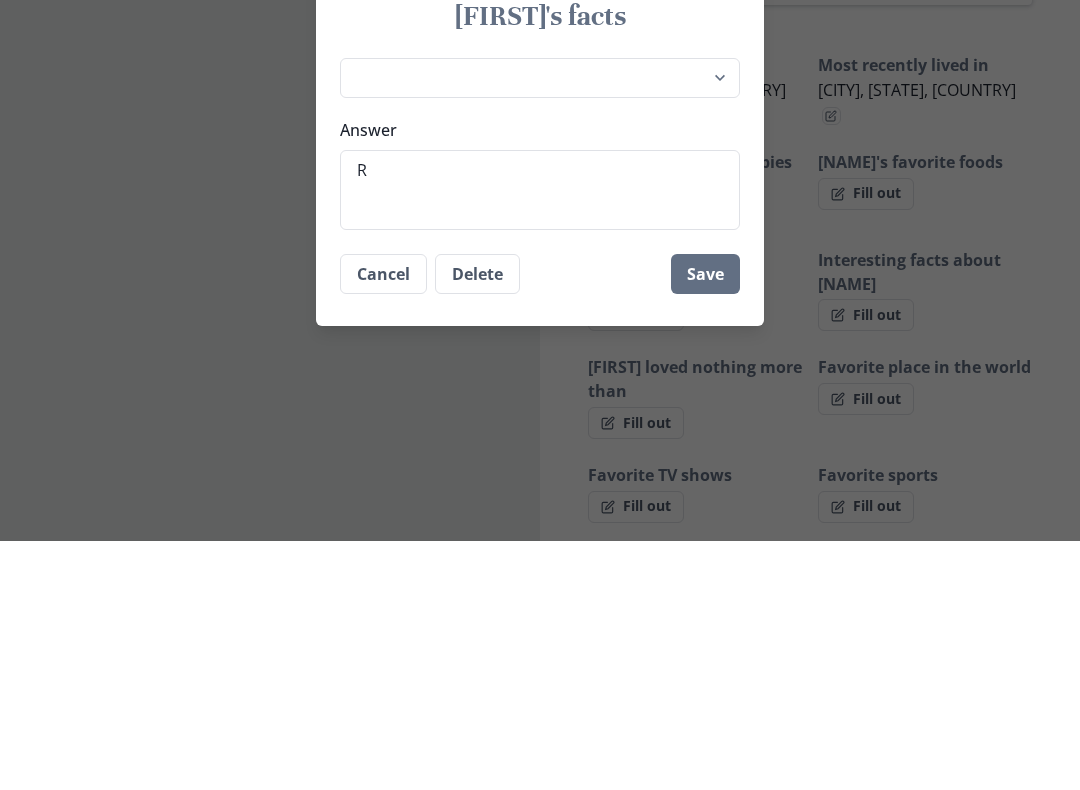 type on "x" 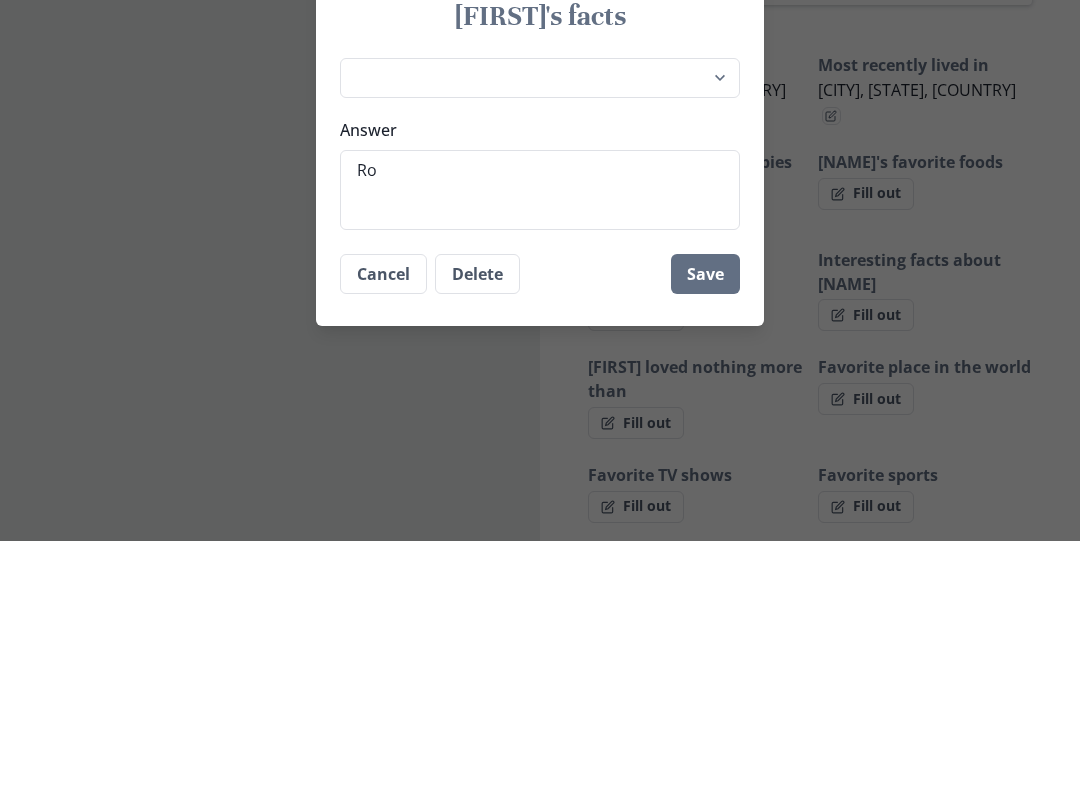 type on "x" 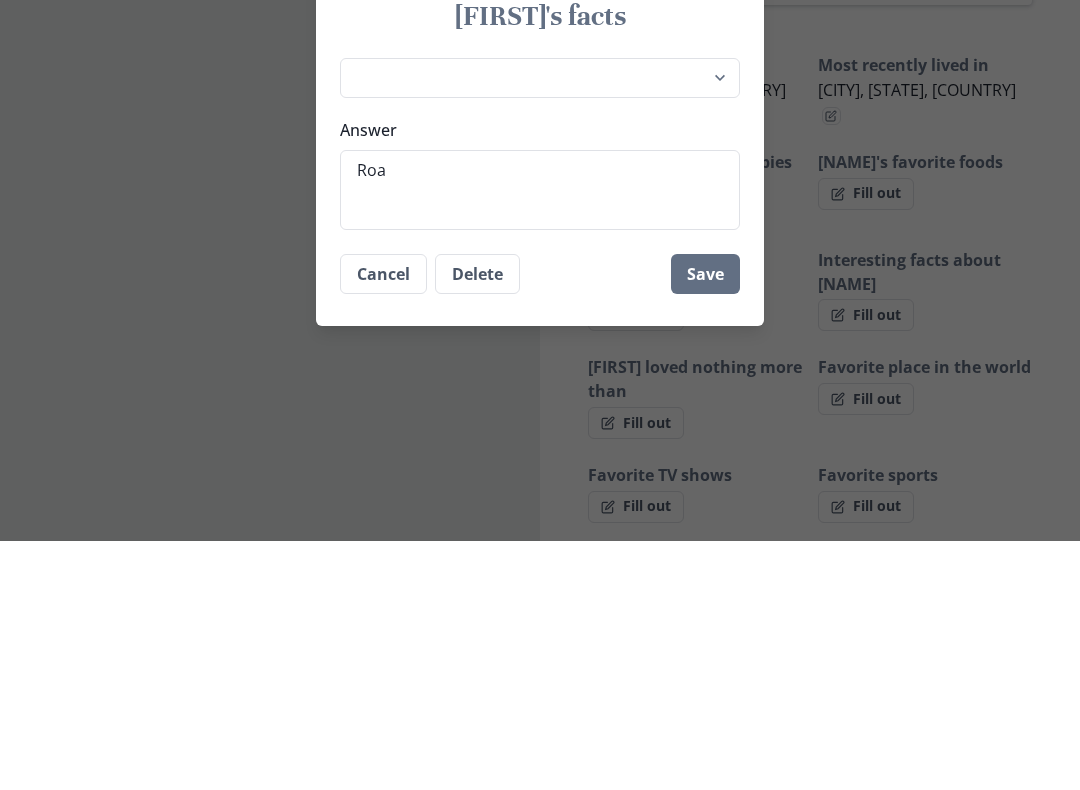 type on "Roas" 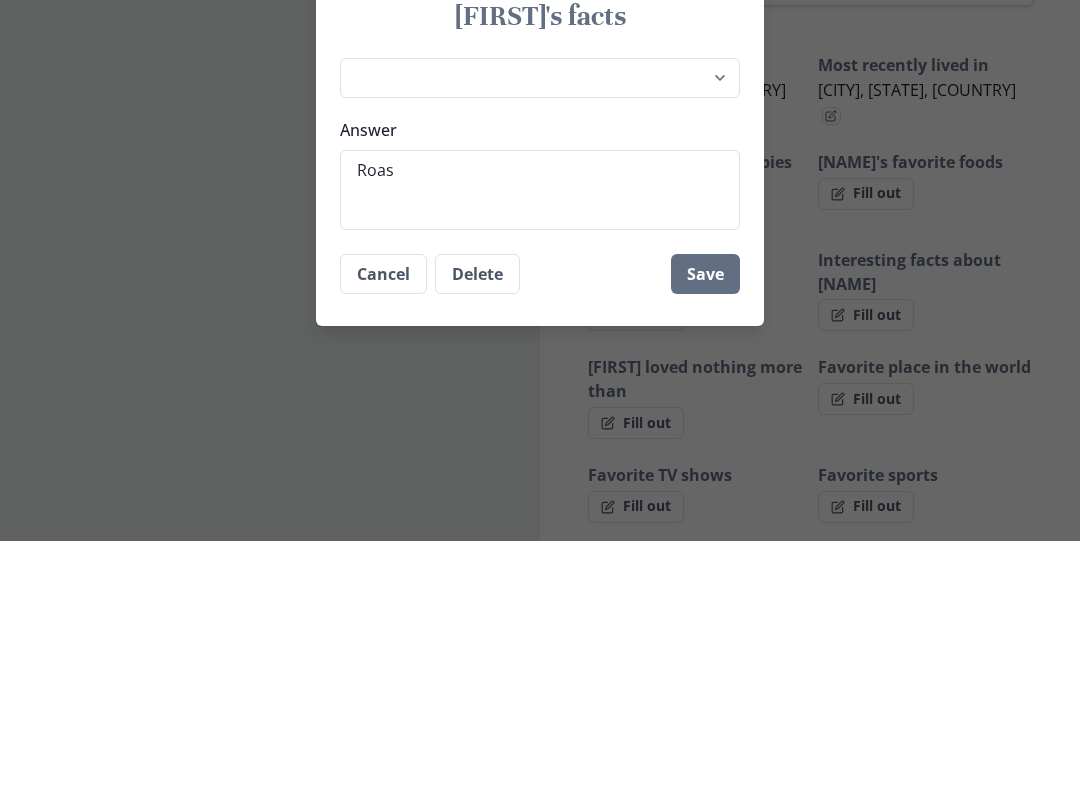 type on "x" 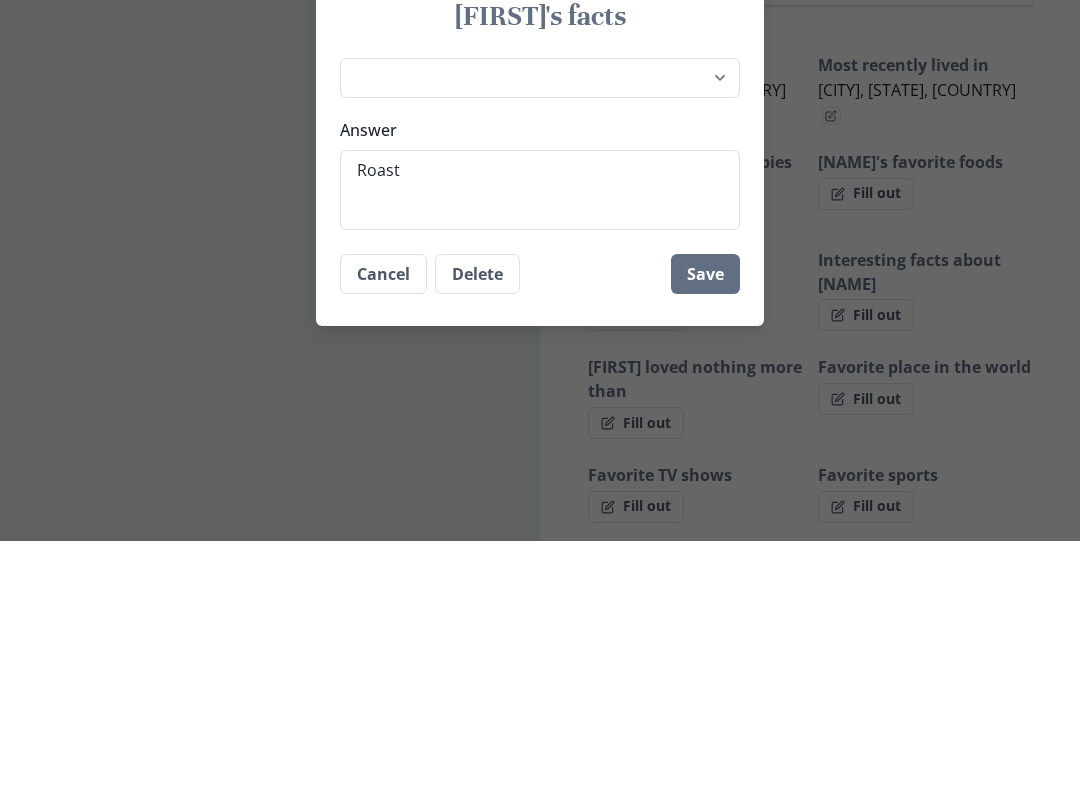 type on "x" 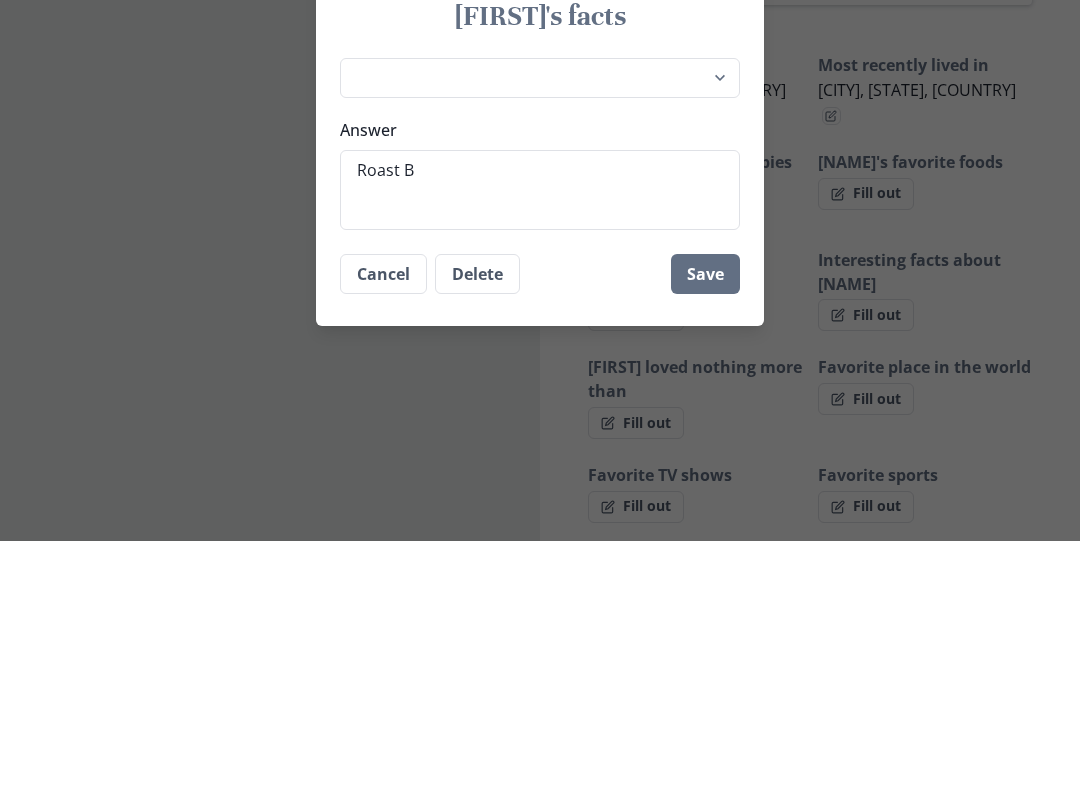 type on "x" 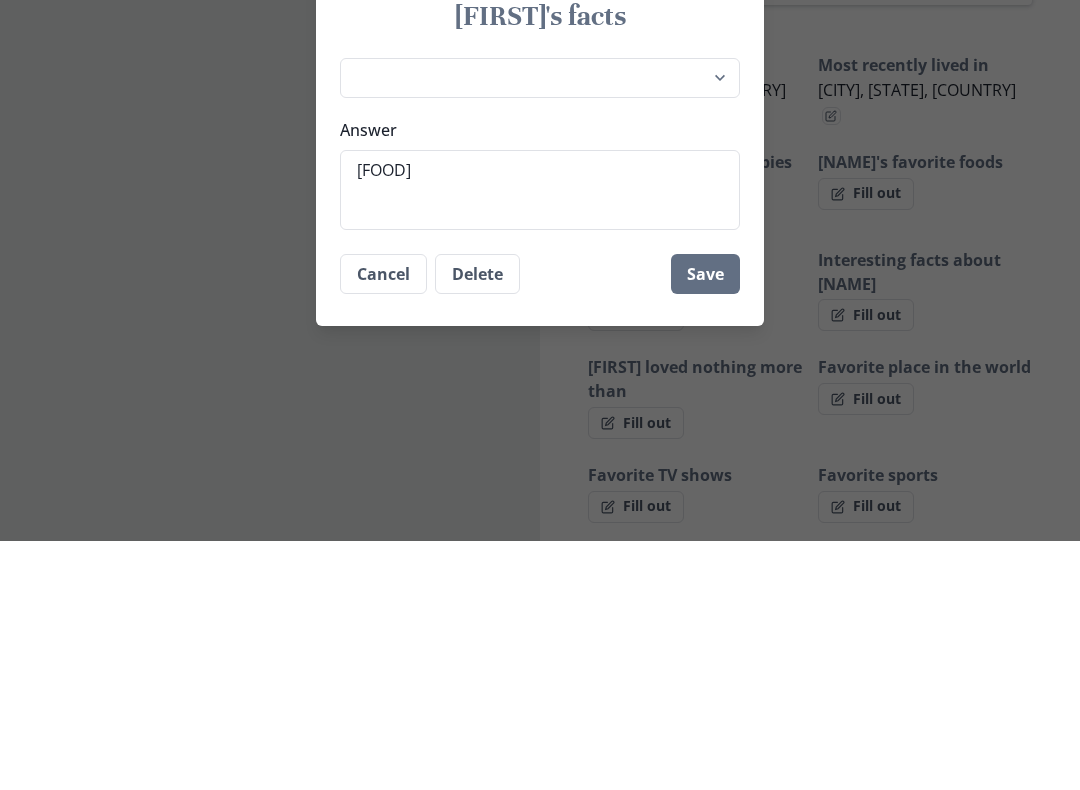 type on "x" 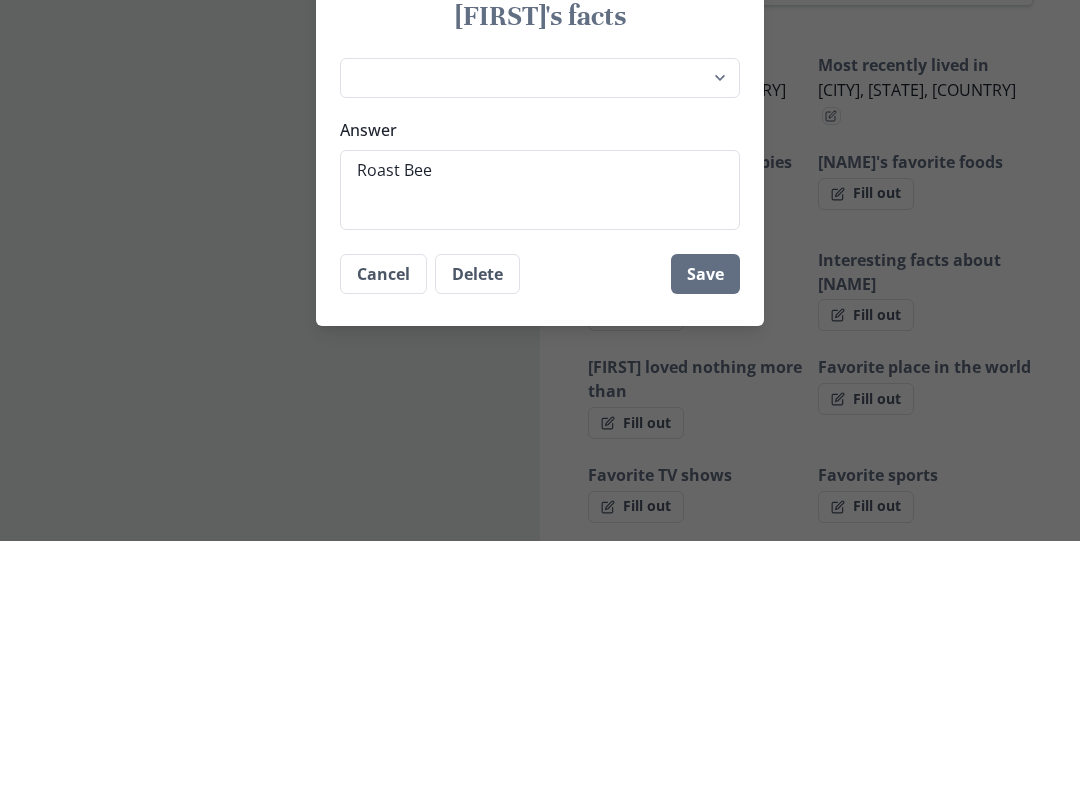 type on "x" 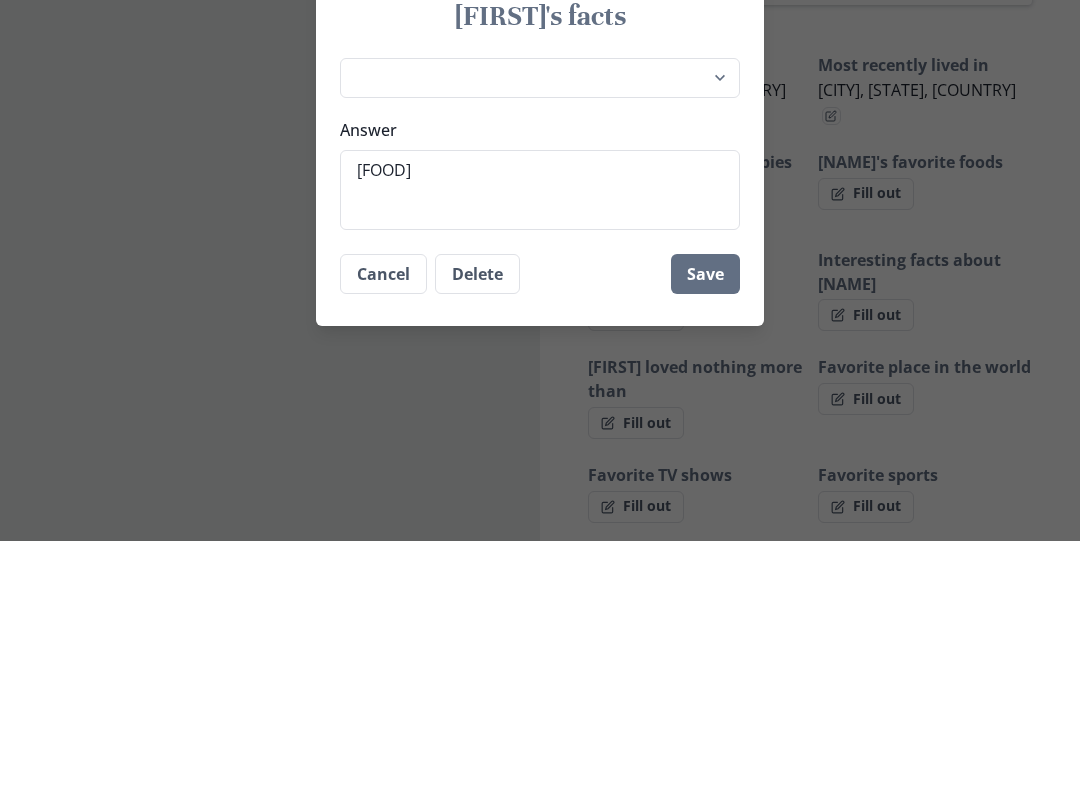 type on "[FOOD]" 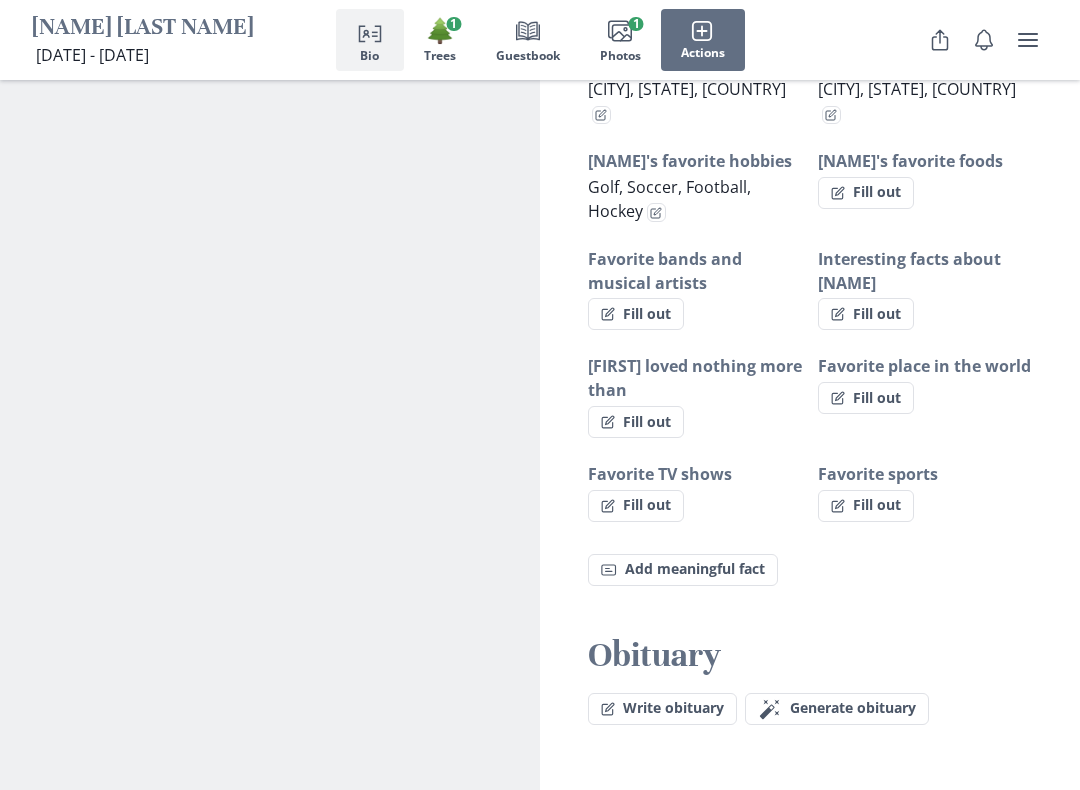 type on "x" 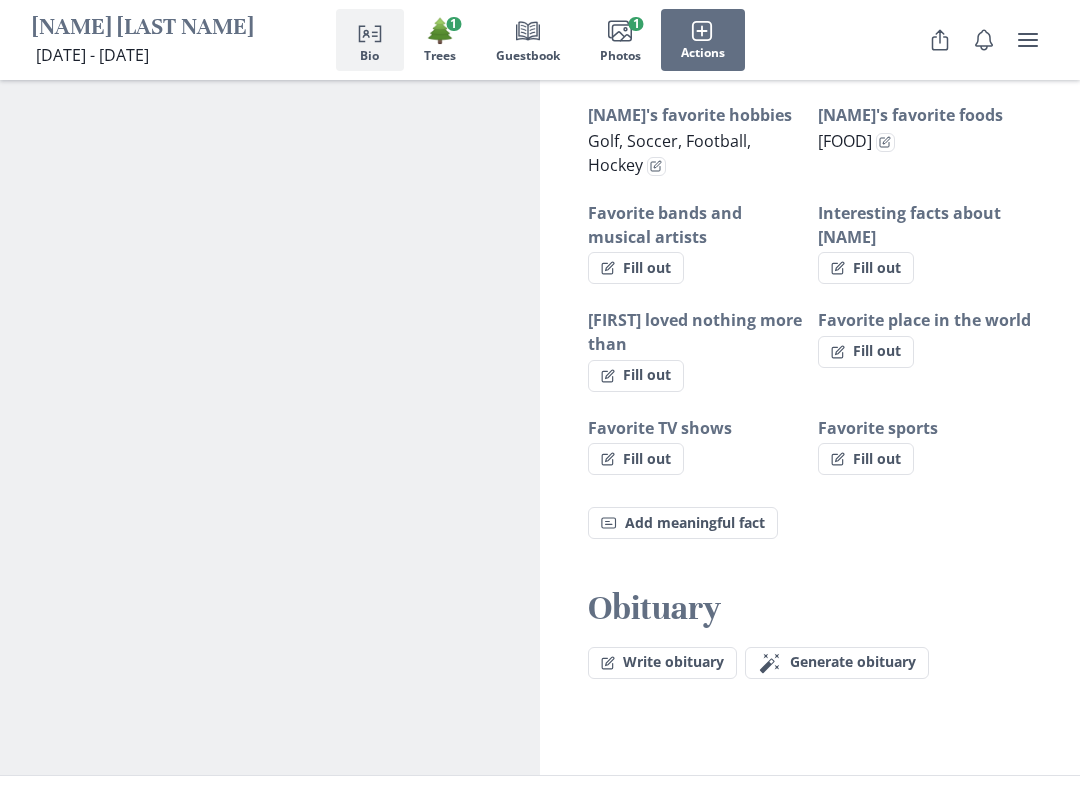 click on "Fill out" at bounding box center [636, 268] 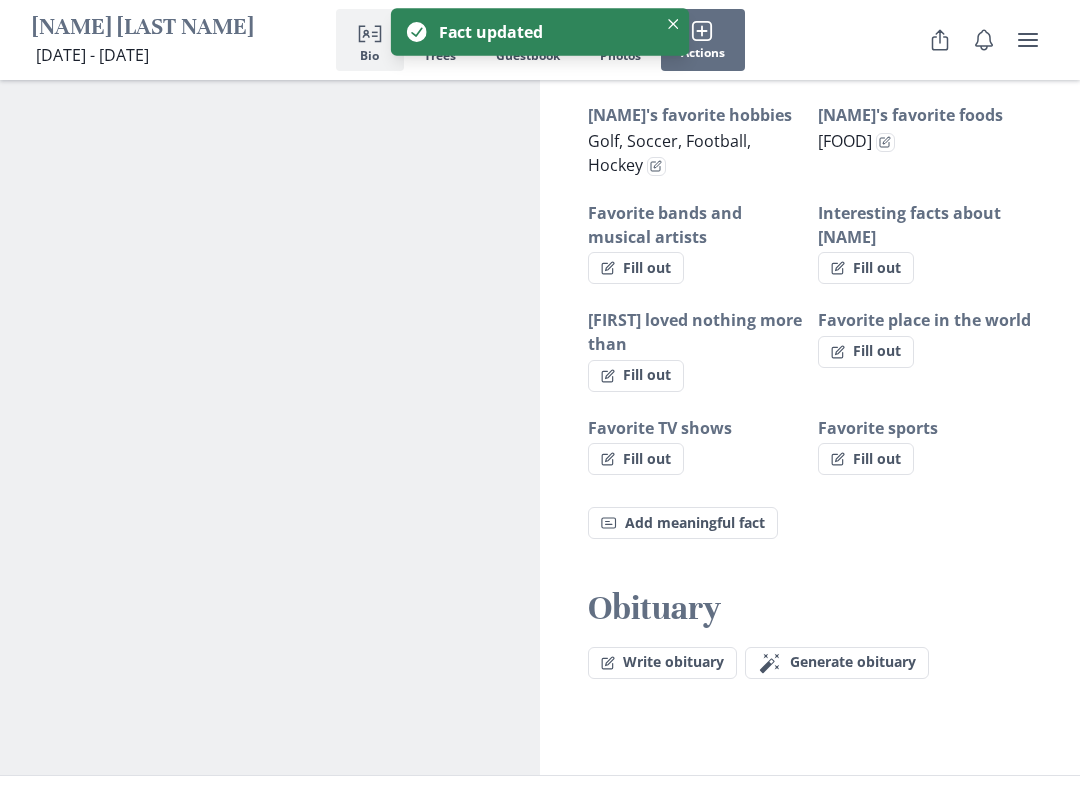 select on "Favorite bands and musical artists" 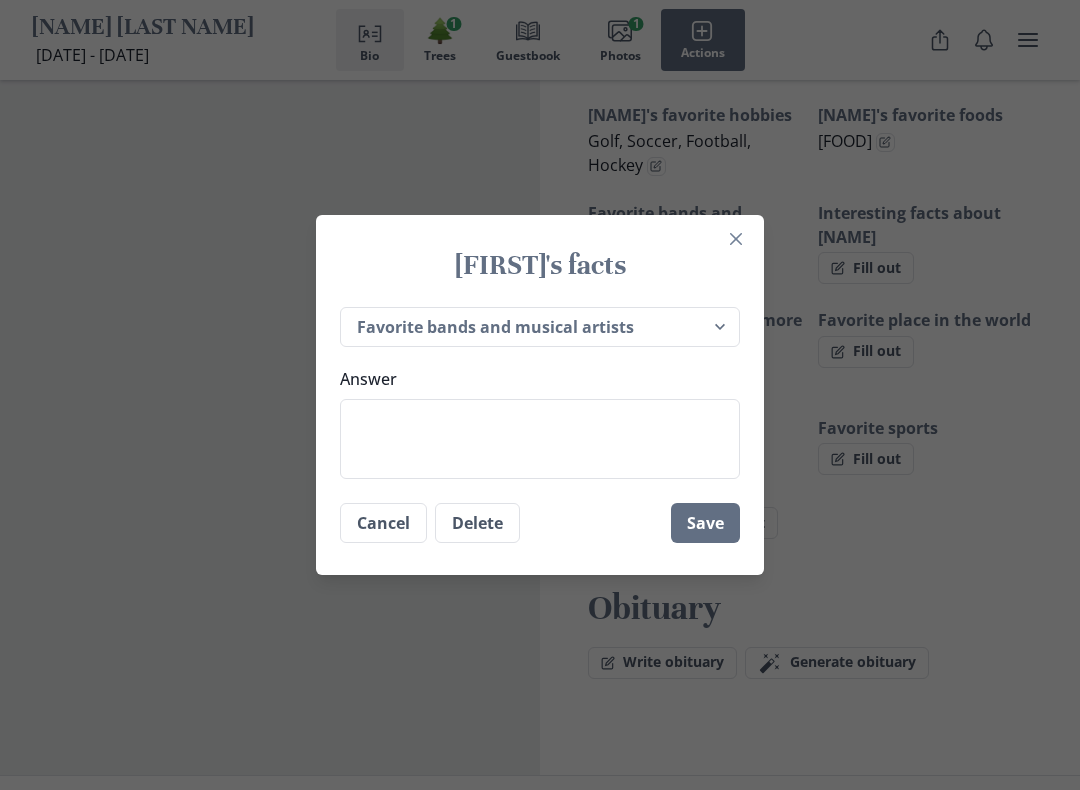 click on "Answer" at bounding box center [540, 439] 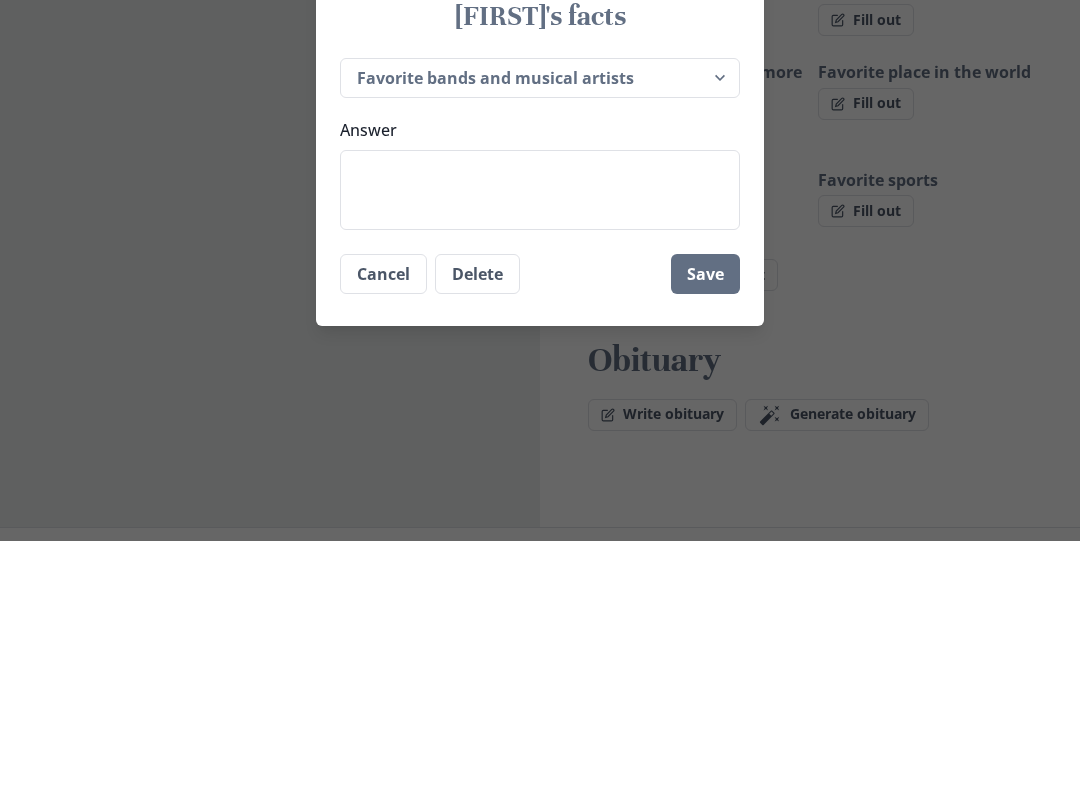 type on "x" 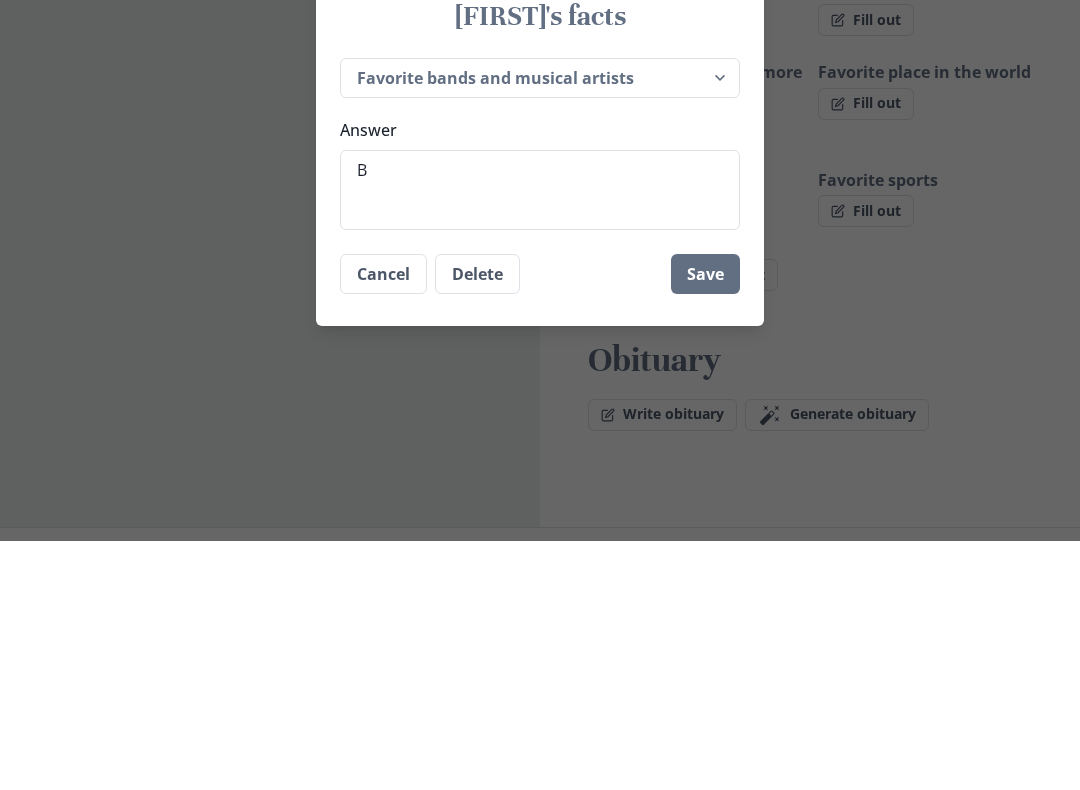 type on "Bi" 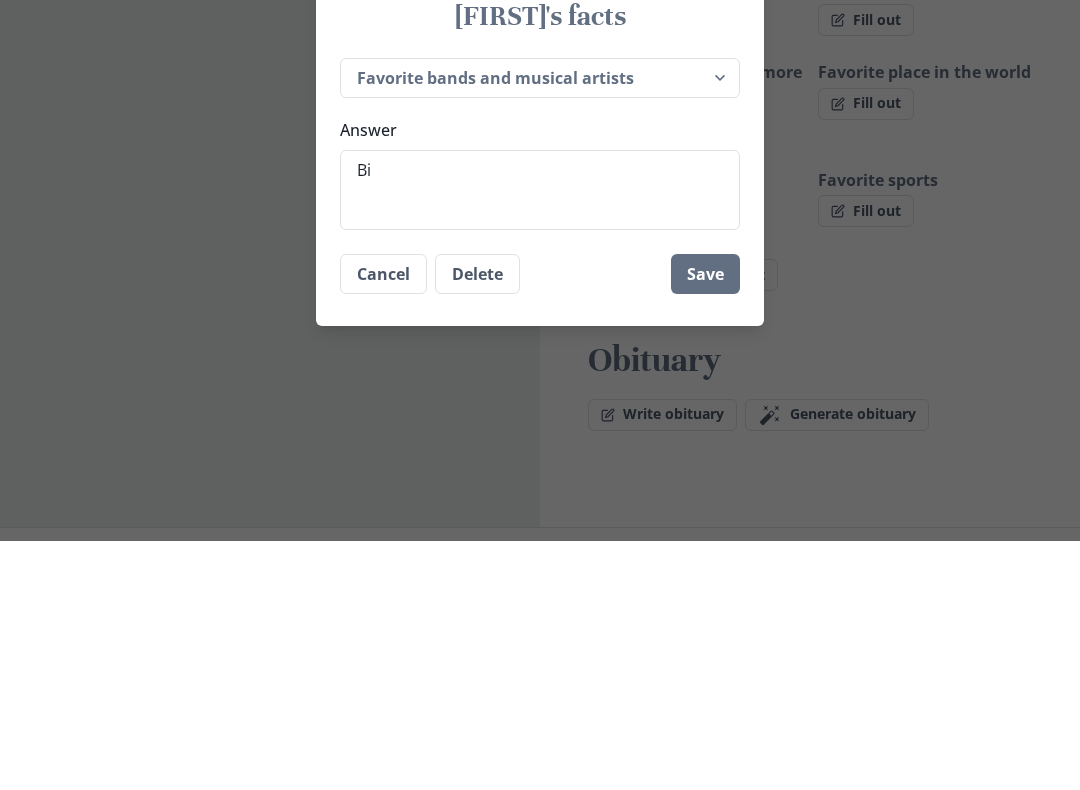 type on "x" 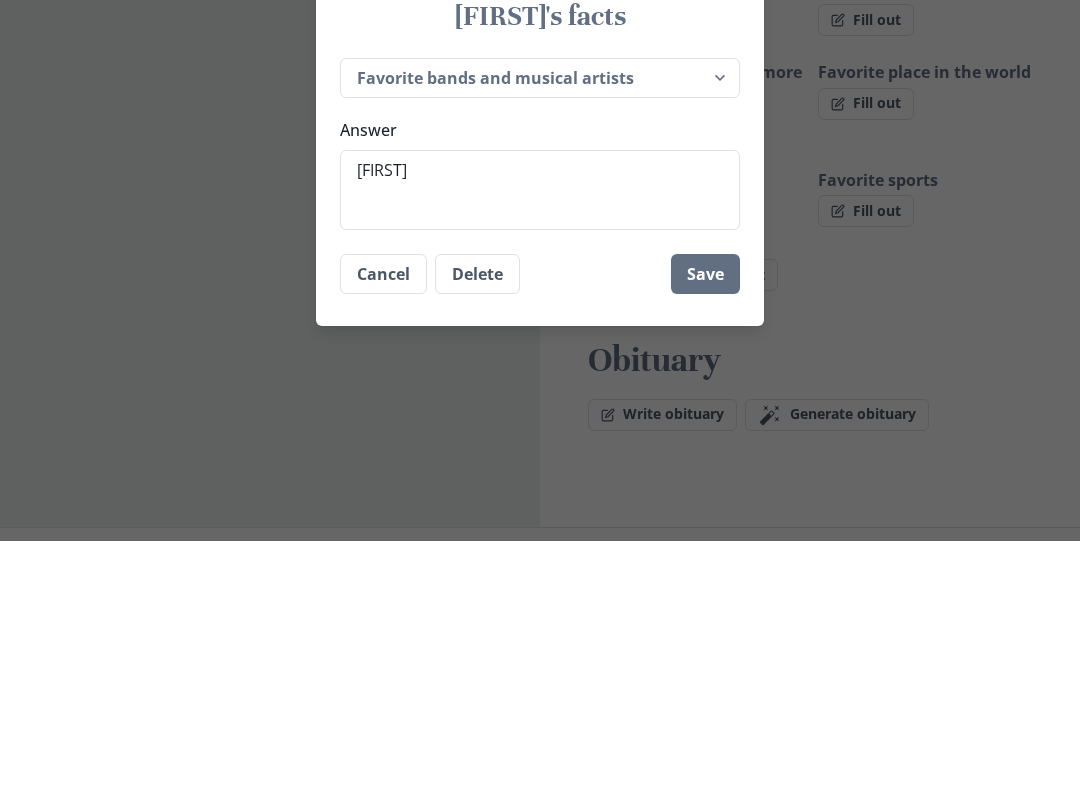 type on "x" 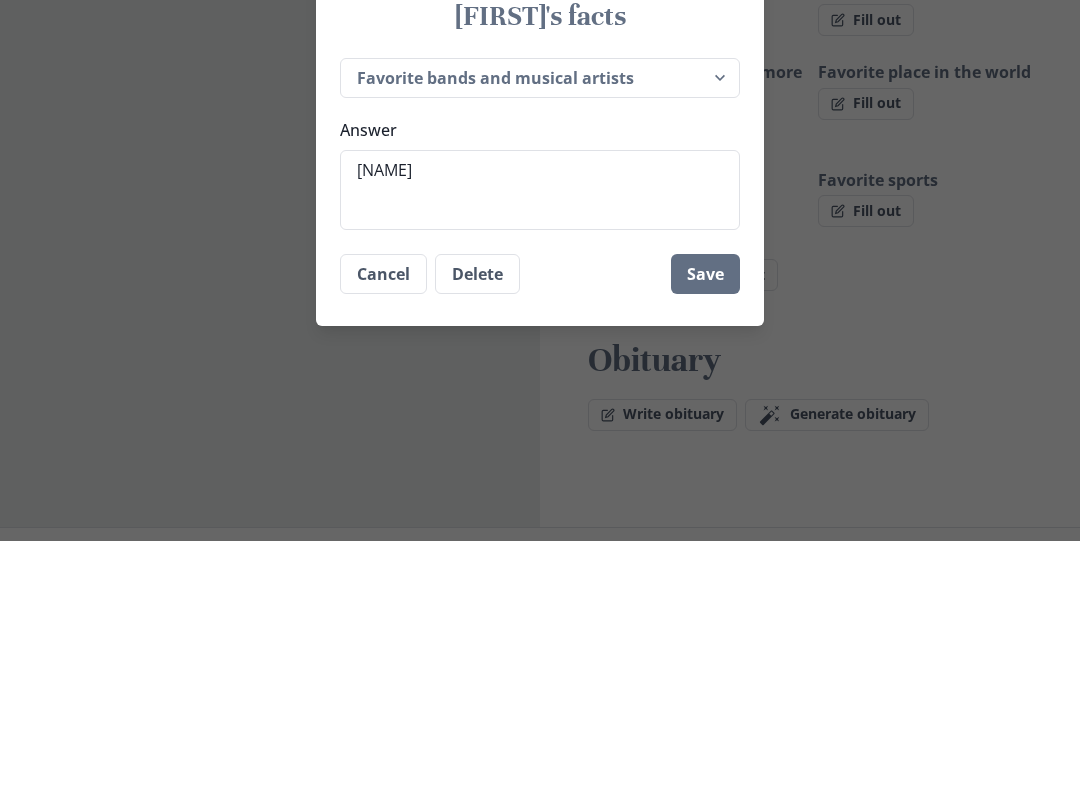 type on "x" 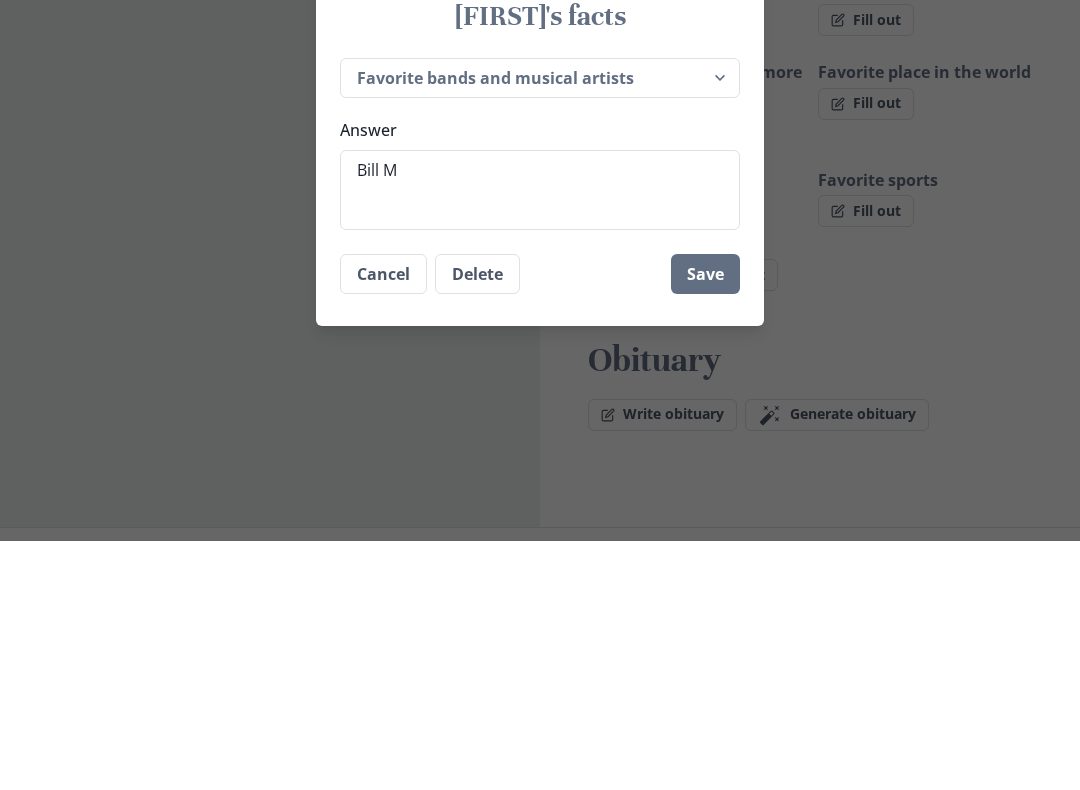 type on "Bill Me" 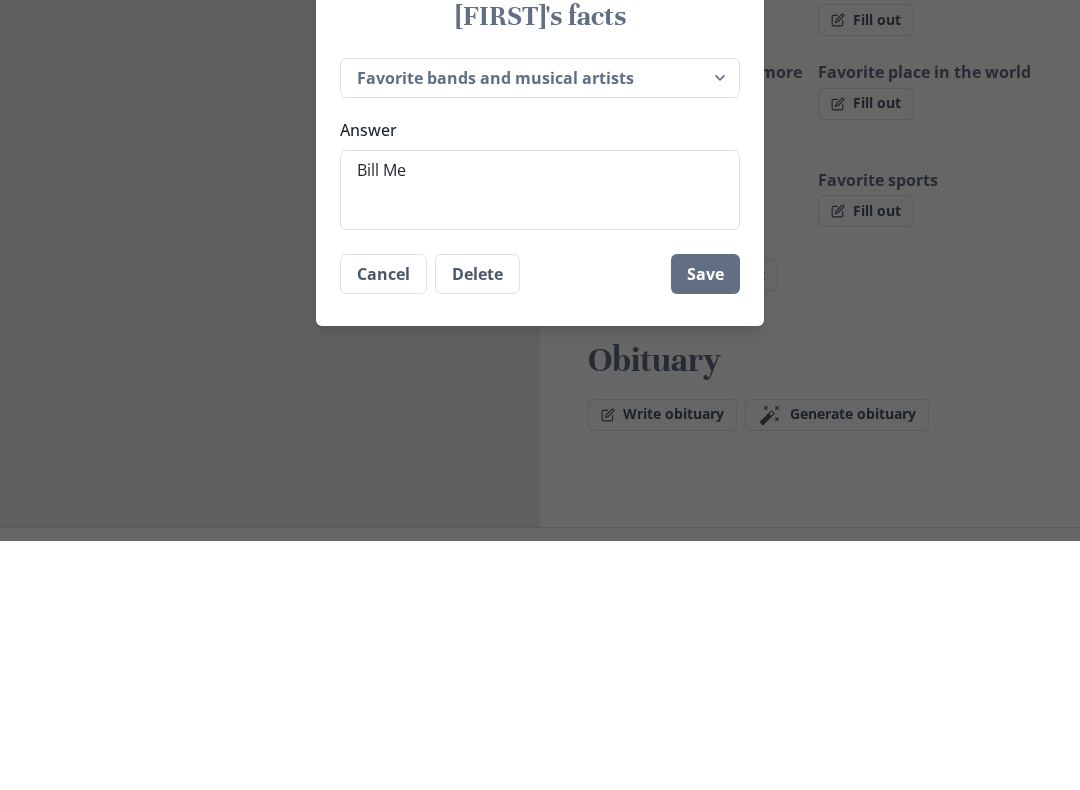 type on "x" 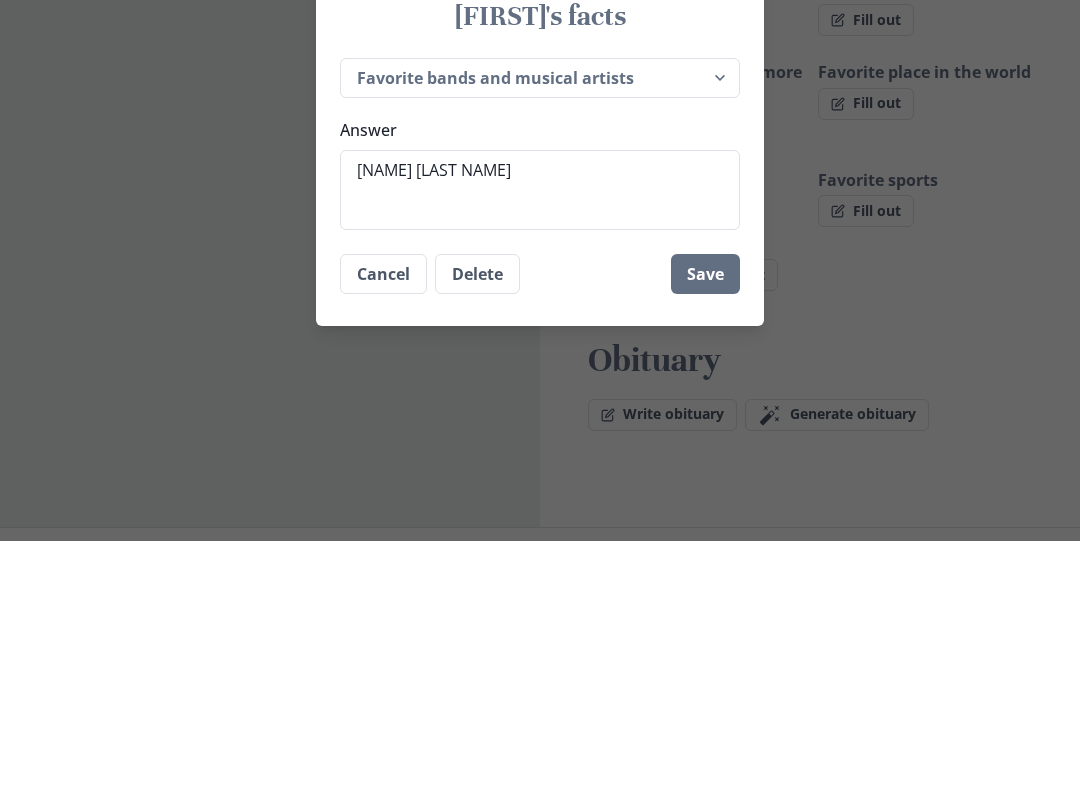 type on "x" 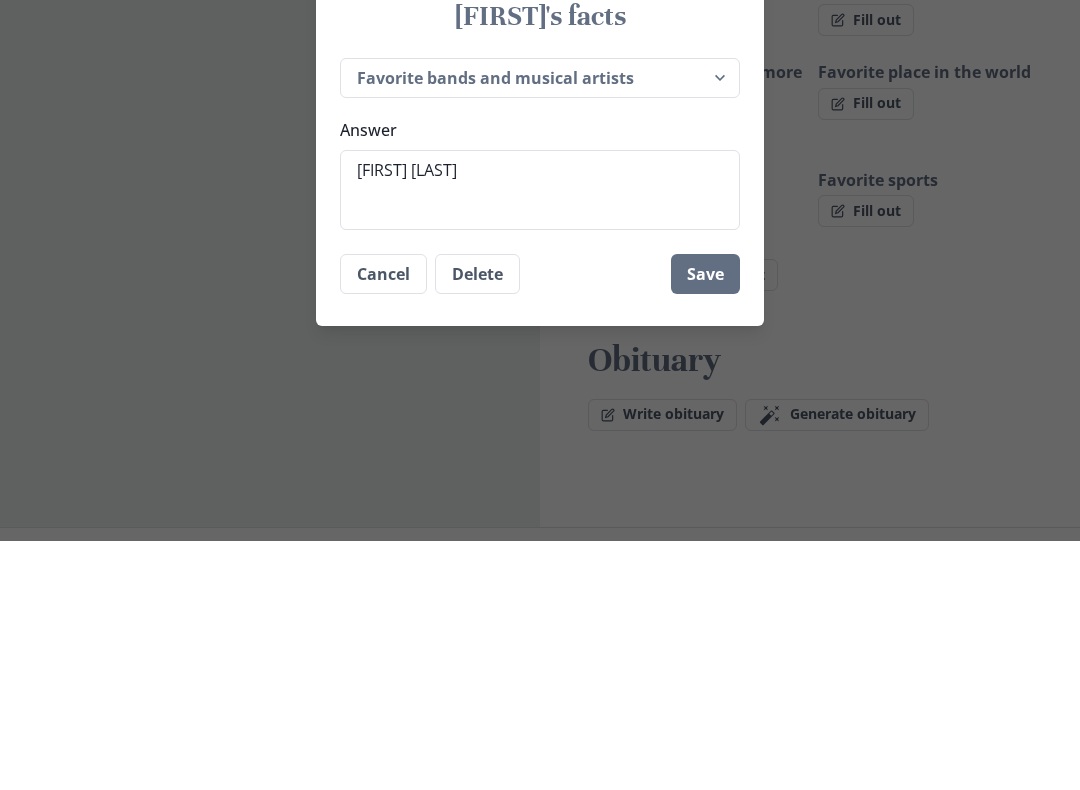 type on "x" 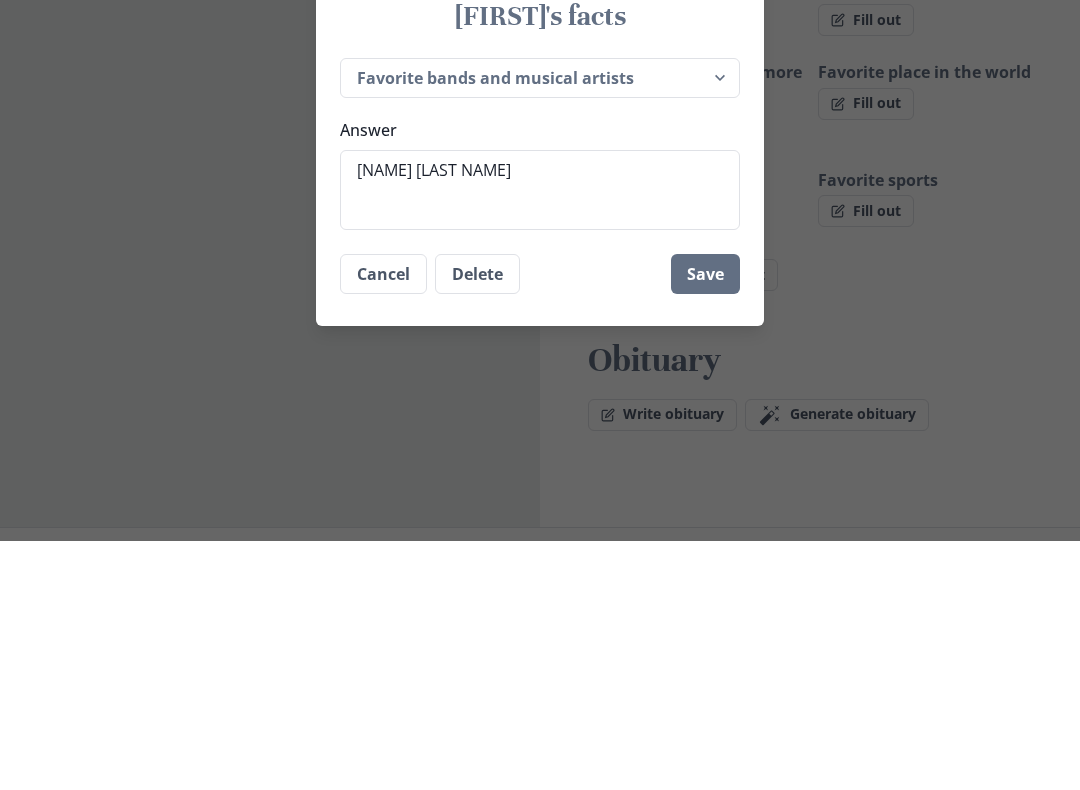 type on "x" 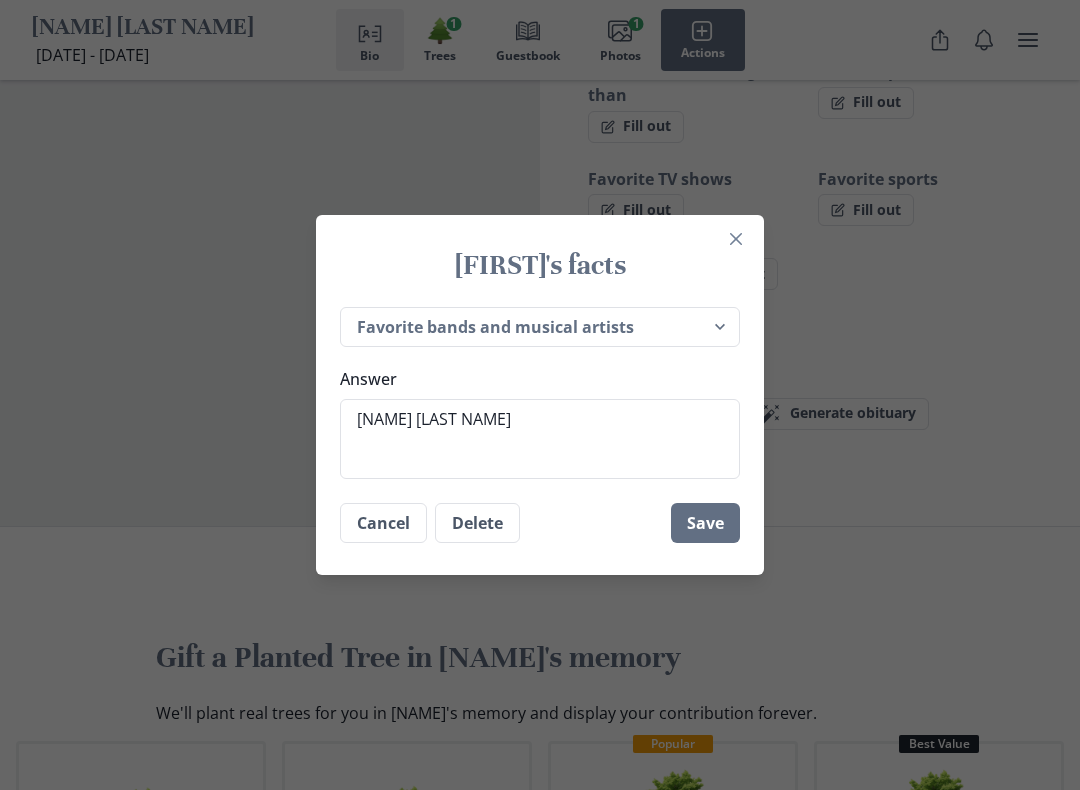 type on "x" 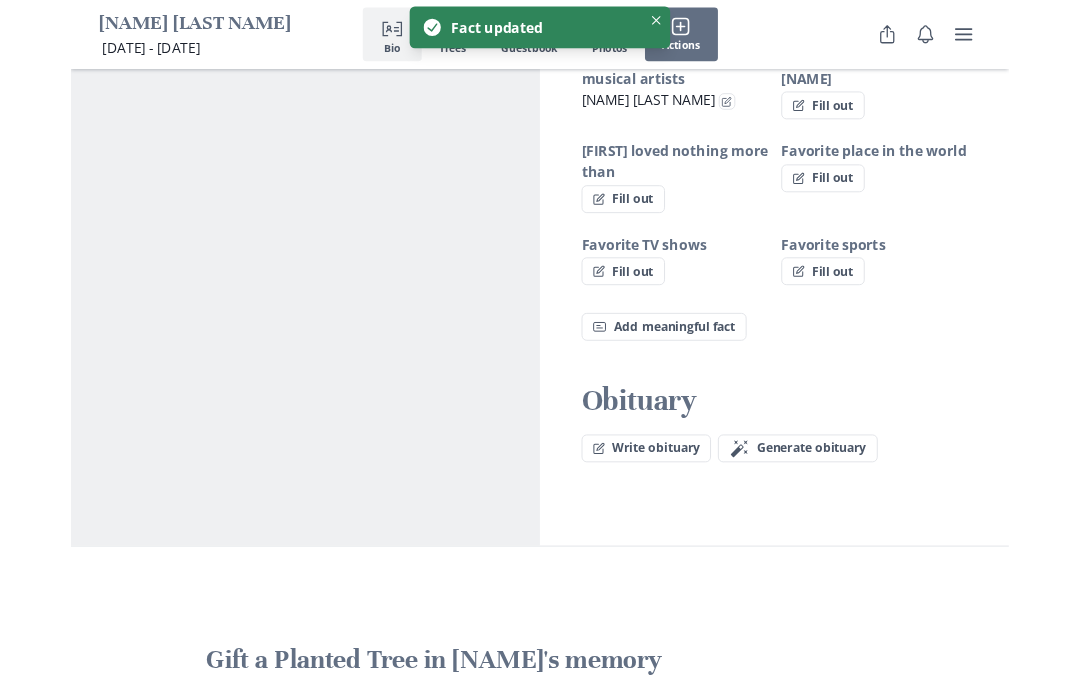 scroll, scrollTop: 1569, scrollLeft: 0, axis: vertical 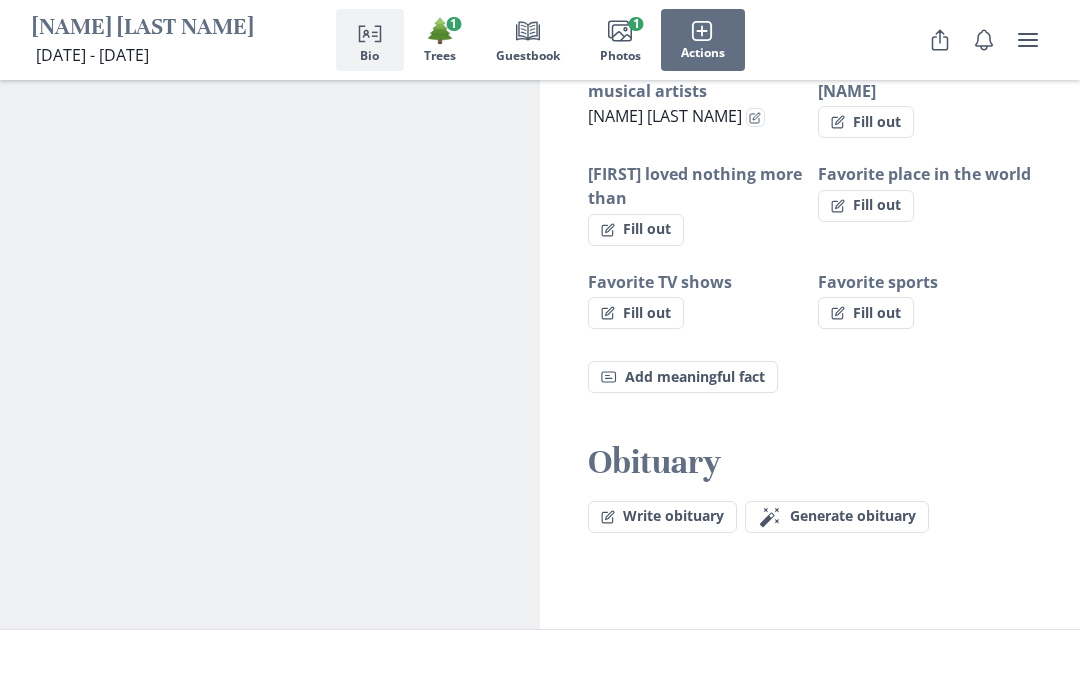 click on "Fill out" at bounding box center (866, 122) 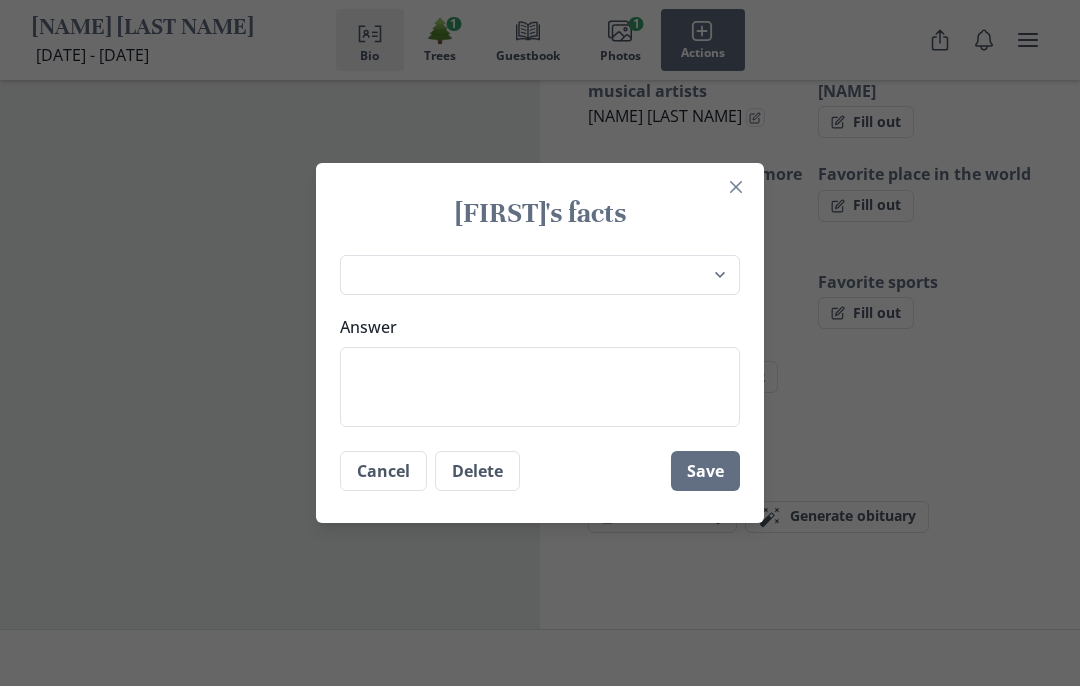 click on "Answer" at bounding box center (540, 387) 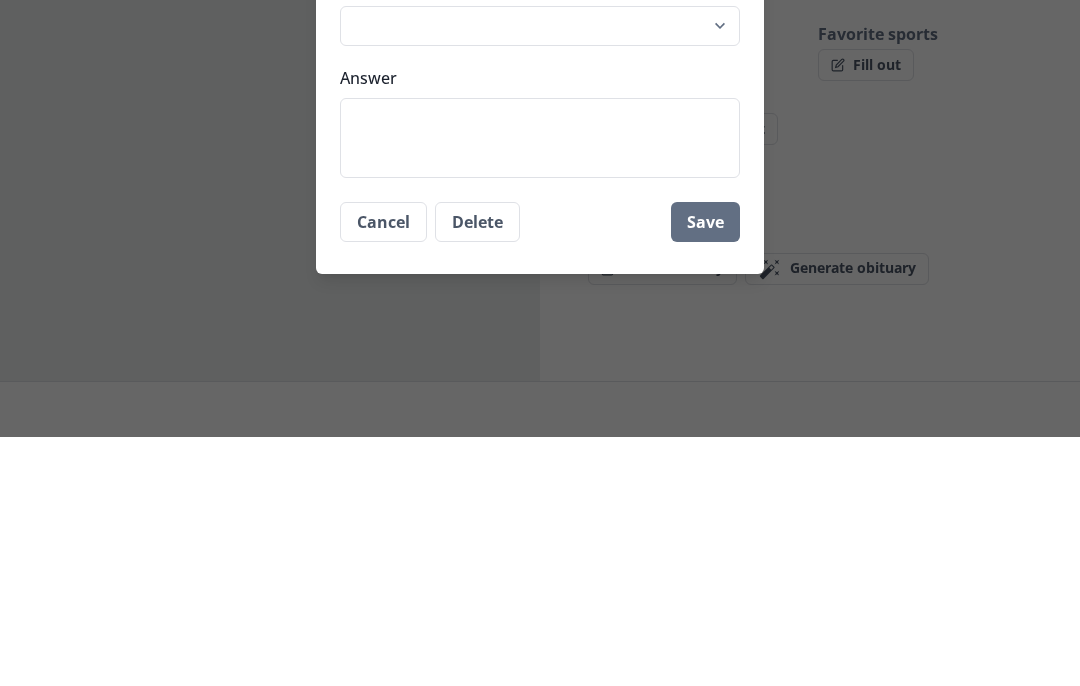 type on "x" 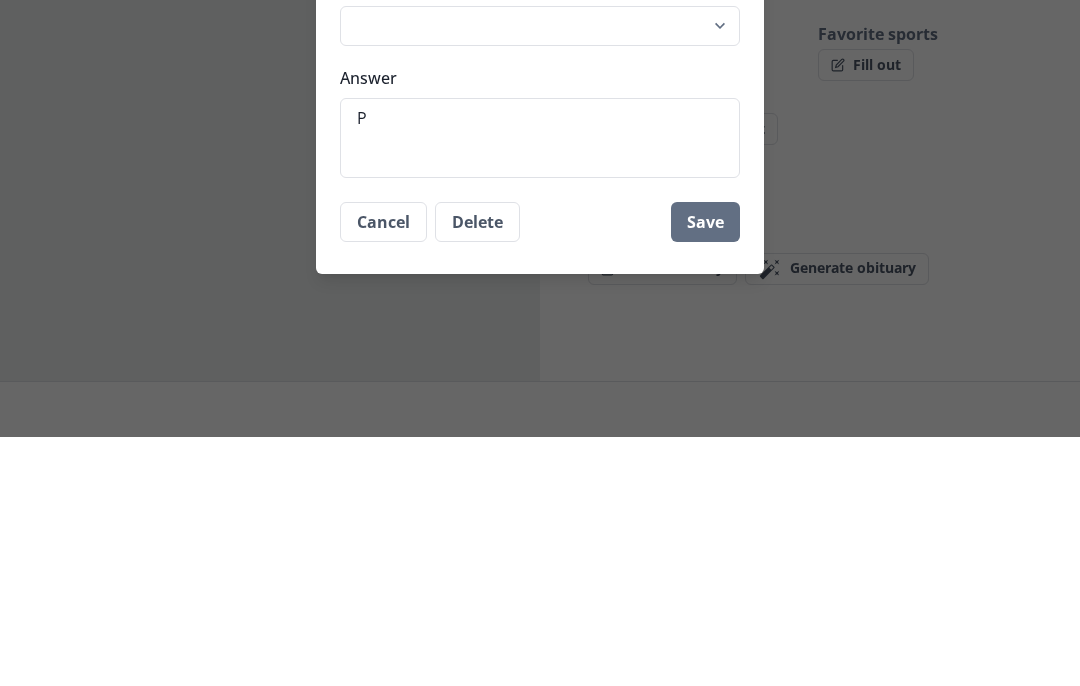 type on "x" 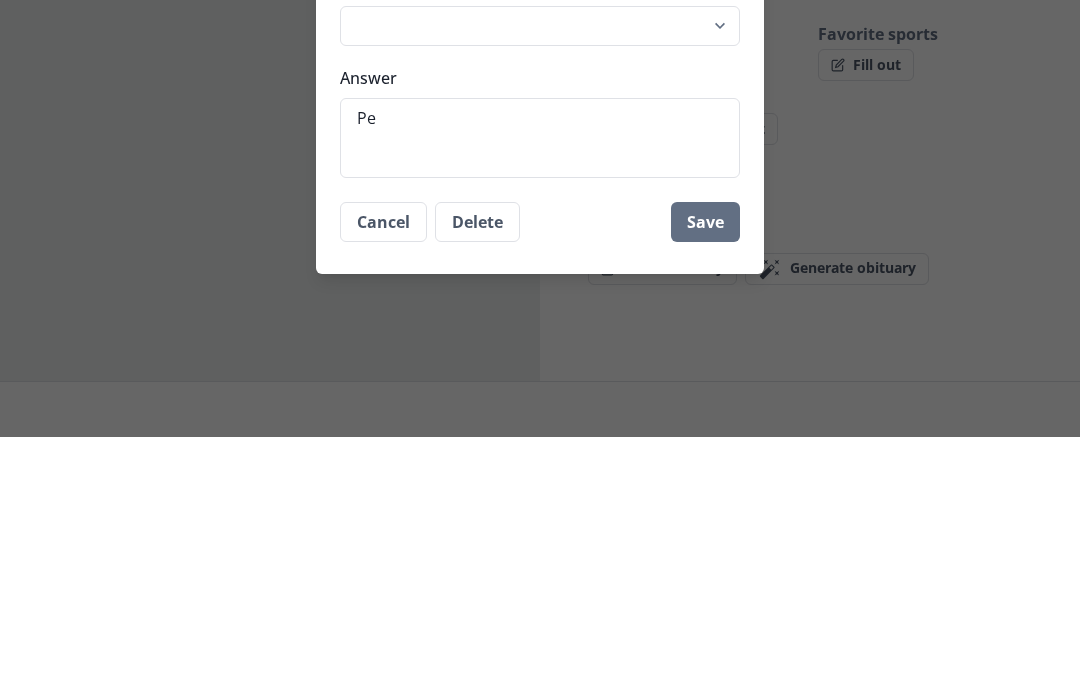 type on "x" 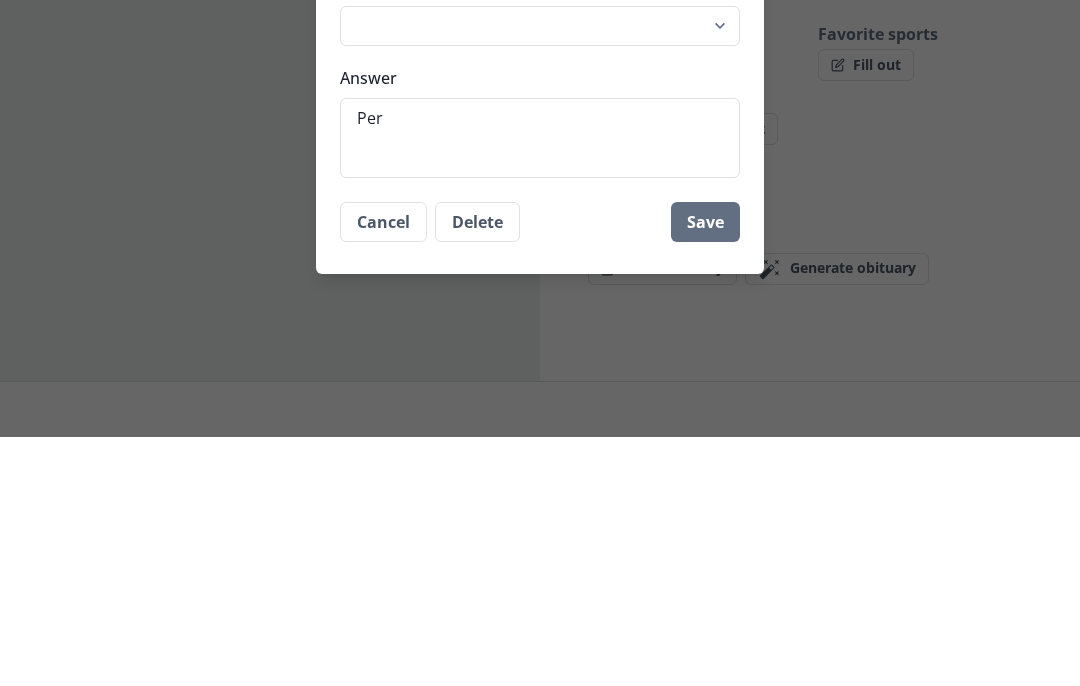 type on "Pers" 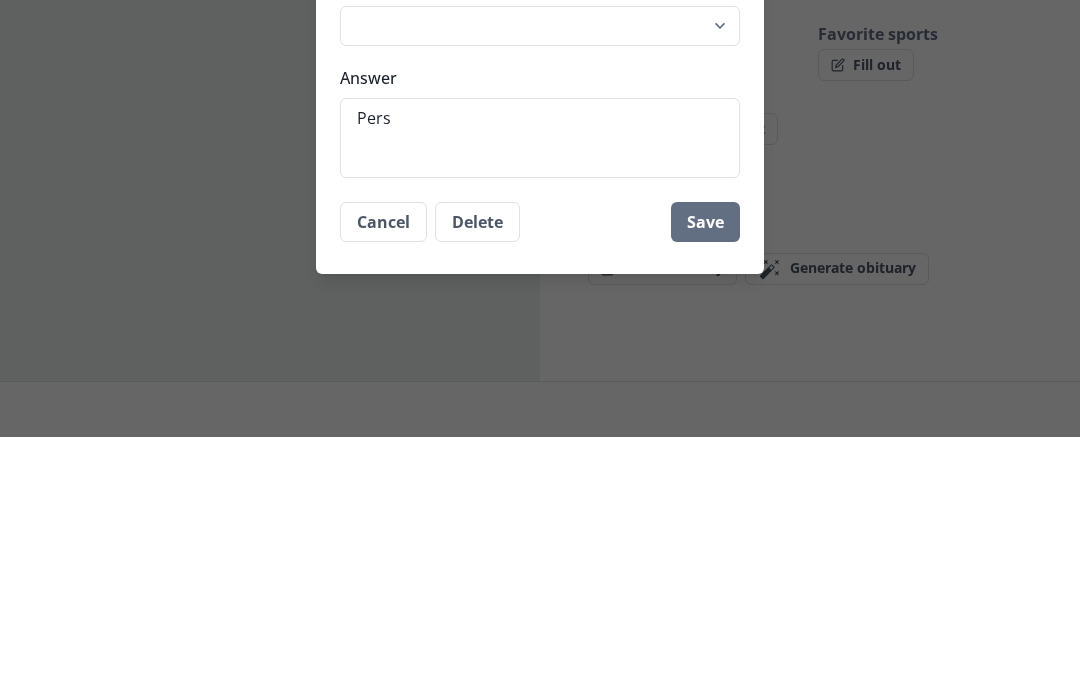 type on "x" 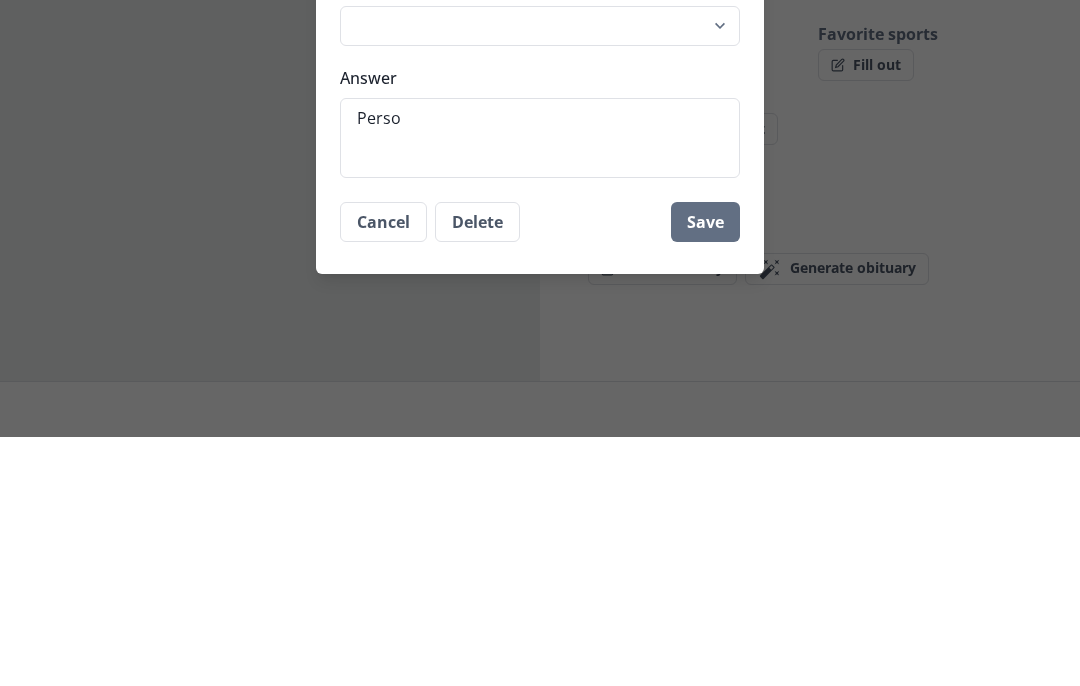 type on "x" 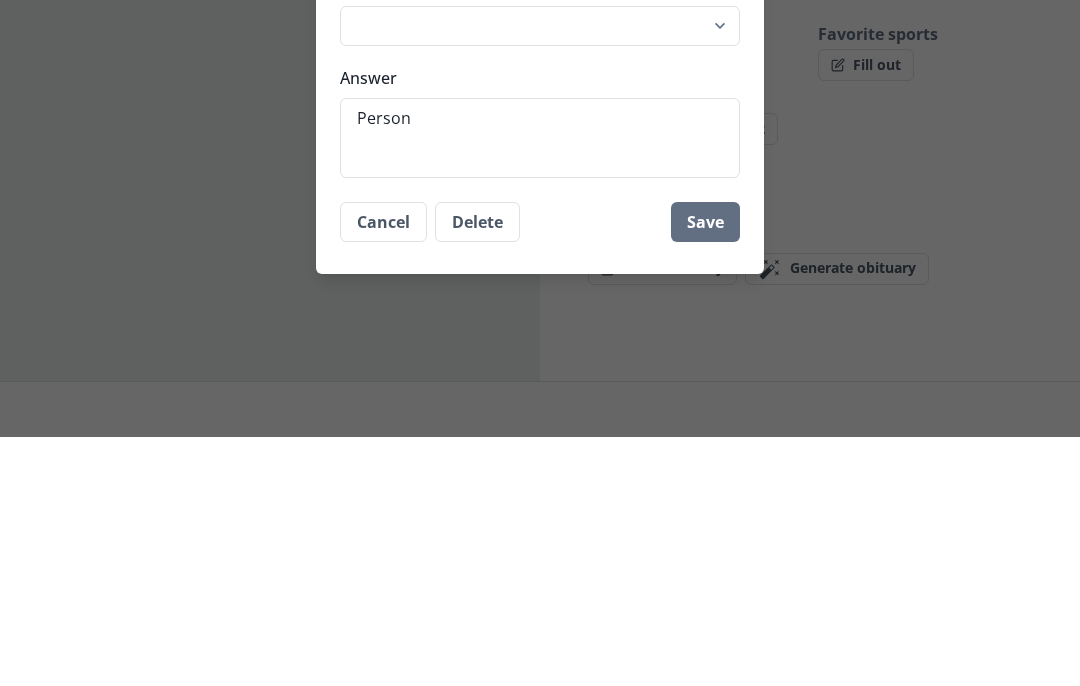 type on "x" 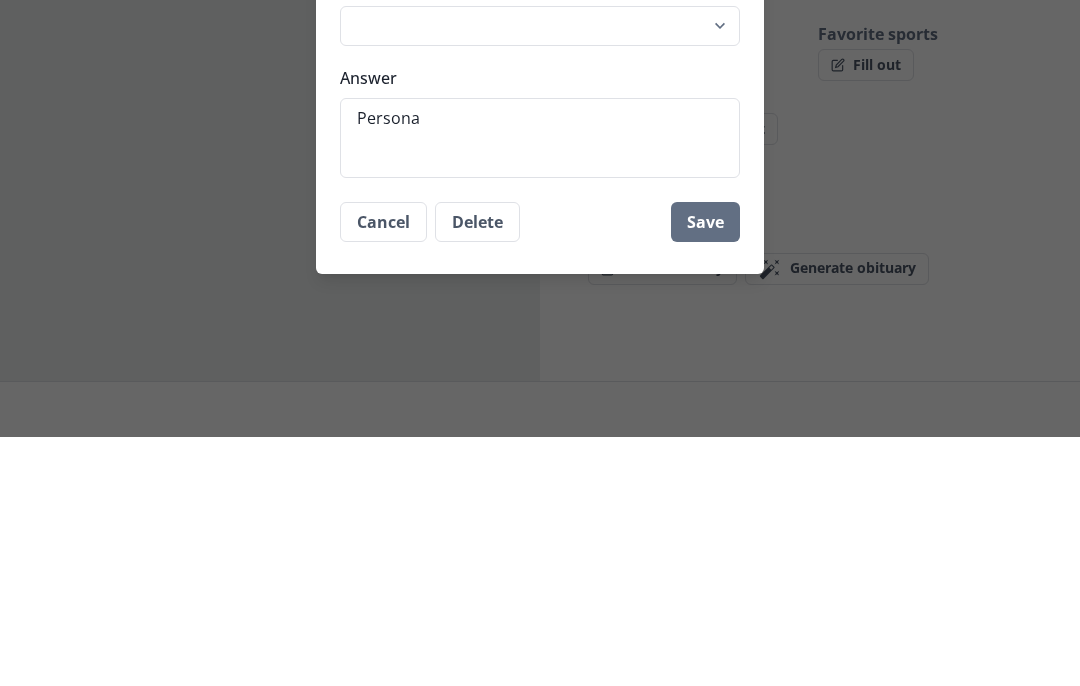 type on "x" 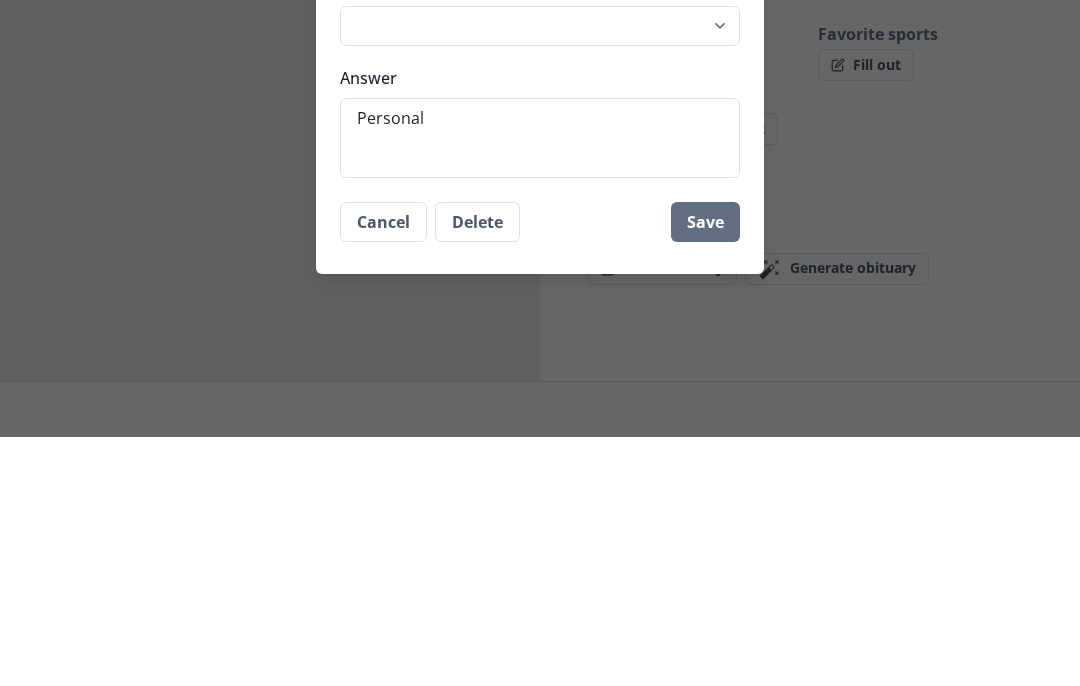 type on "x" 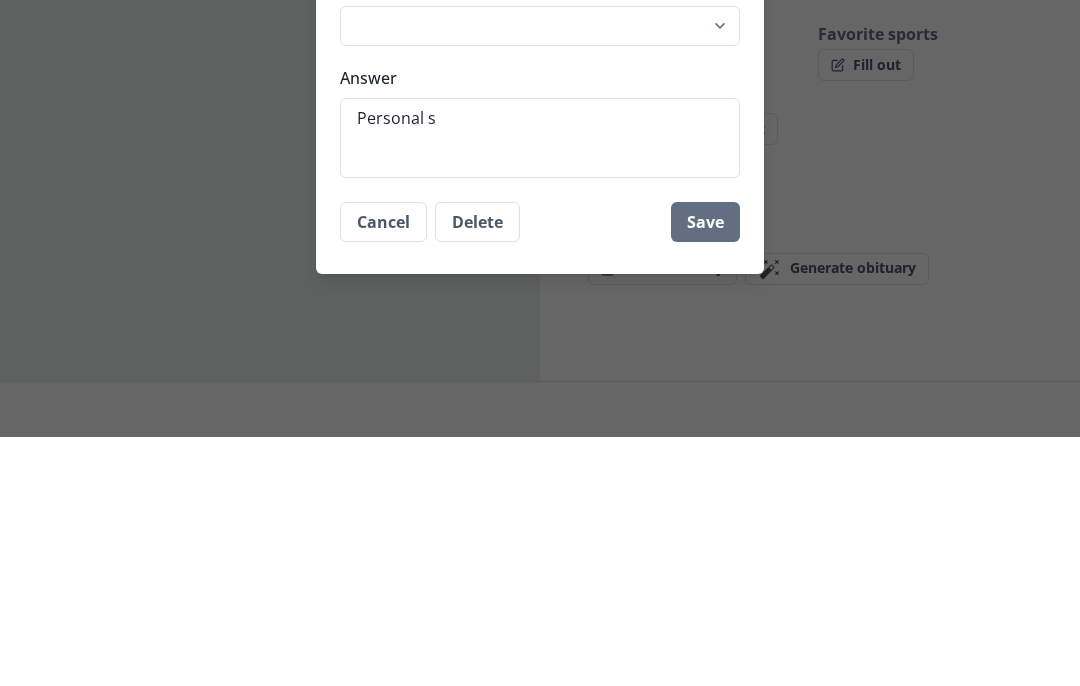 type on "x" 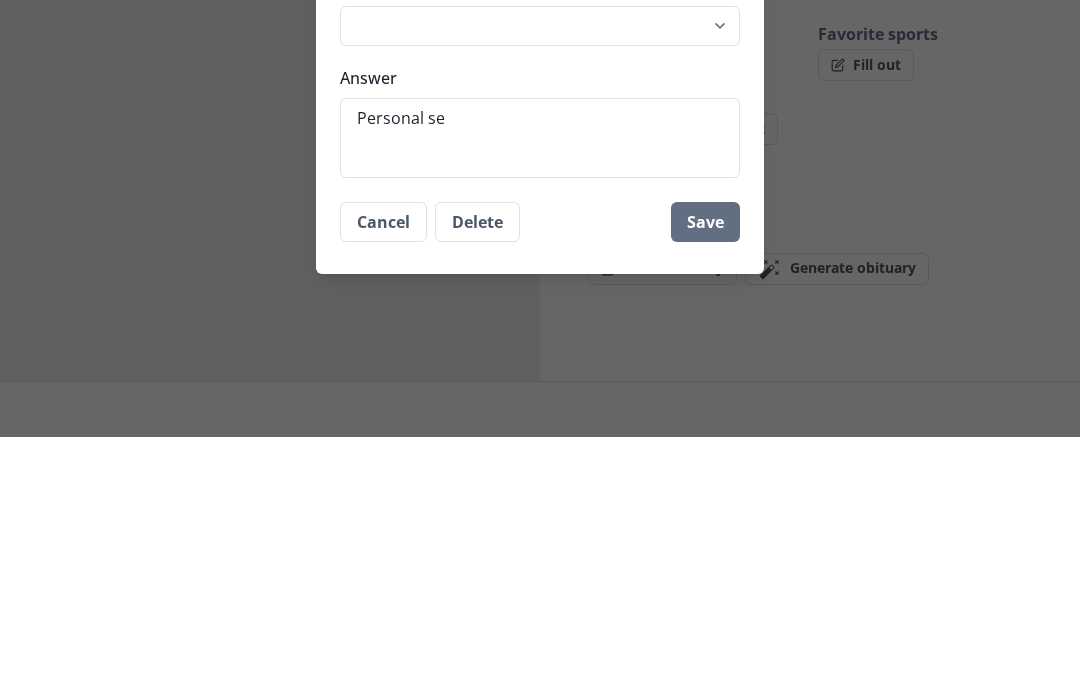 type on "x" 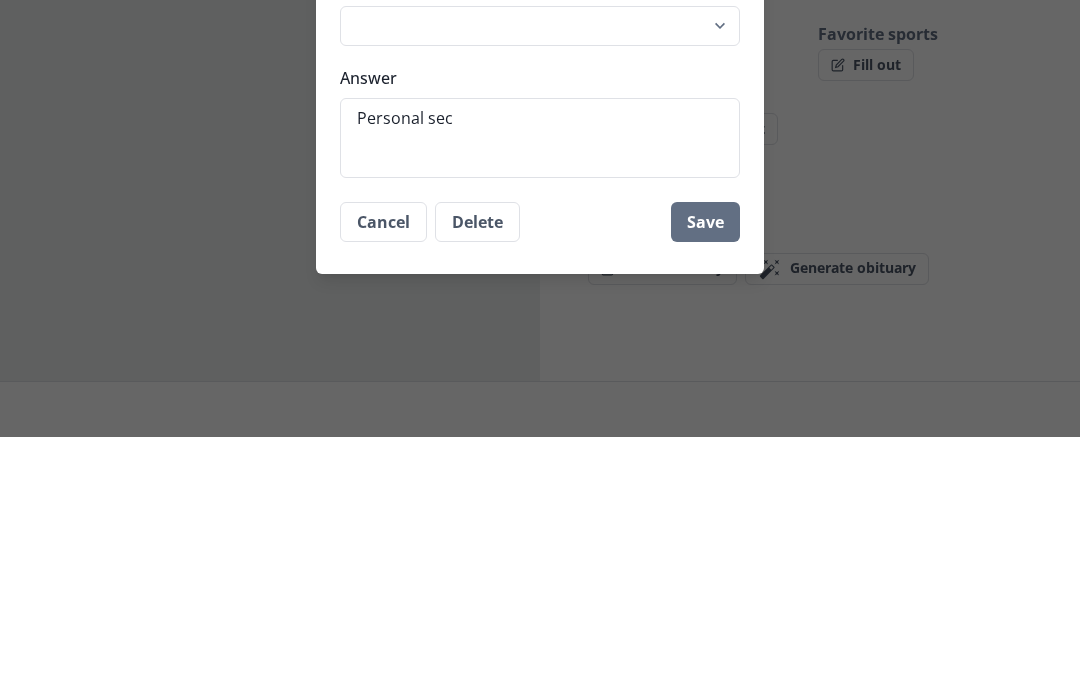 type on "Personal secu" 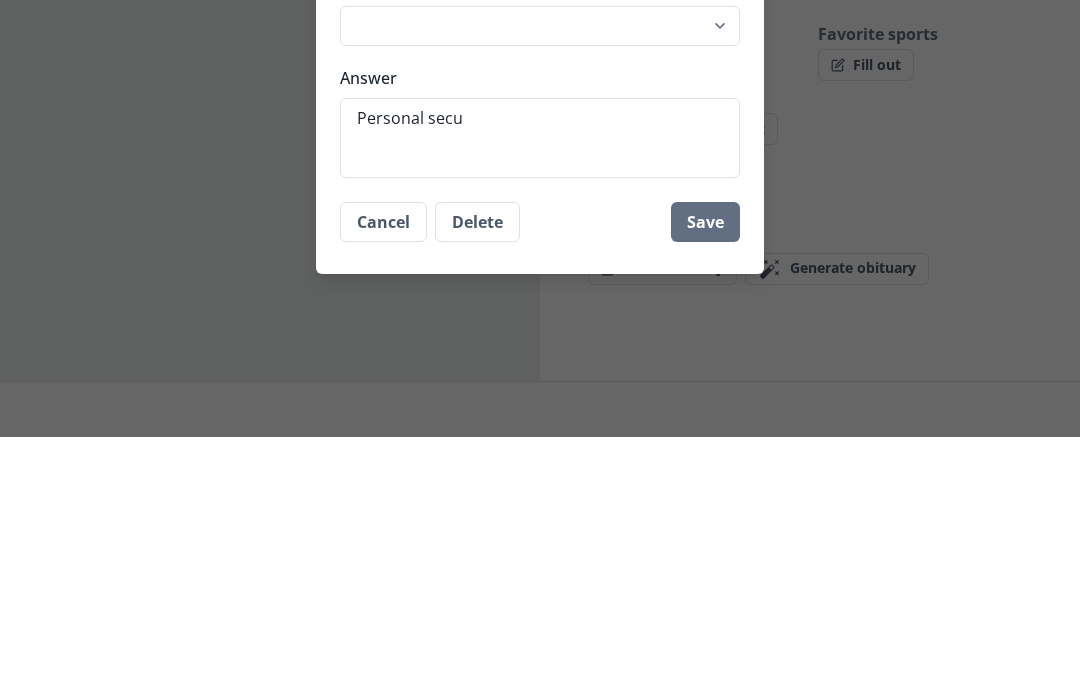 type on "x" 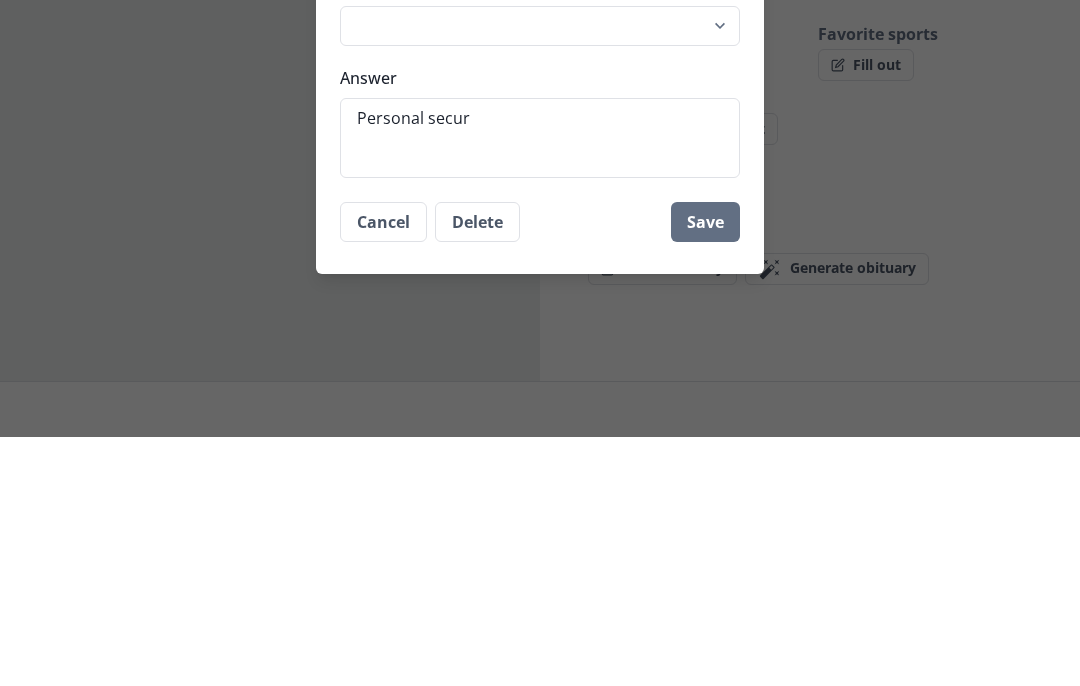 type on "x" 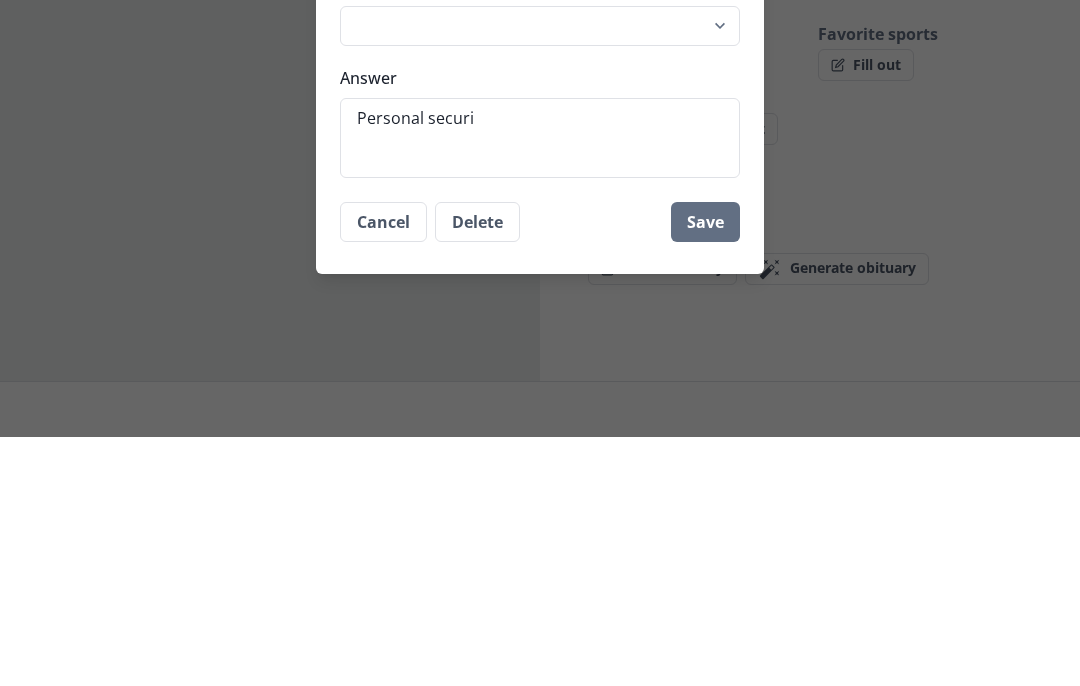 type on "x" 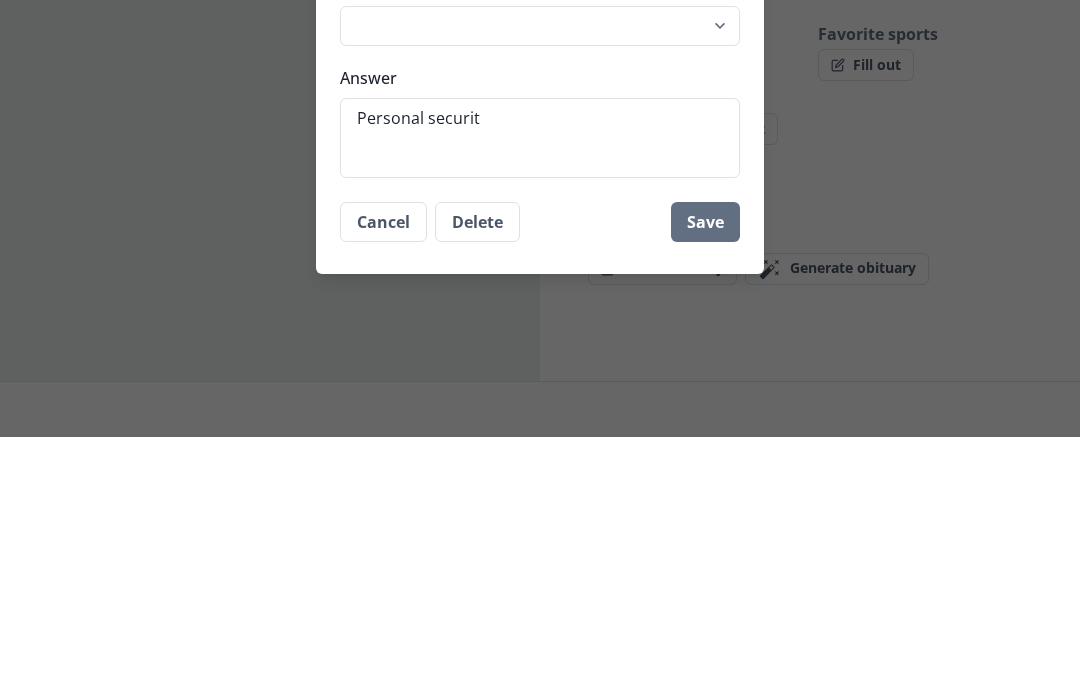 type on "x" 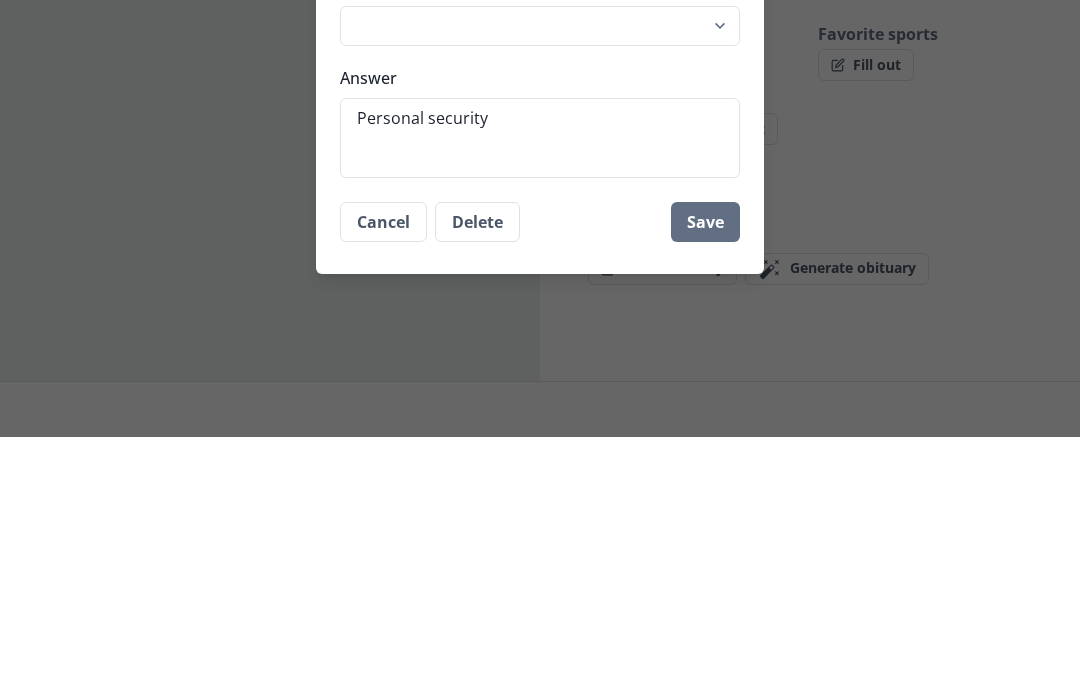 type on "x" 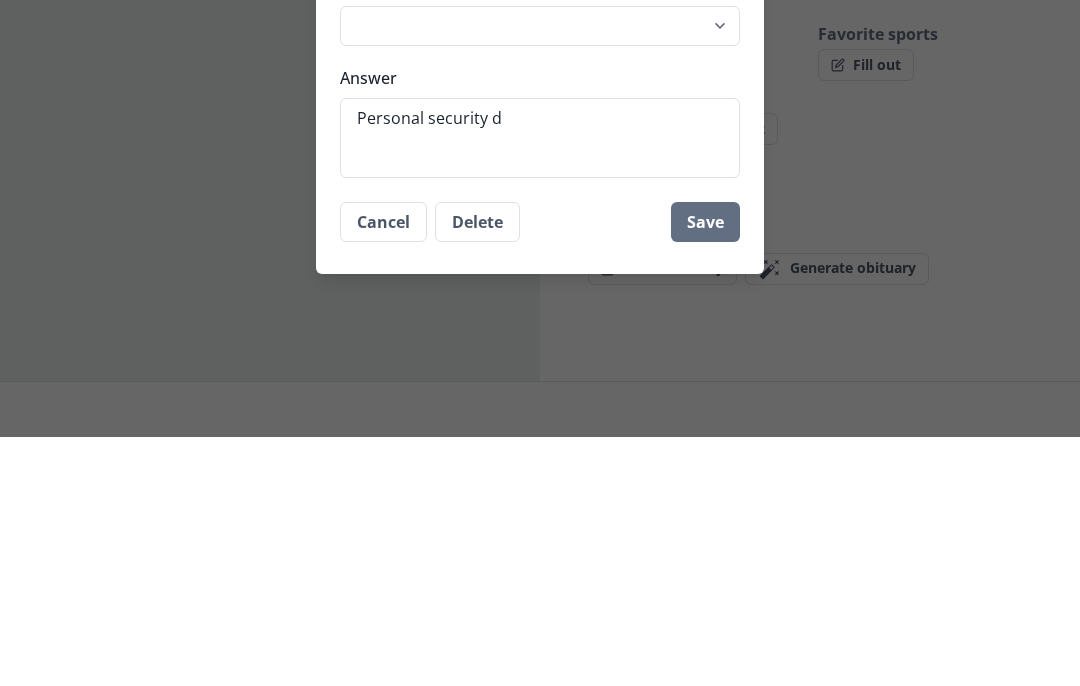 type on "x" 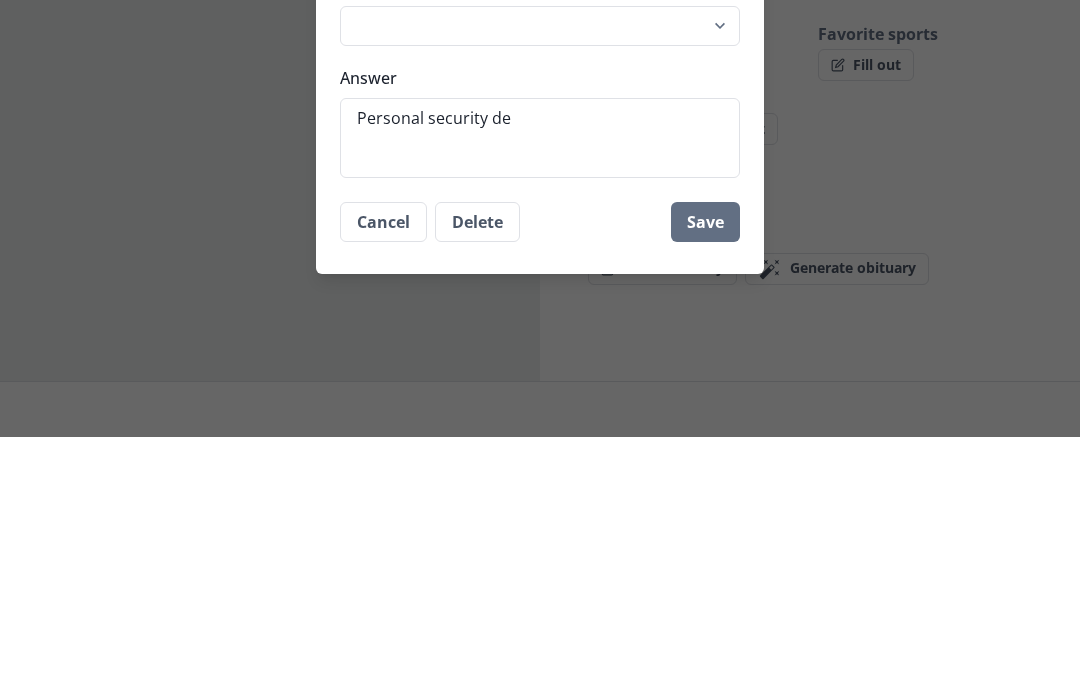type on "Personal security det" 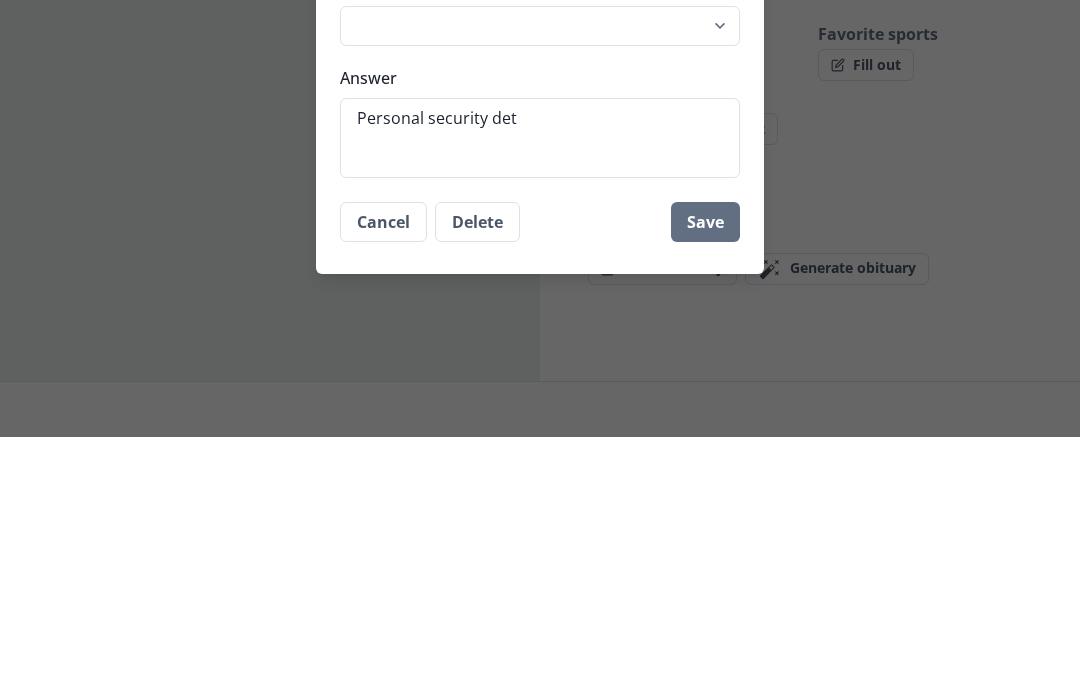 type on "x" 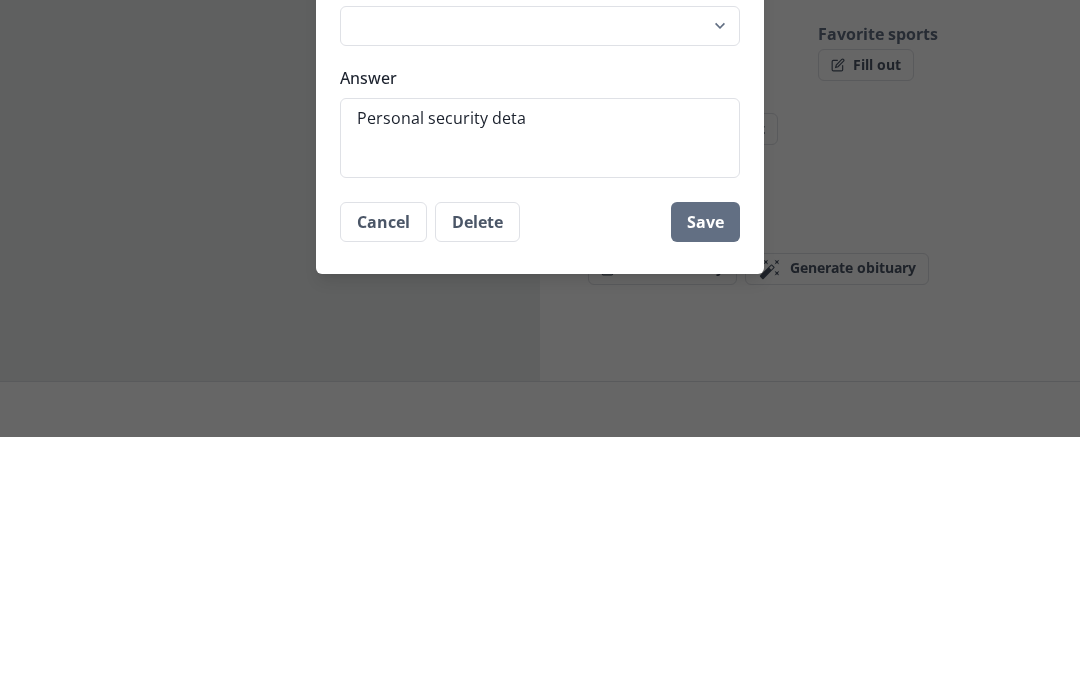 type on "x" 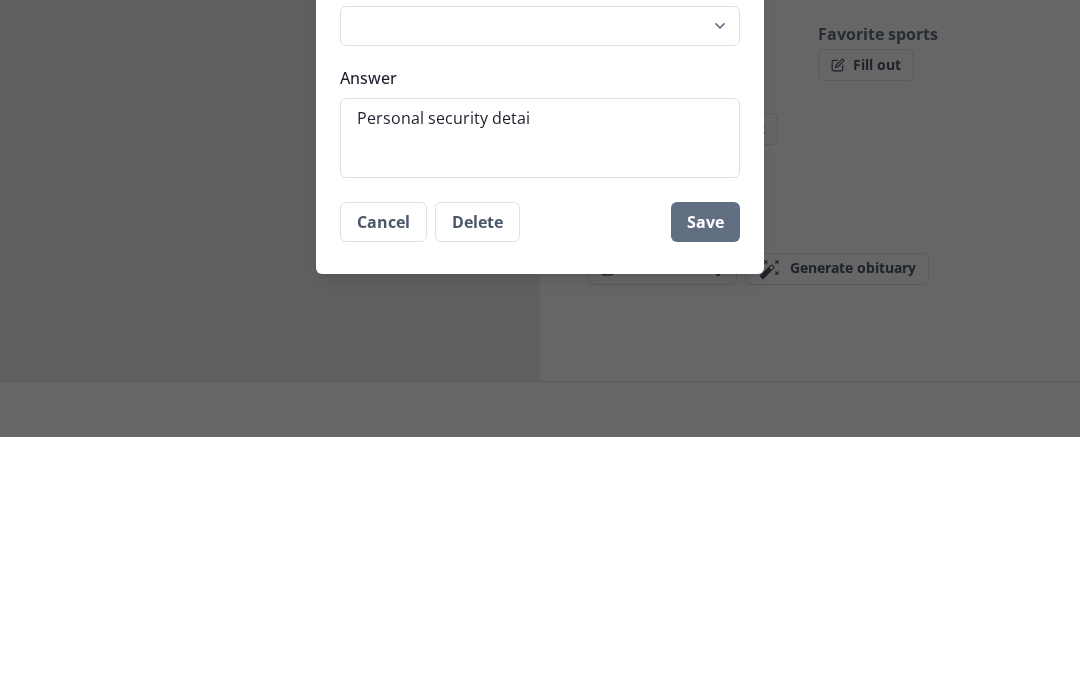 type on "Personal security detail" 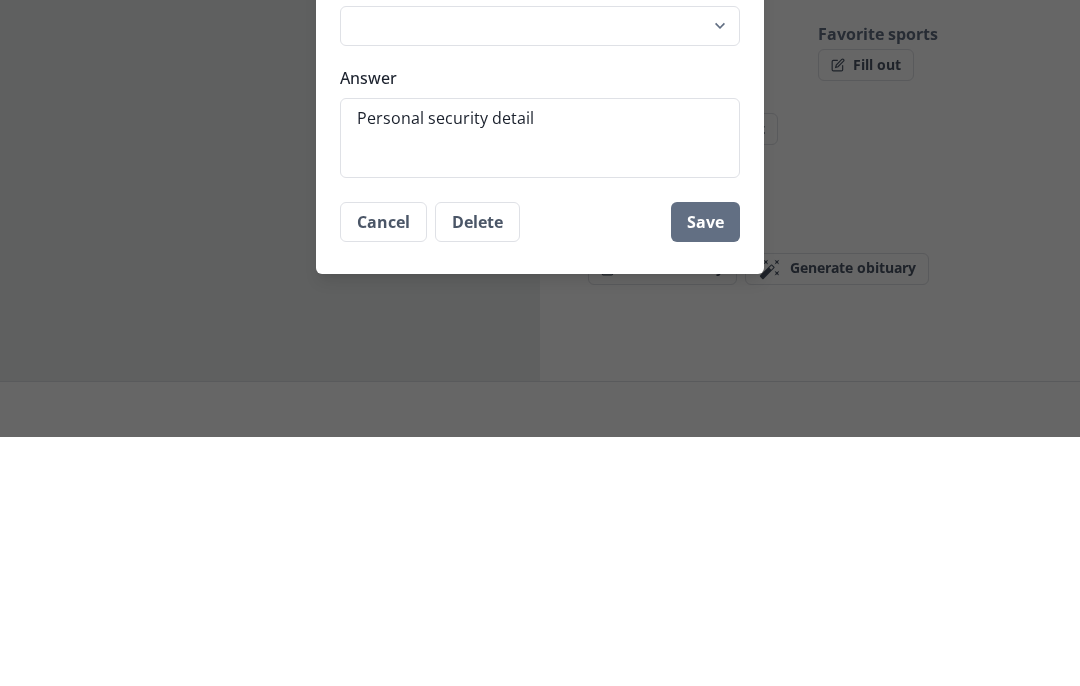 type on "x" 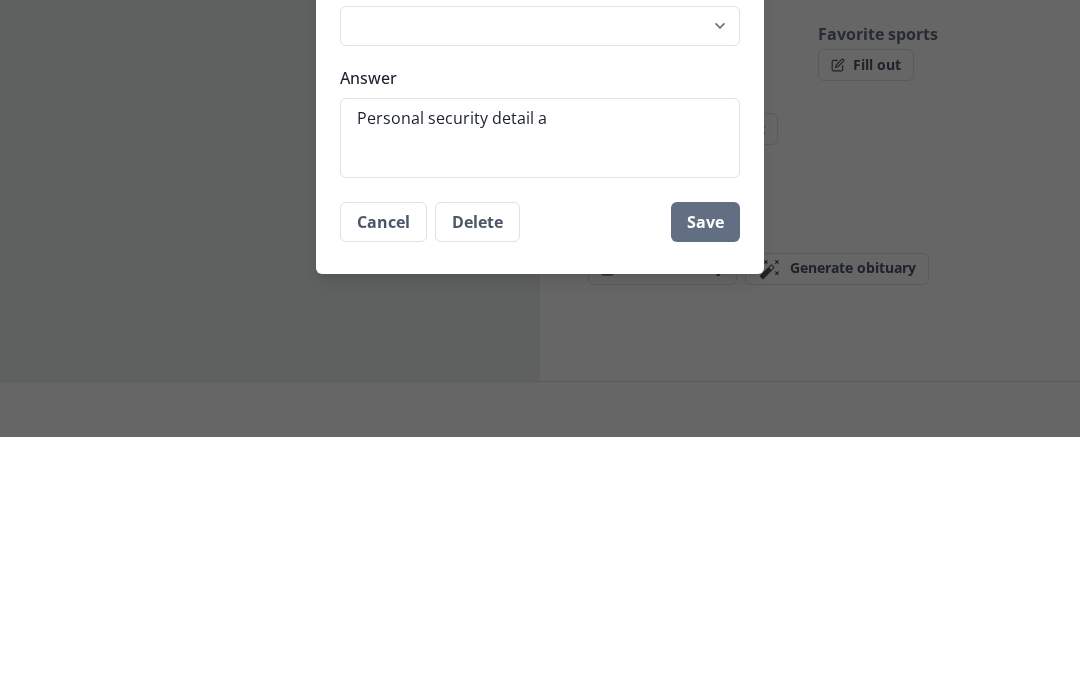 type on "x" 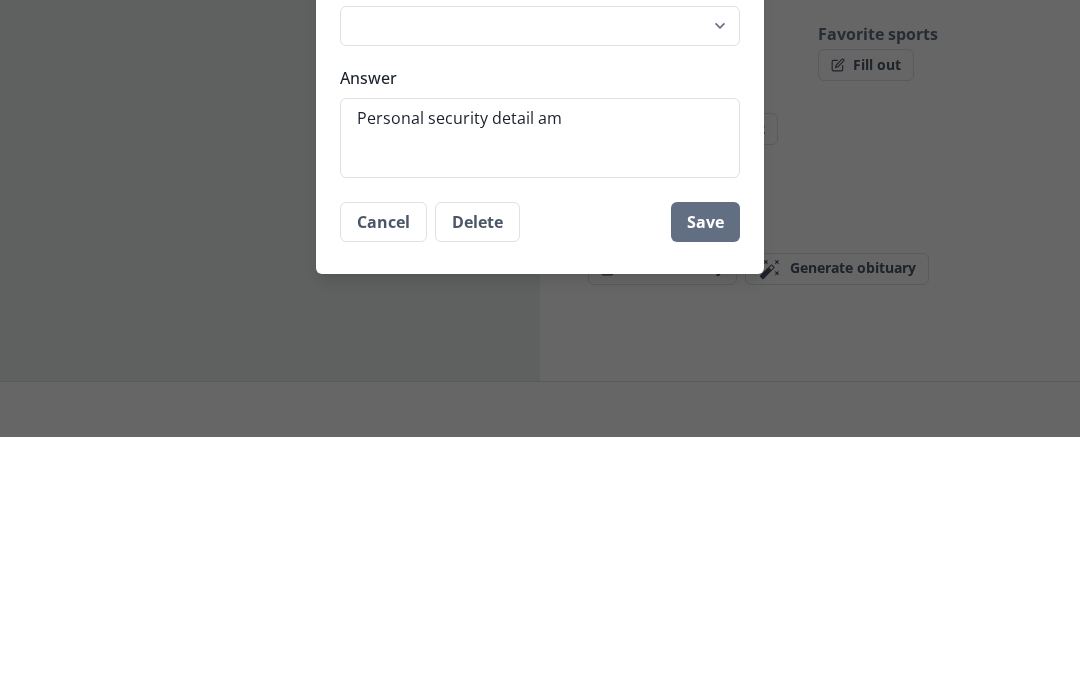 type on "x" 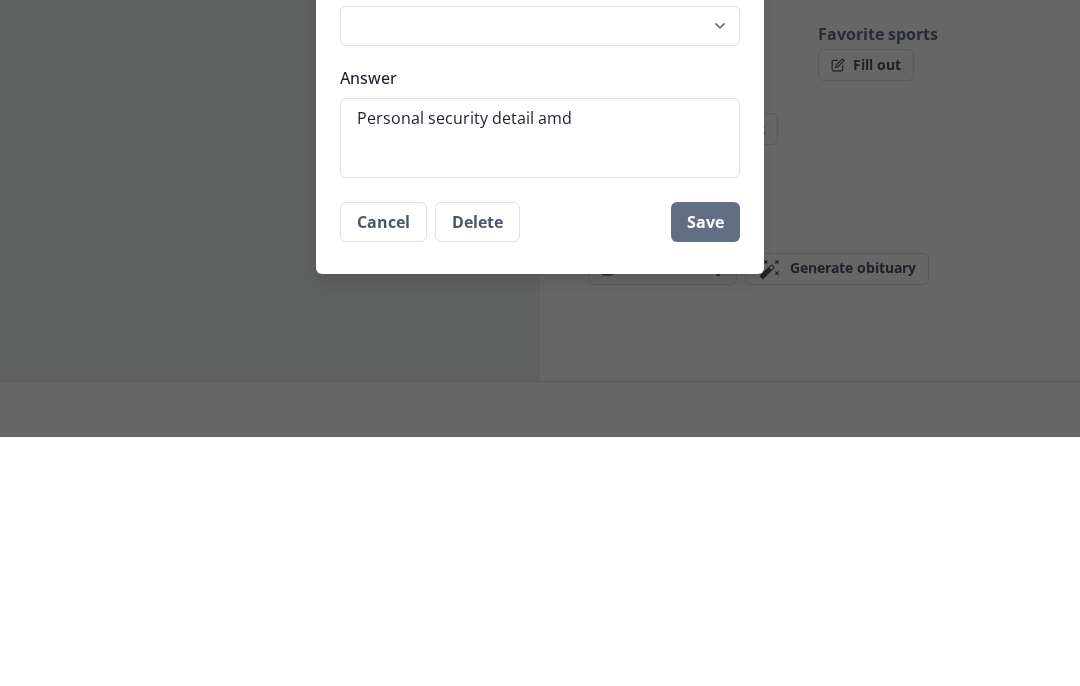 type on "x" 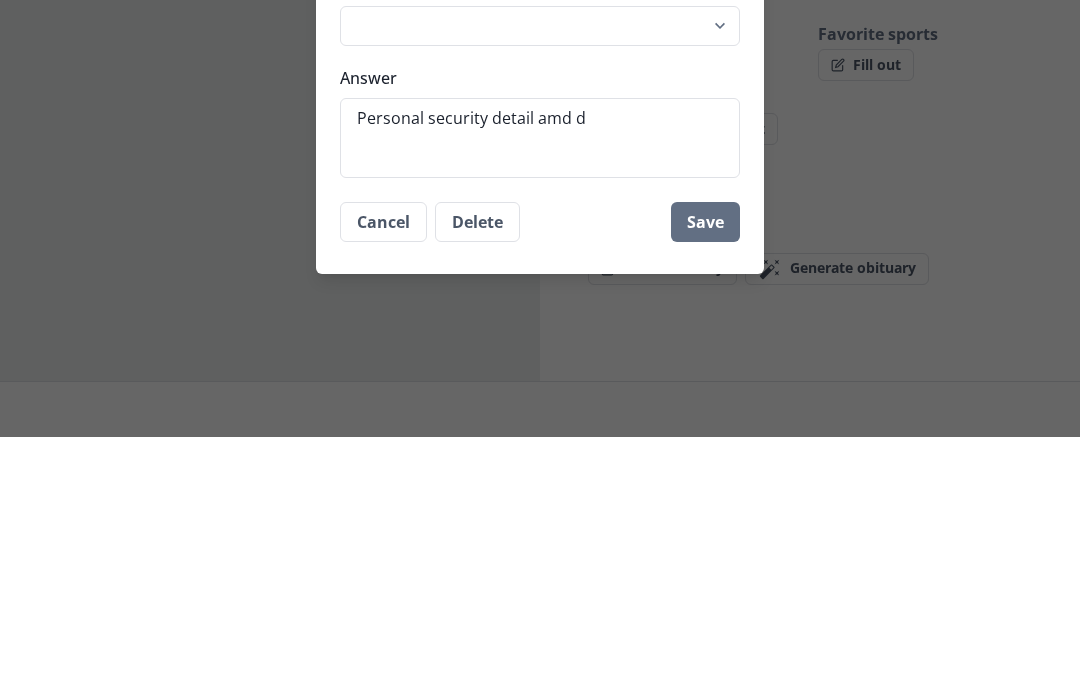 type on "x" 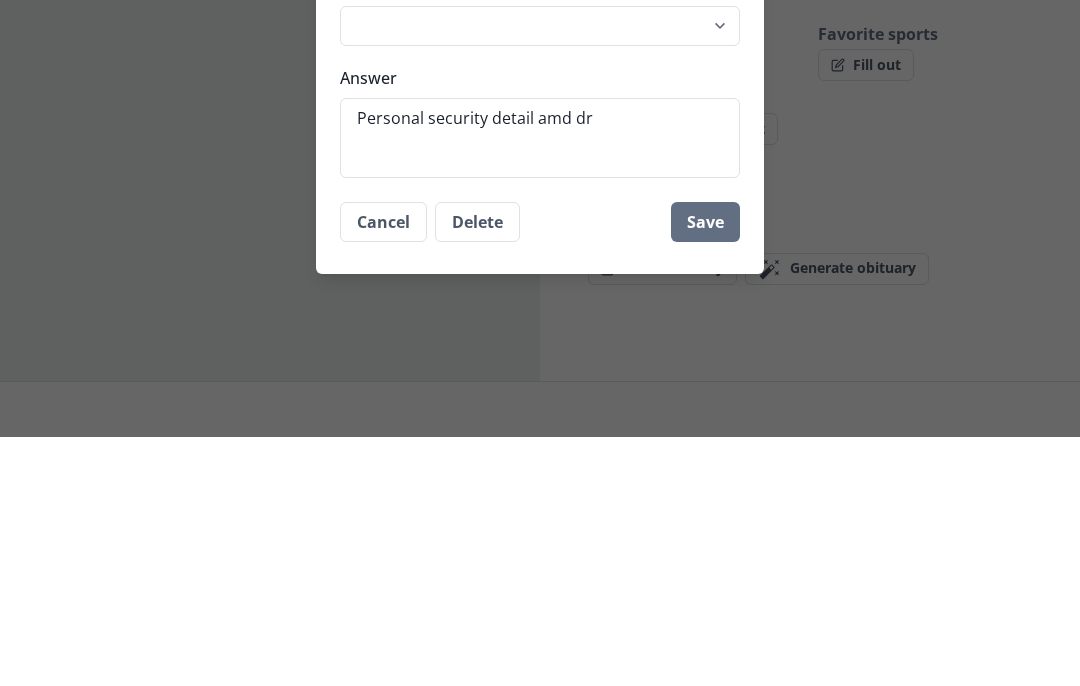 type on "x" 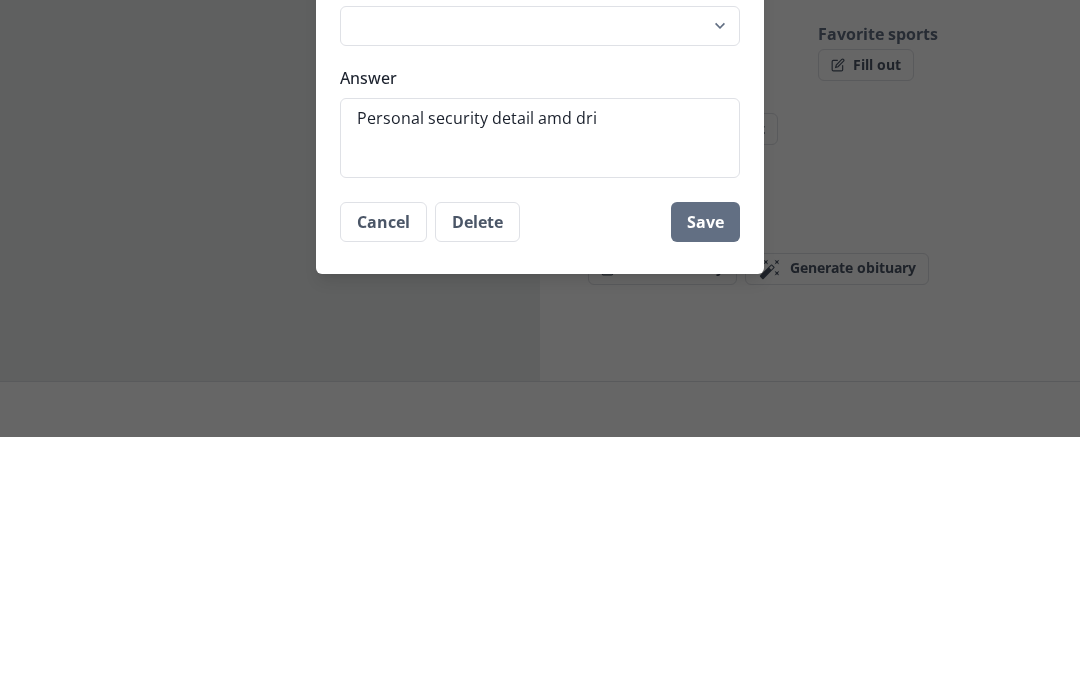 type on "x" 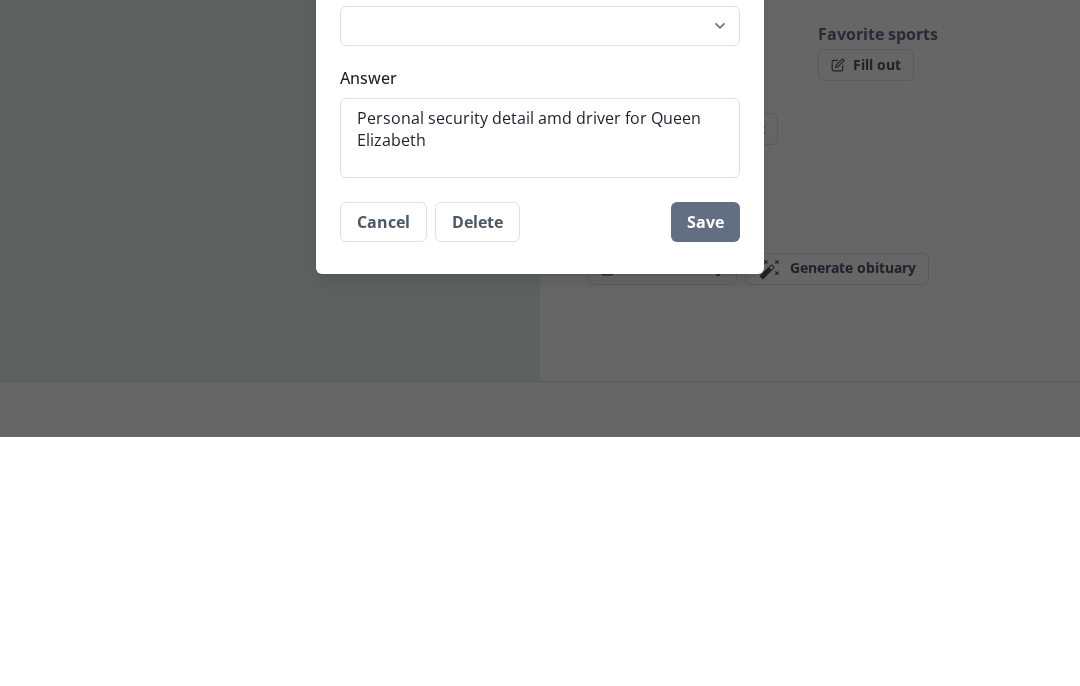 click on "Personal security detail amd driver for Queen Elizabeth" at bounding box center [540, 387] 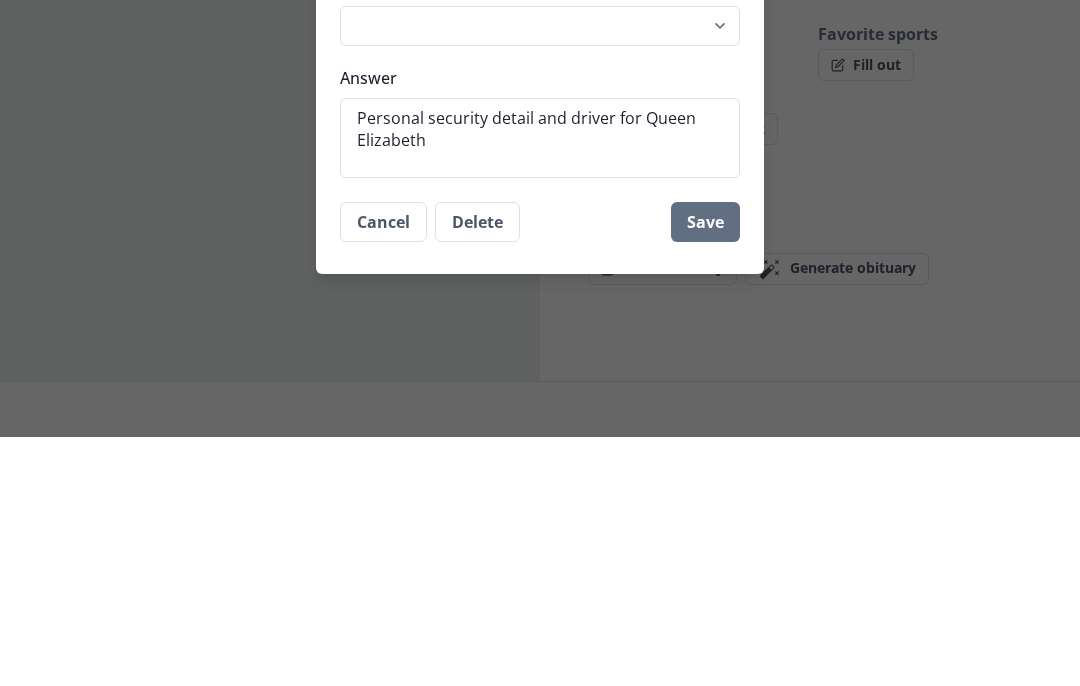 click on "Save" at bounding box center (705, 471) 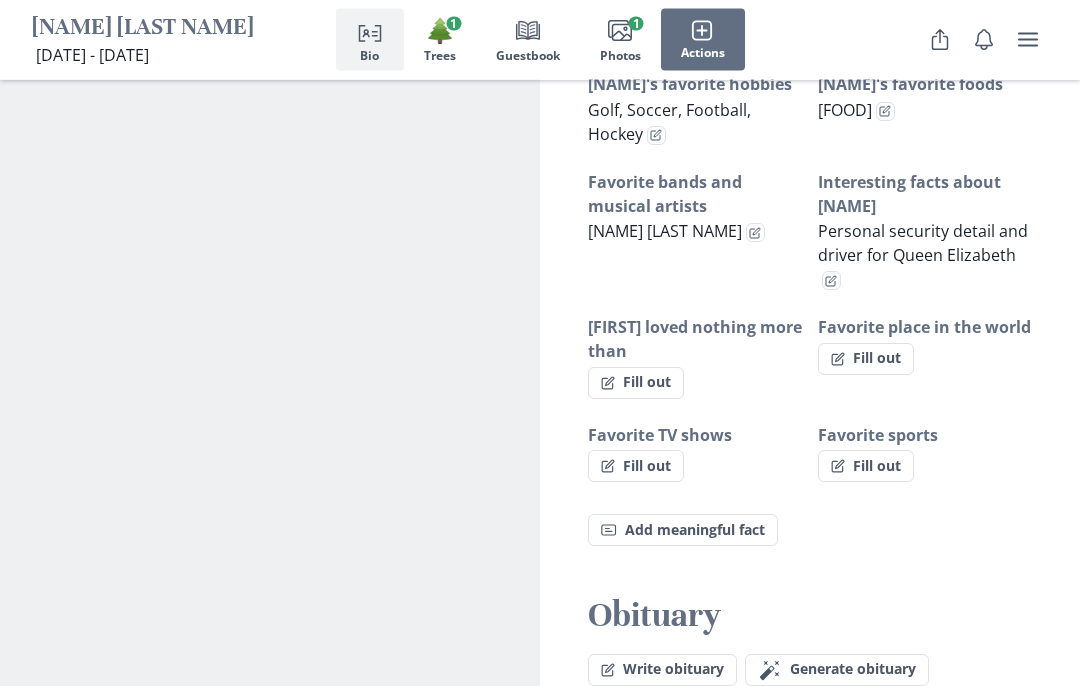 scroll, scrollTop: 1454, scrollLeft: 0, axis: vertical 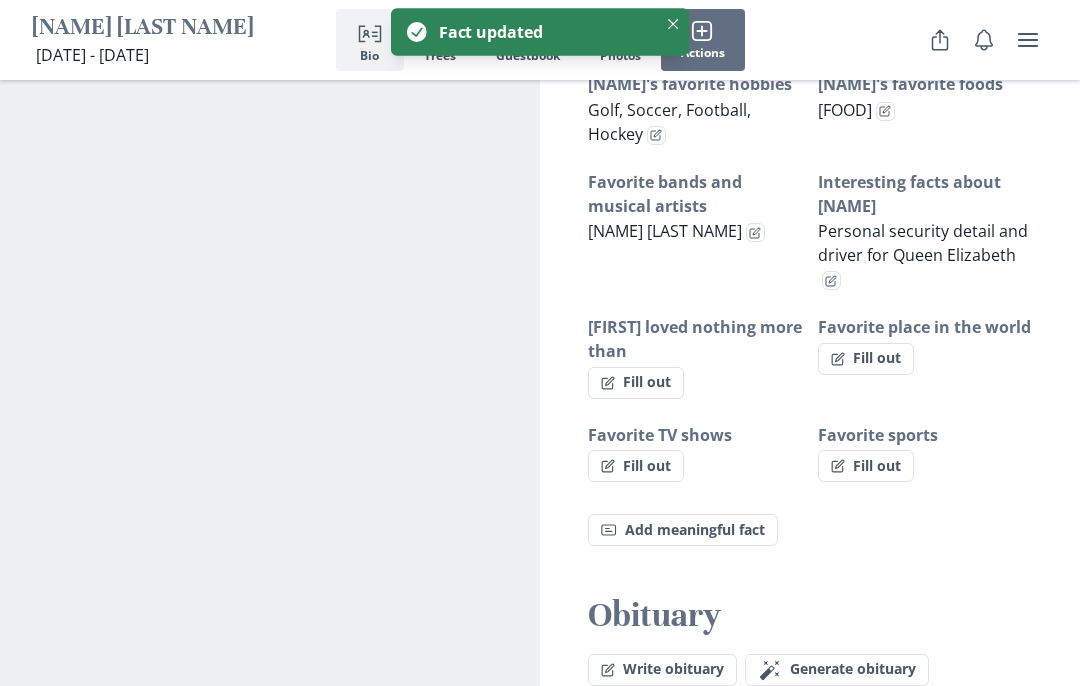click on "Fill out" at bounding box center [636, 383] 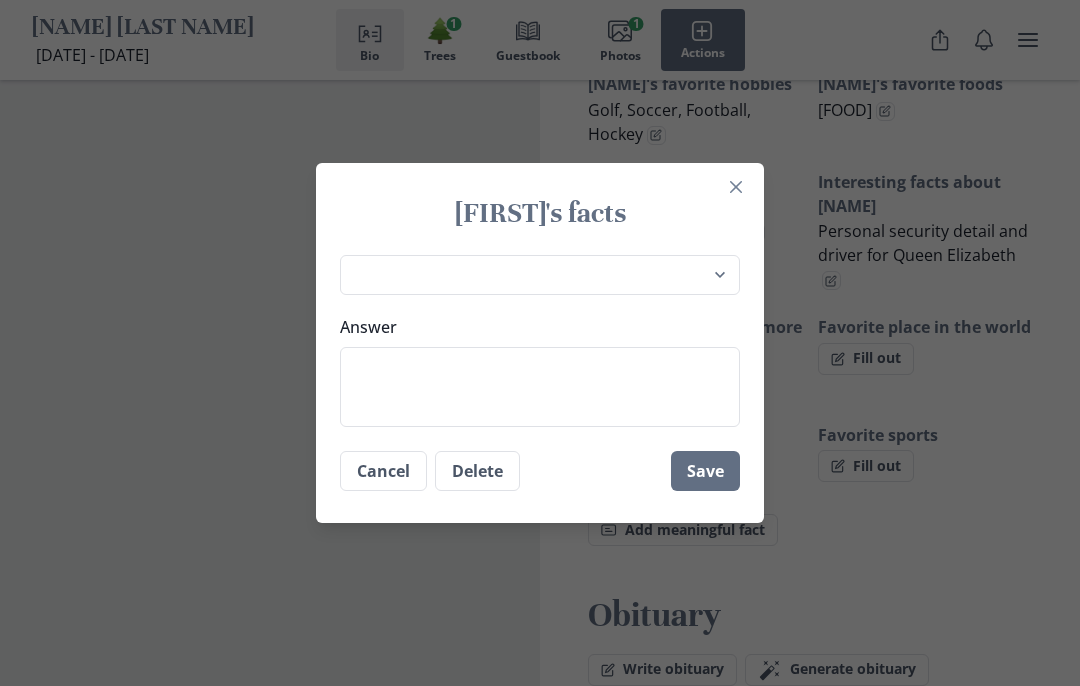 click on "Answer" at bounding box center [540, 387] 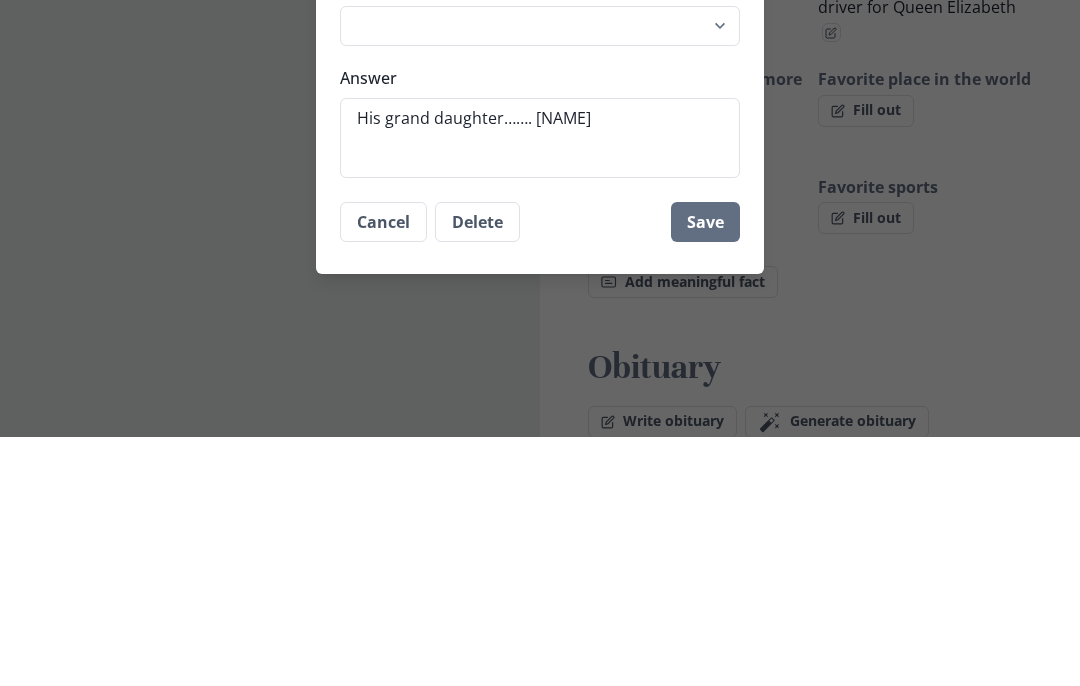 click on "Save" at bounding box center [705, 471] 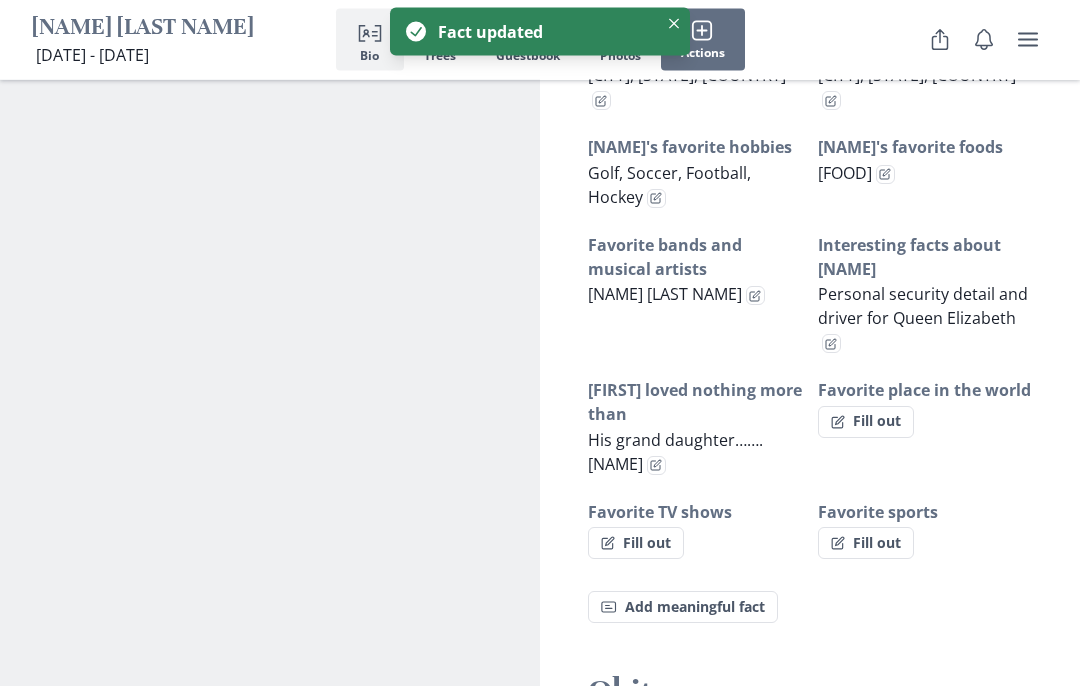 scroll, scrollTop: 1362, scrollLeft: 0, axis: vertical 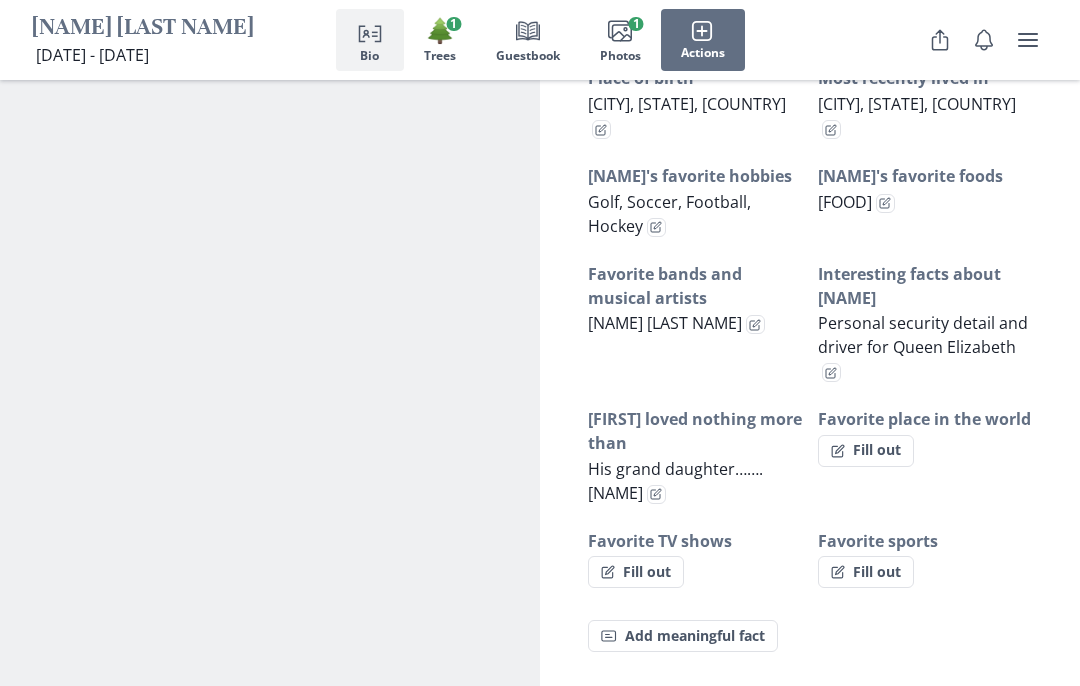 click on "Golf, Soccer, Football, Hockey" at bounding box center [669, 214] 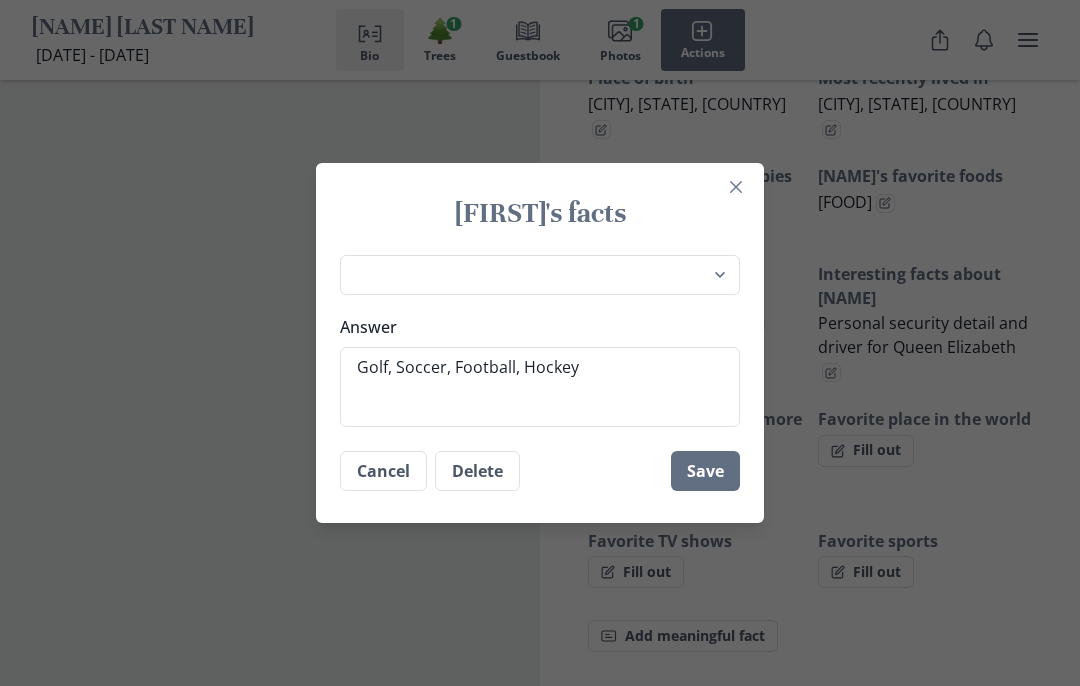 click on "Golf, Soccer, Football, Hockey" at bounding box center (540, 387) 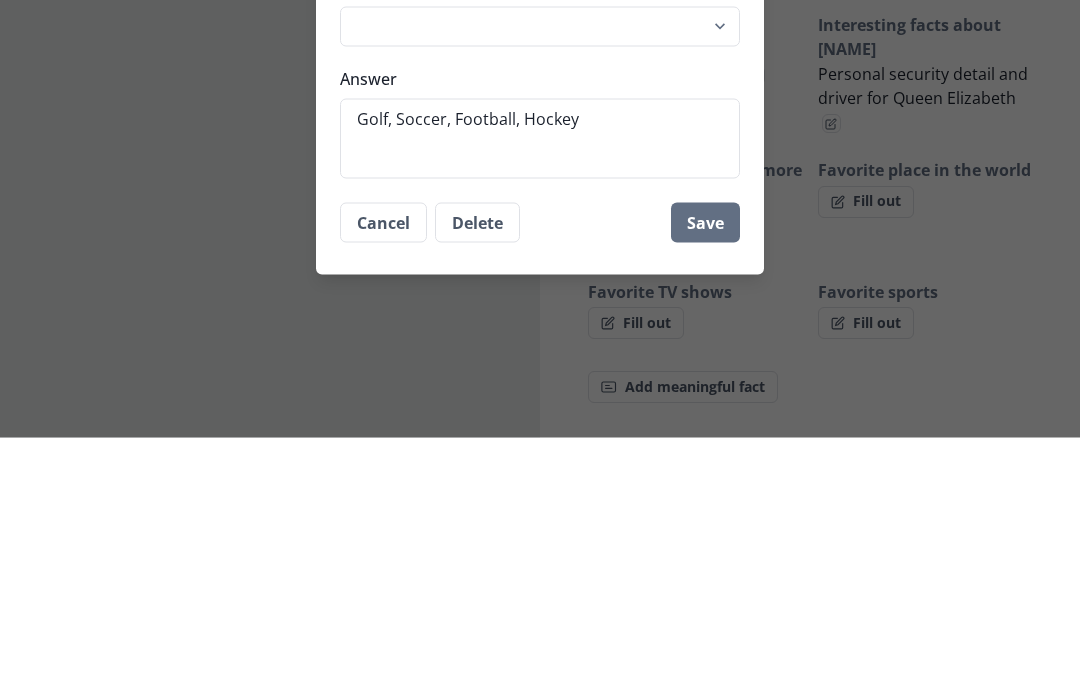 click on "Golf, Soccer, Football, Hockey" at bounding box center (540, 387) 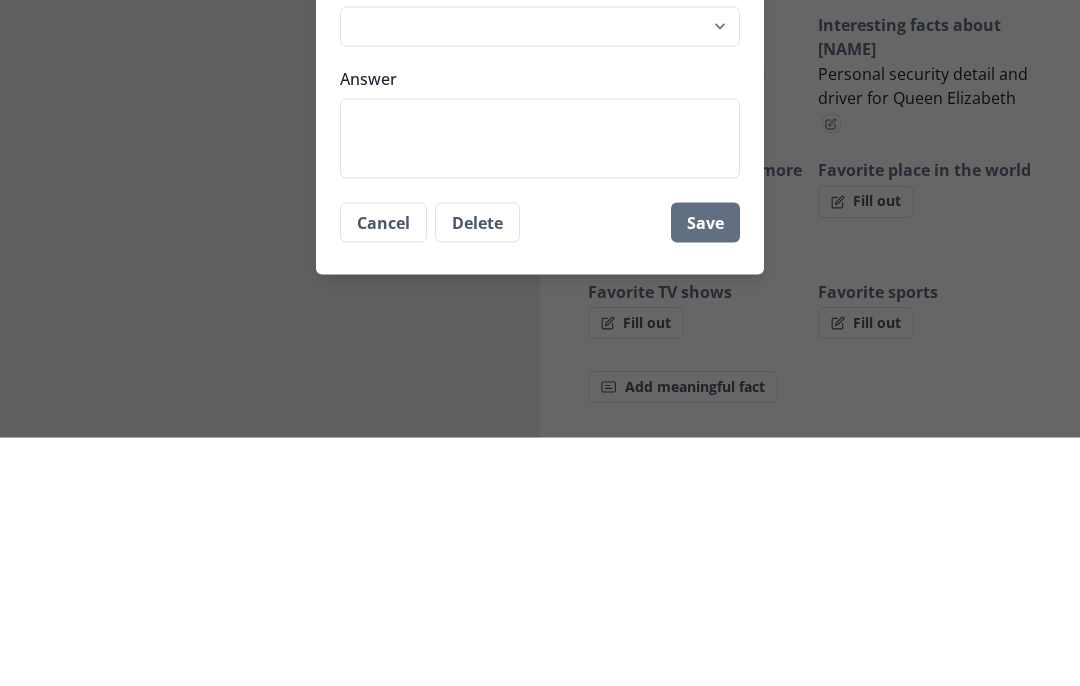 click on "Save" at bounding box center (705, 471) 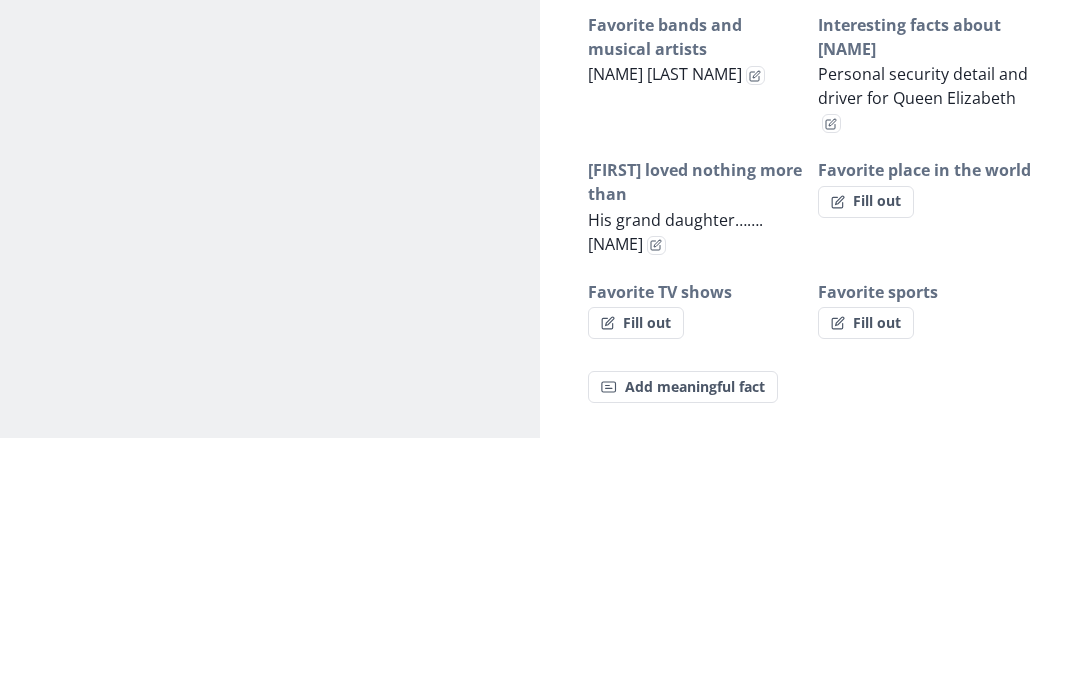 scroll, scrollTop: 1611, scrollLeft: 0, axis: vertical 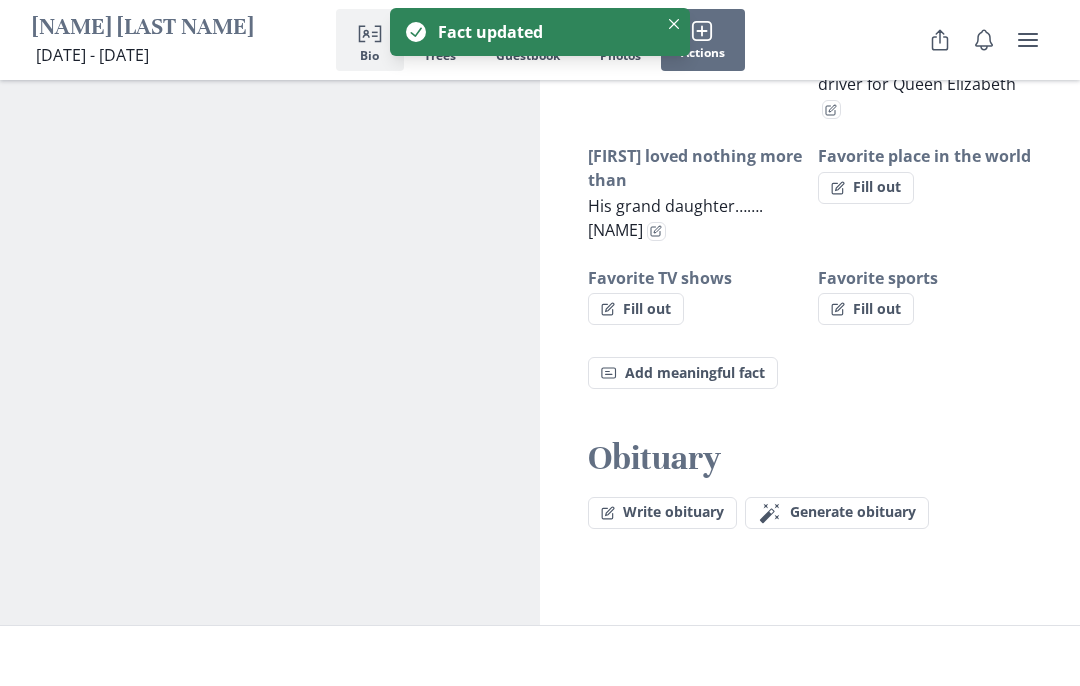 click on "Fill out" at bounding box center [866, 309] 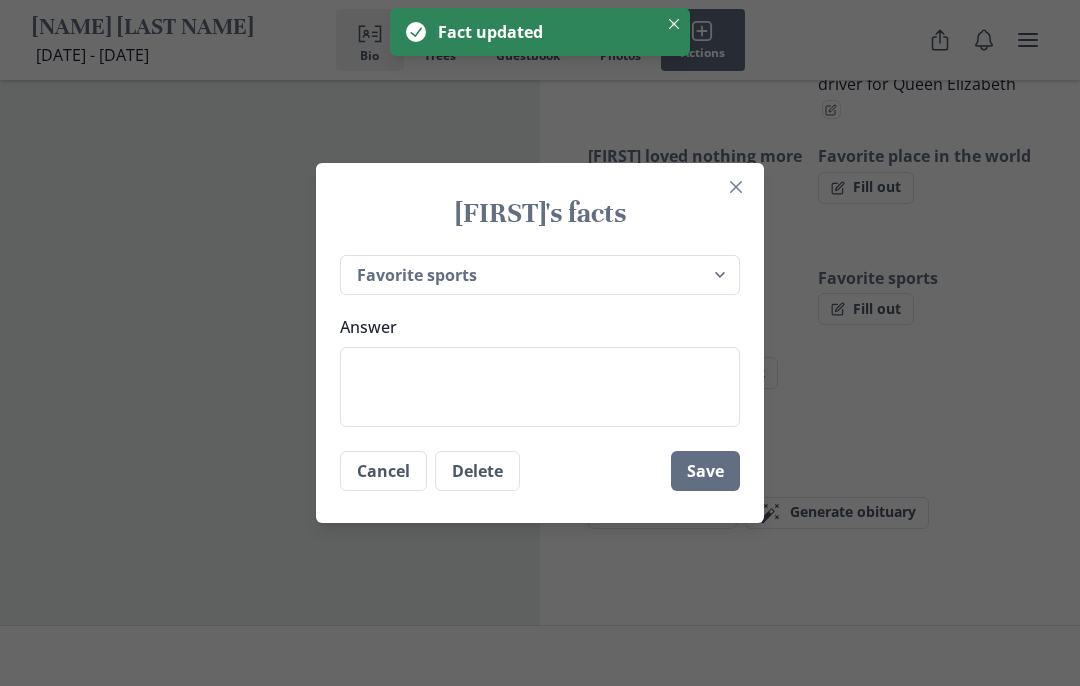 click on "Answer" at bounding box center (540, 387) 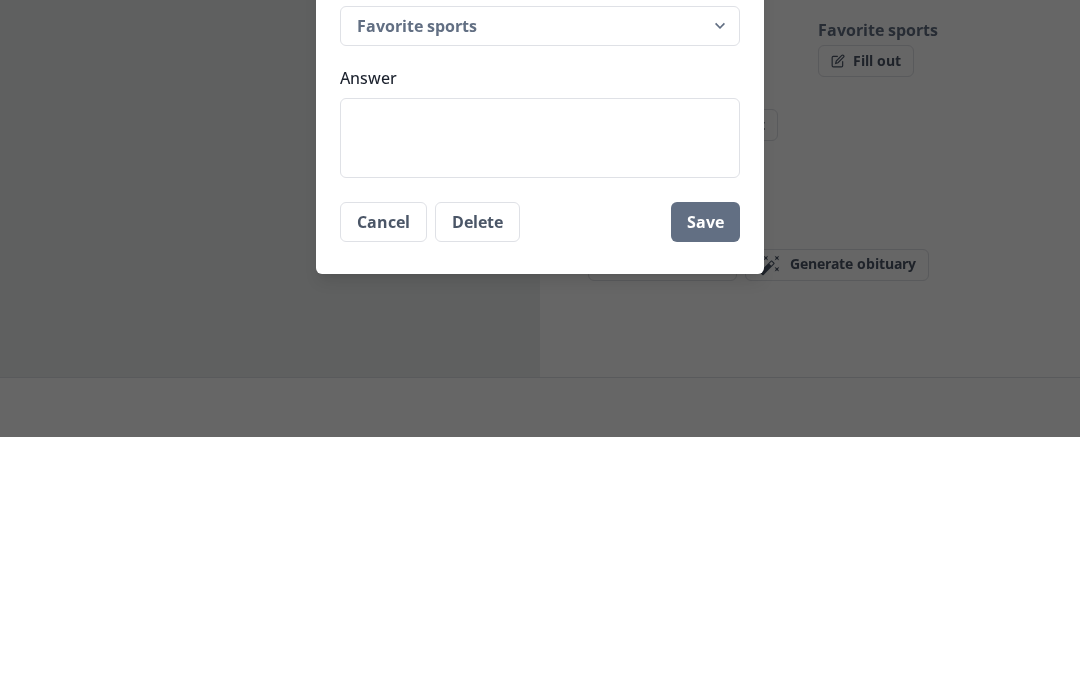 click on "Answer" at bounding box center [540, 387] 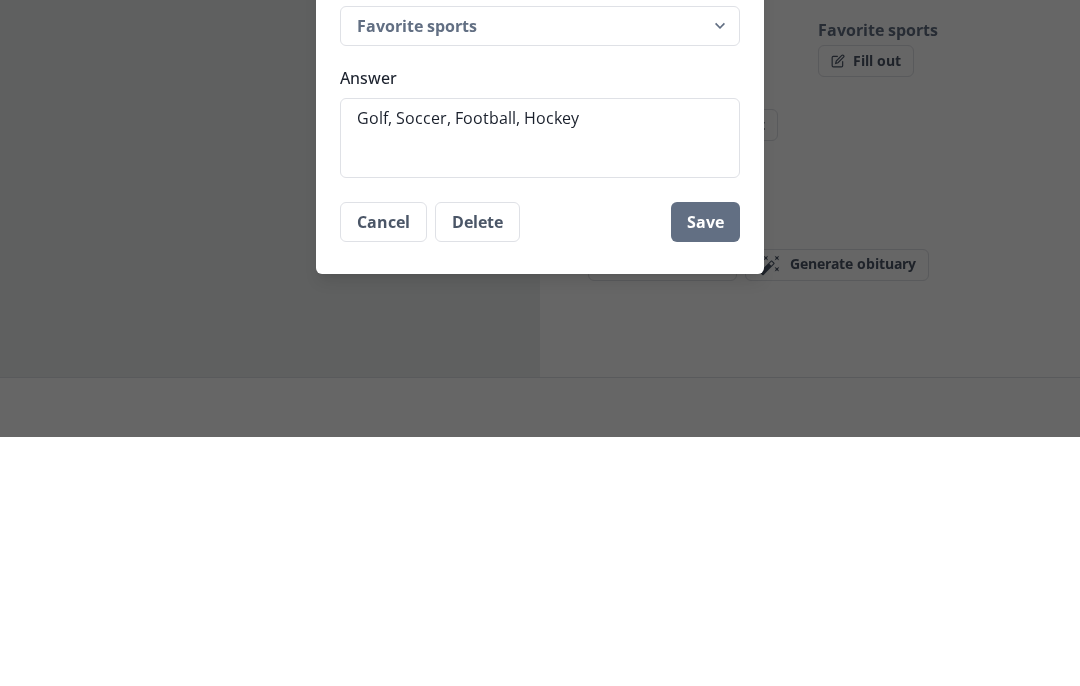 click on "Save" at bounding box center [705, 471] 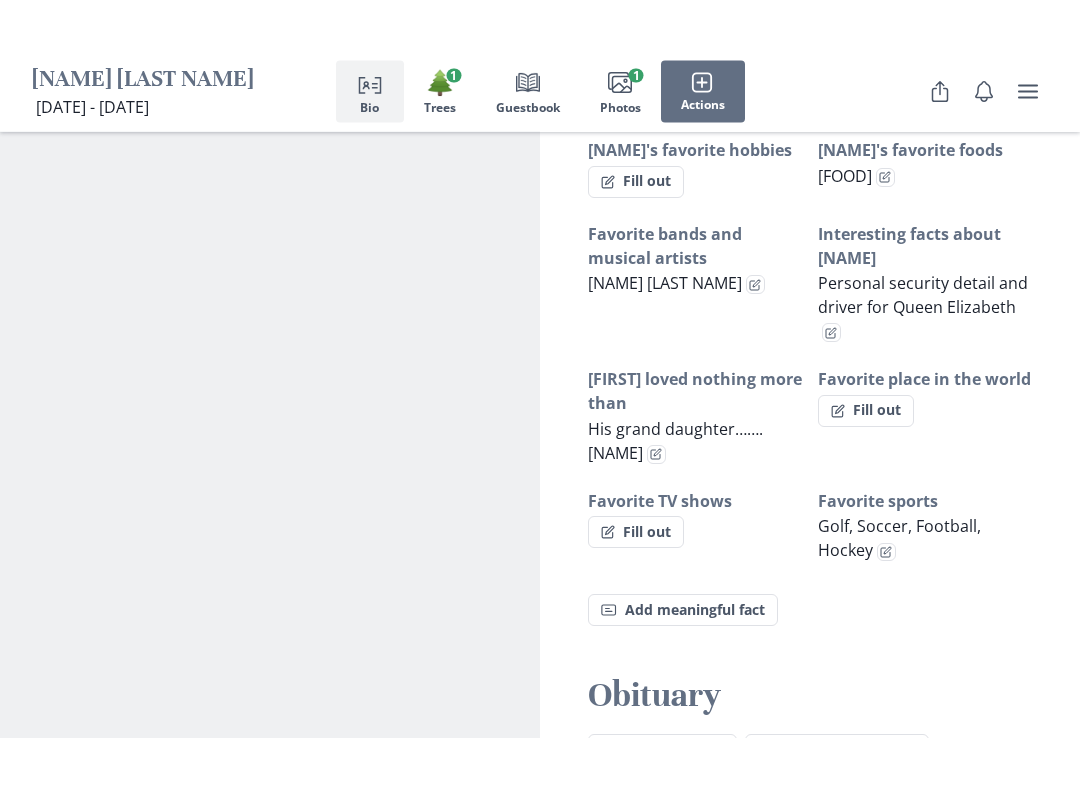 scroll, scrollTop: 1440, scrollLeft: 0, axis: vertical 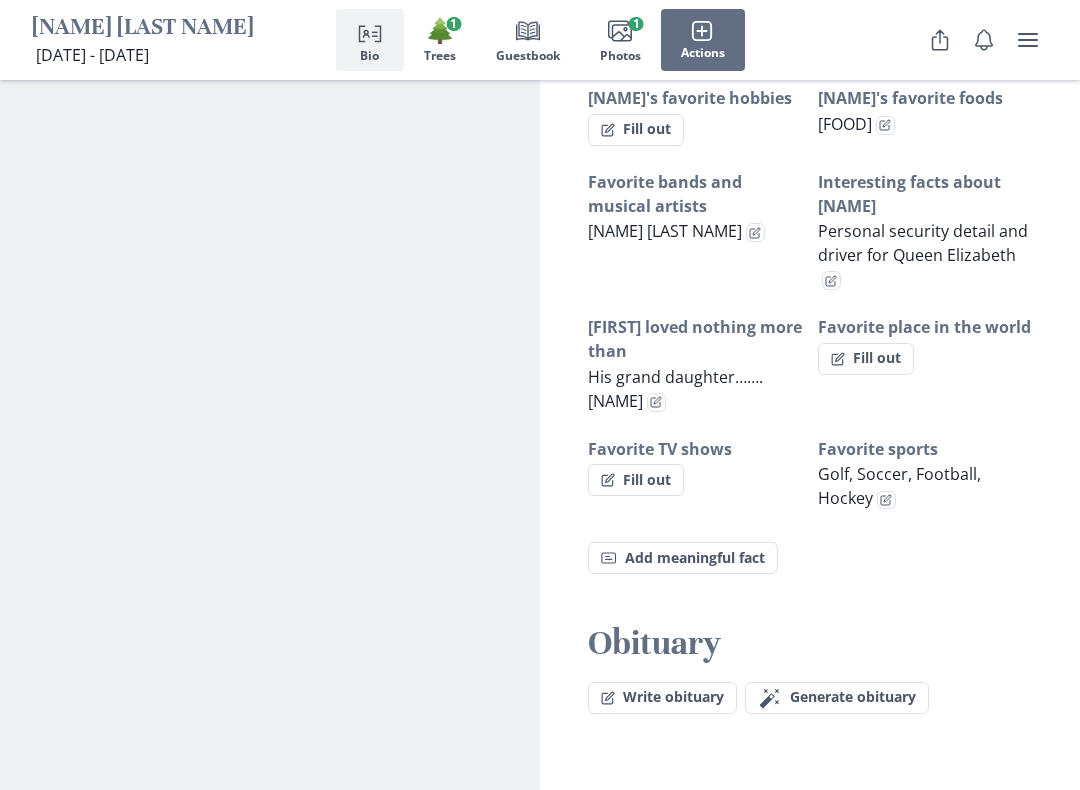 click on "Fill out" at bounding box center [866, 359] 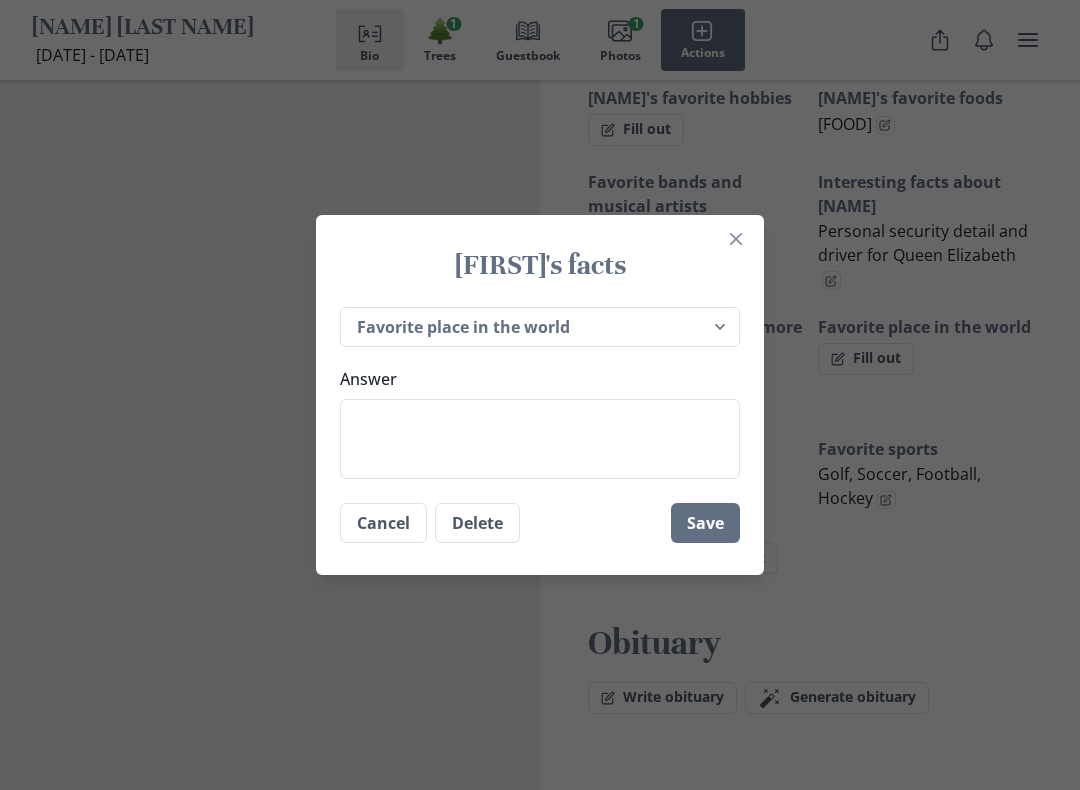 click on "Answer" at bounding box center [540, 439] 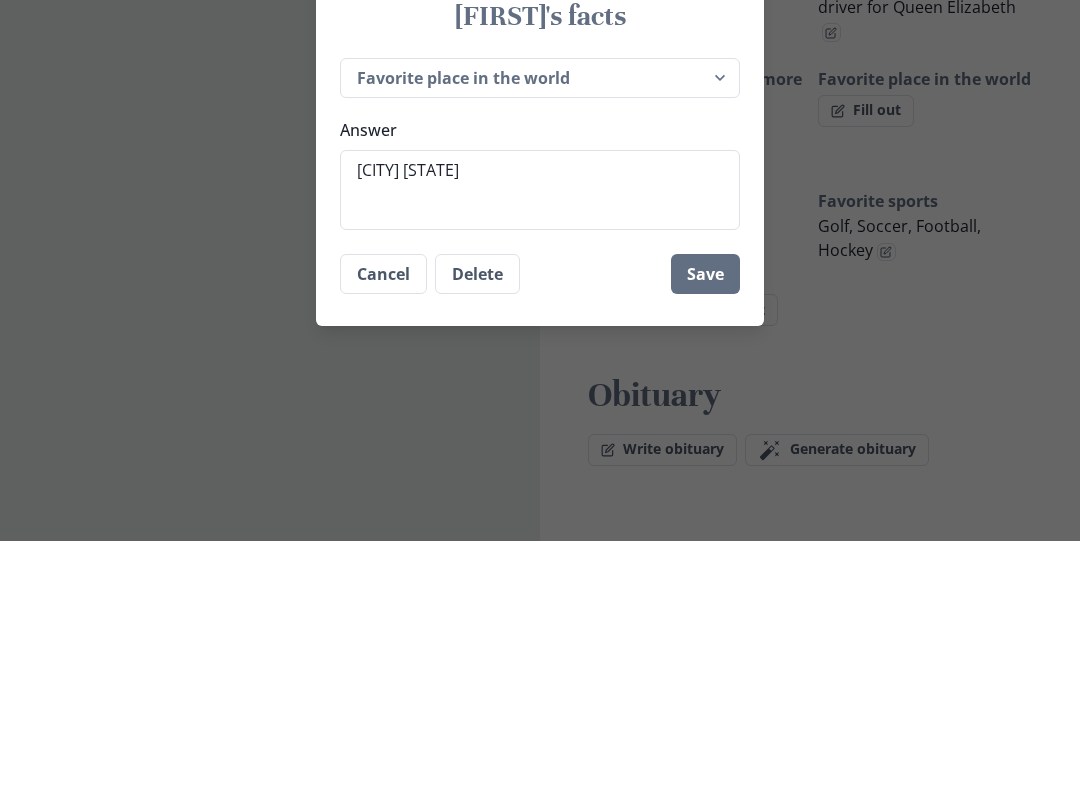 click on "Save" at bounding box center (705, 523) 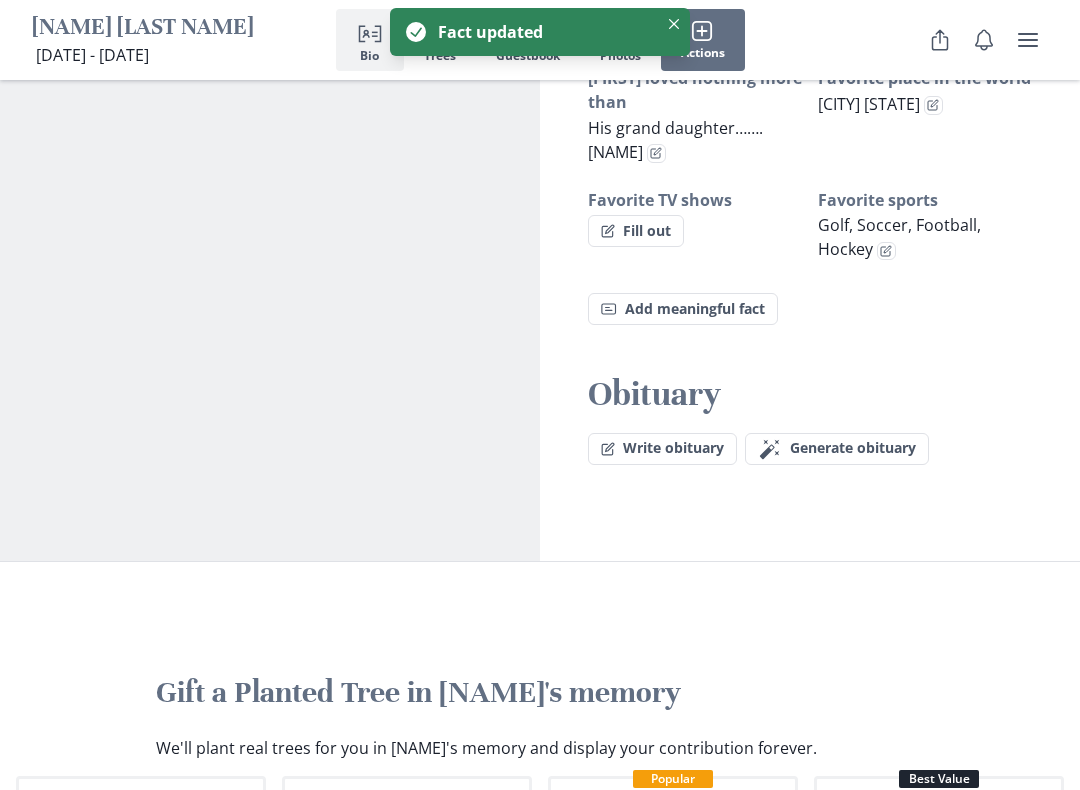 click on "Fill out" at bounding box center [636, 231] 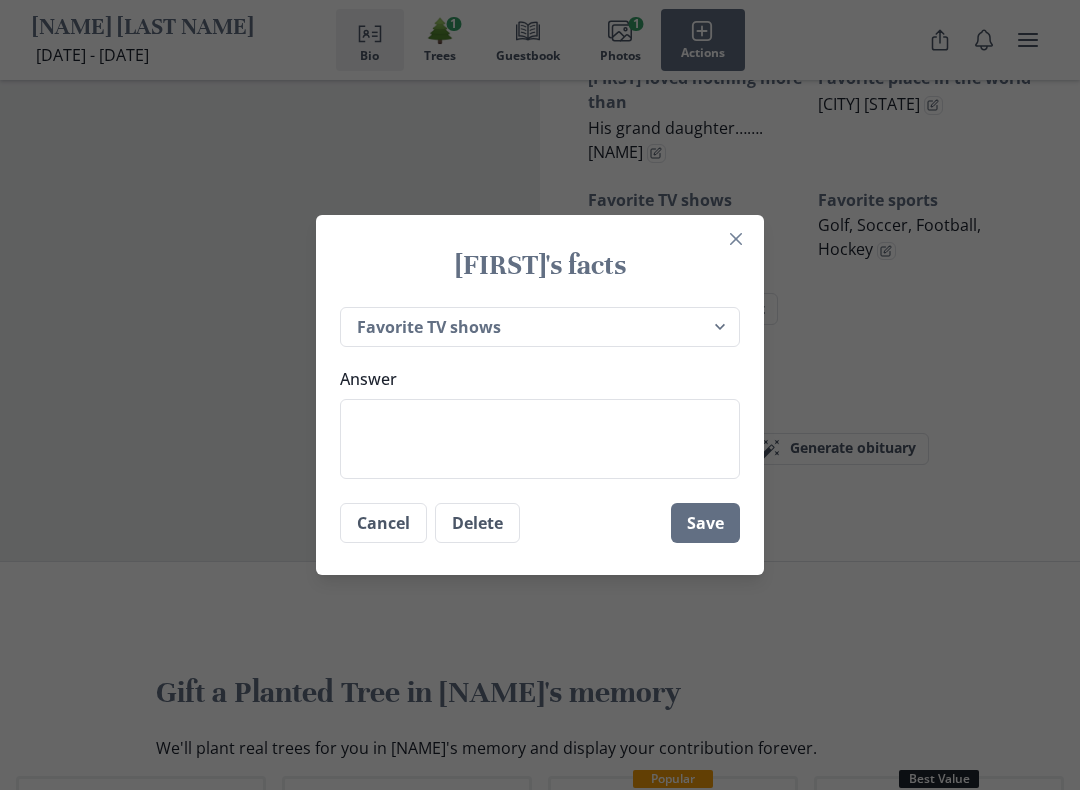 click on "Answer" at bounding box center [540, 439] 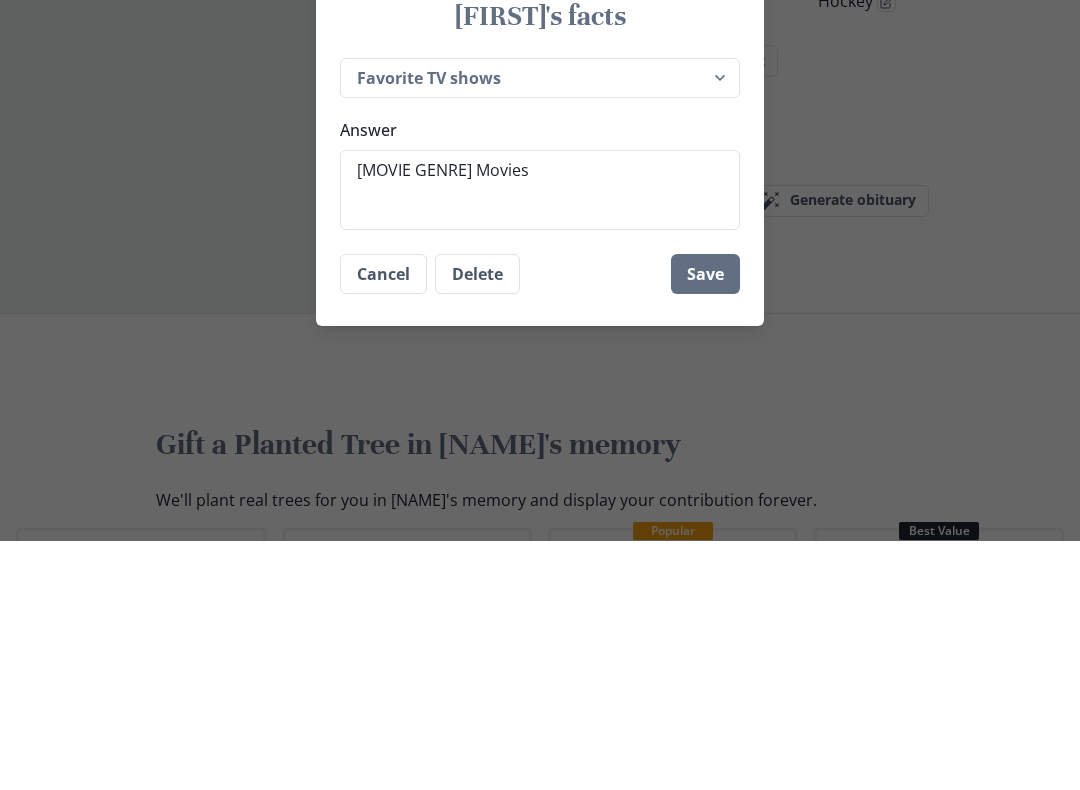 click on "Save" at bounding box center (705, 523) 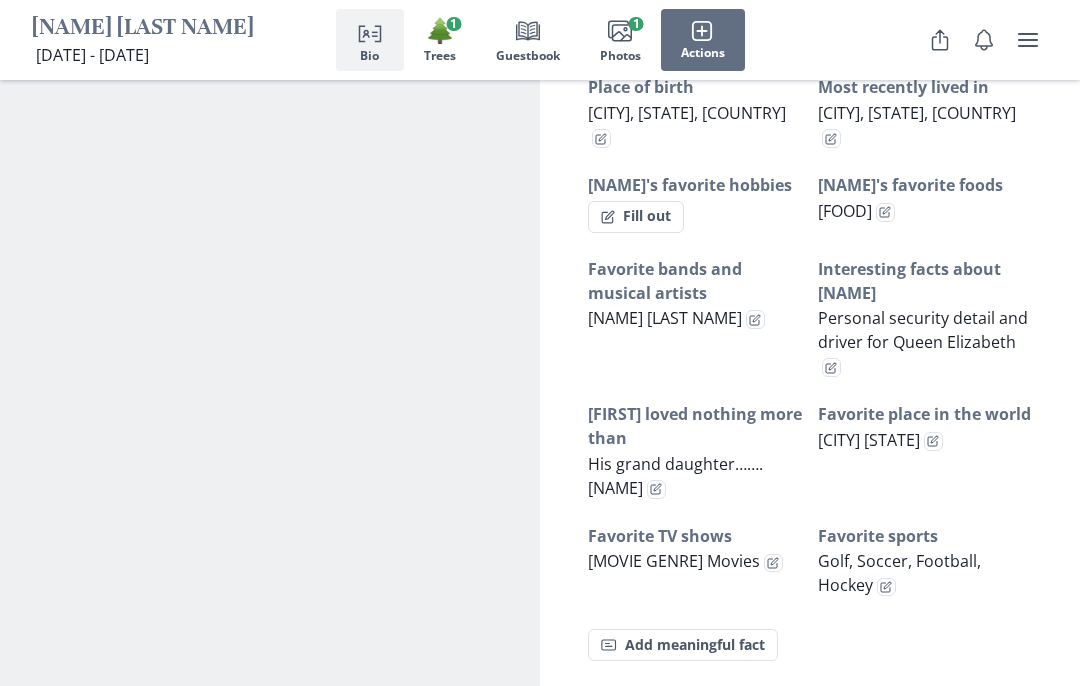 scroll, scrollTop: 1331, scrollLeft: 0, axis: vertical 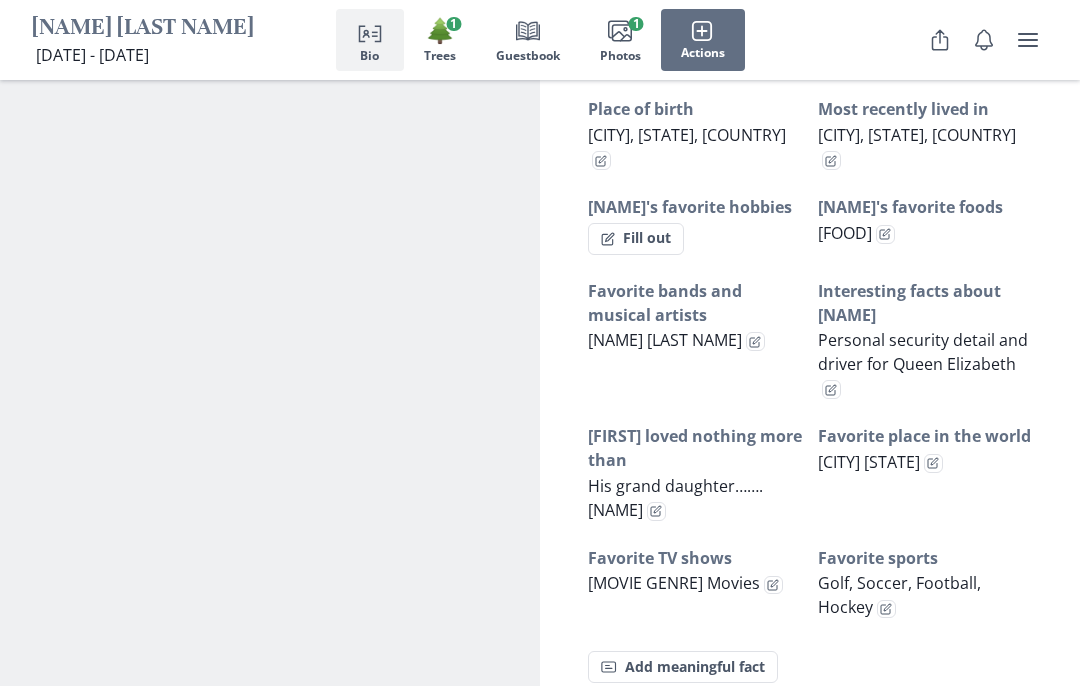 click on "Fill out" at bounding box center (636, 239) 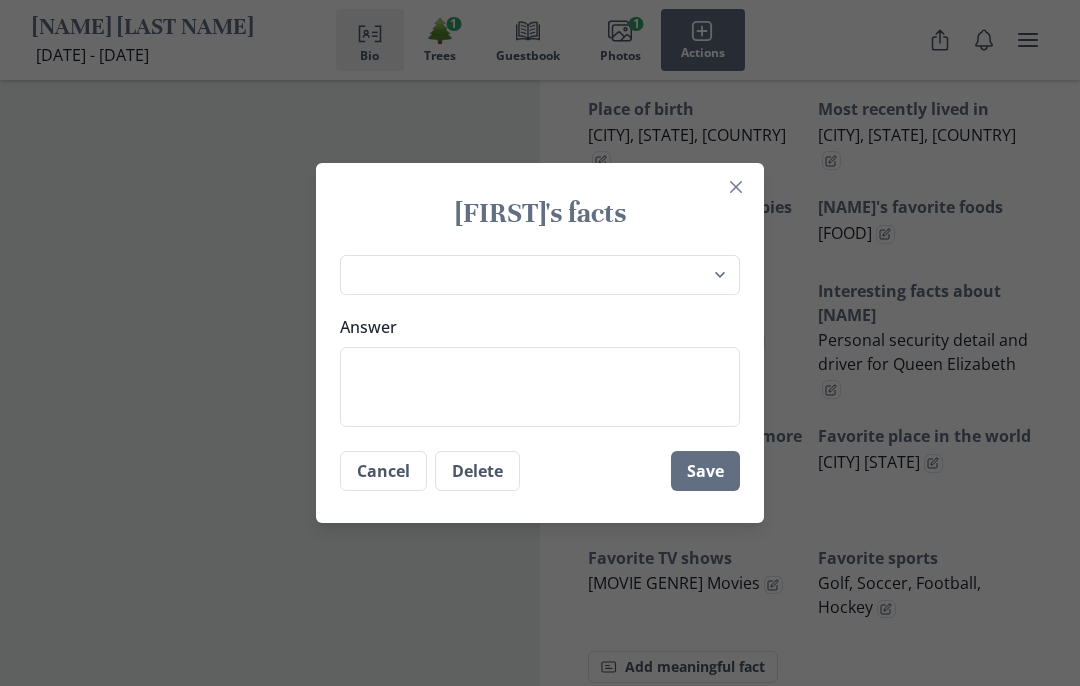 click on "Answer" at bounding box center [540, 387] 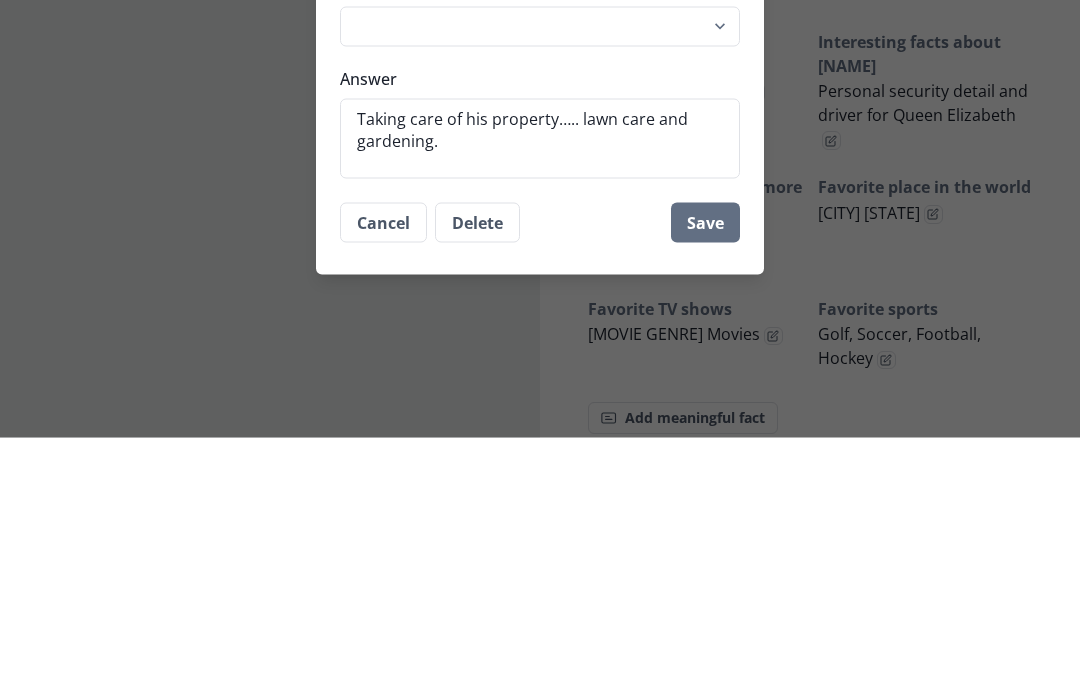 click on "Save" at bounding box center (705, 471) 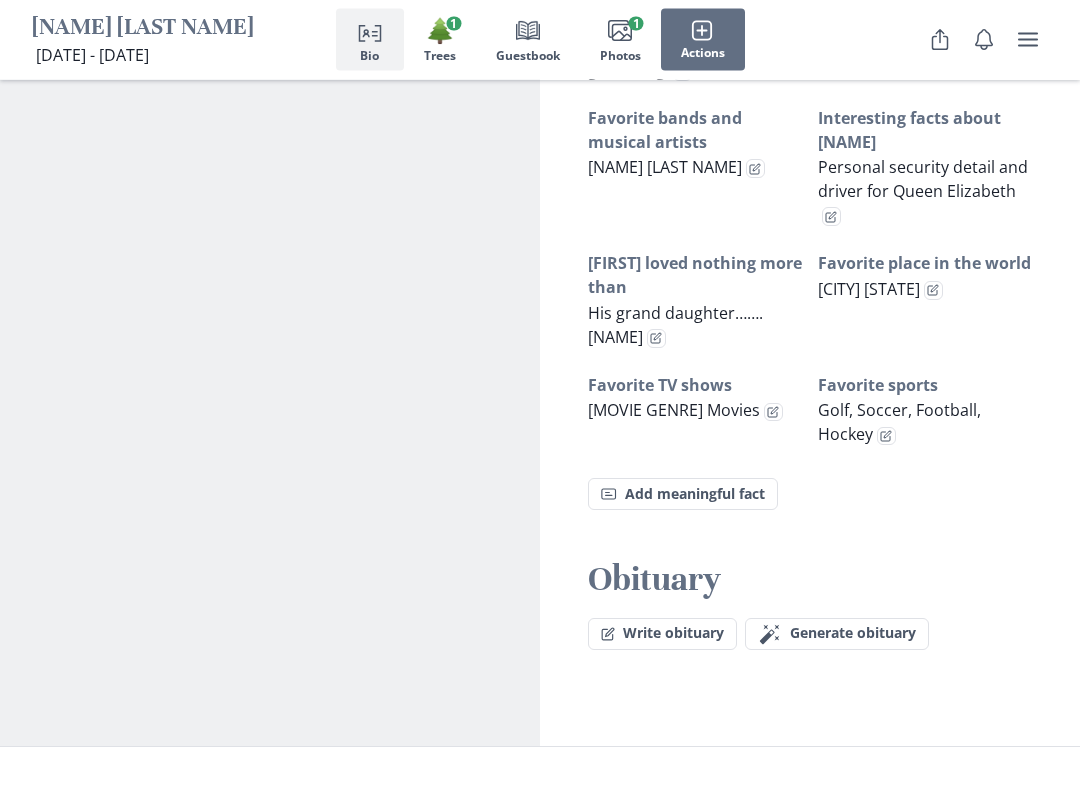 scroll, scrollTop: 1542, scrollLeft: 0, axis: vertical 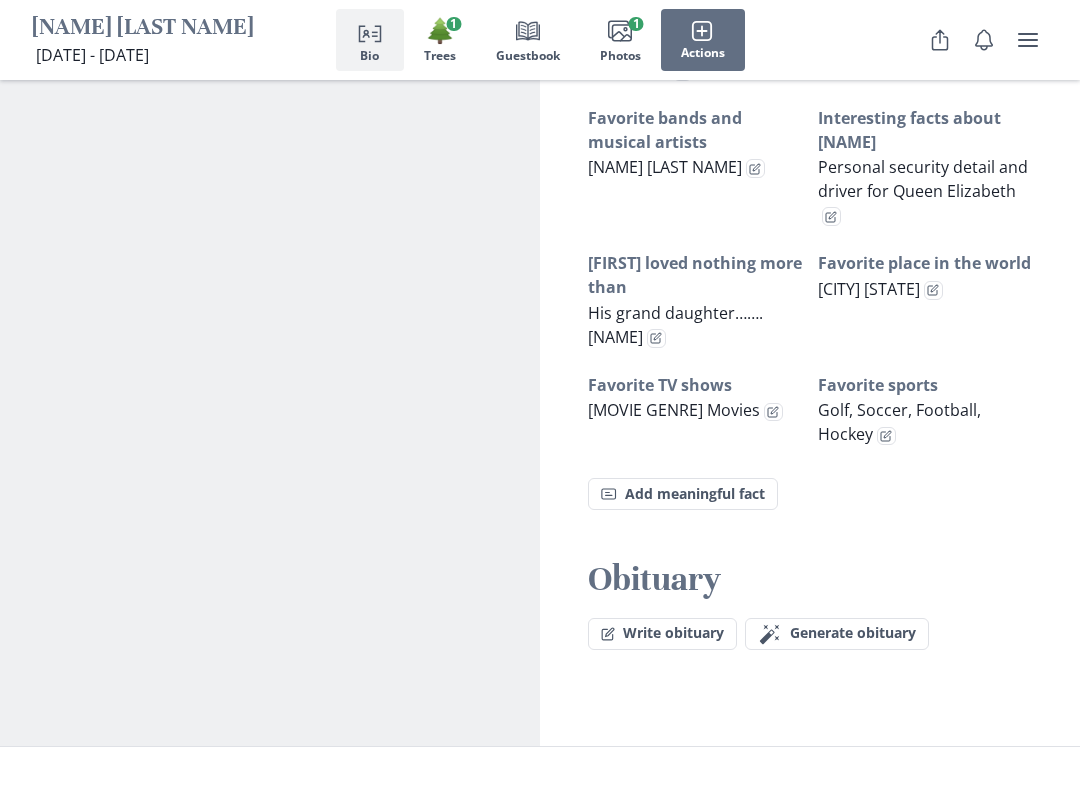 click on "Fact Add meaningful fact" at bounding box center (683, 494) 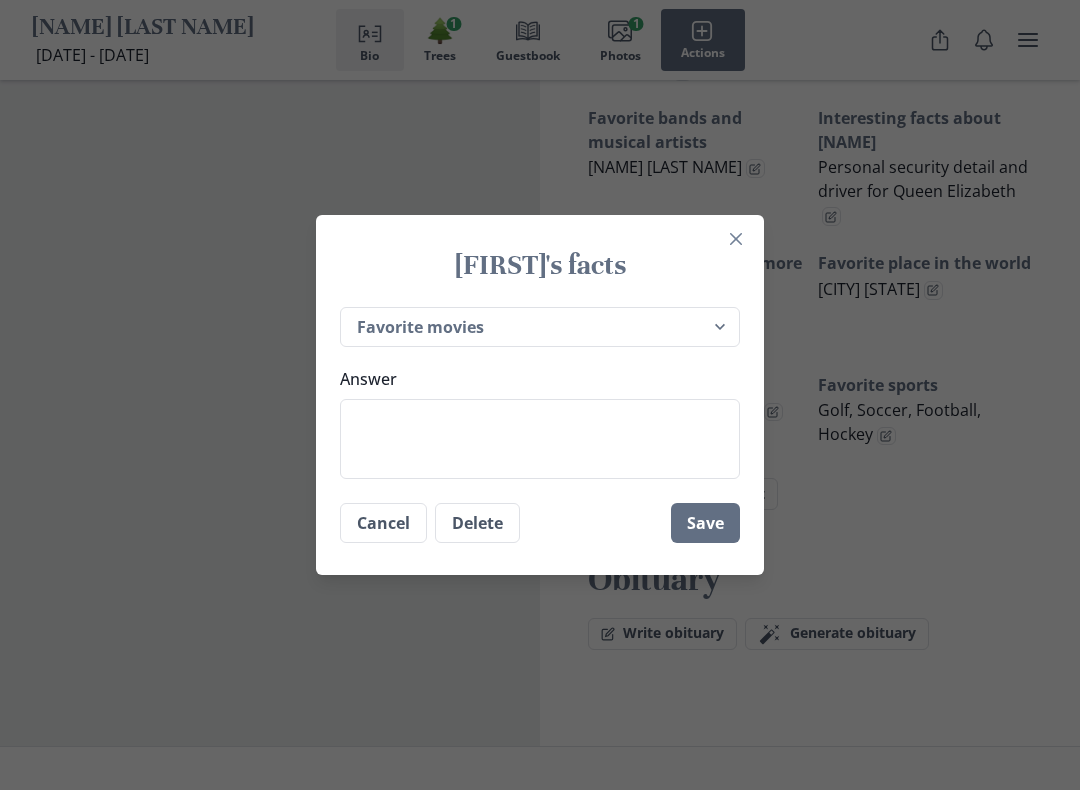 click on "Answer" at bounding box center (540, 439) 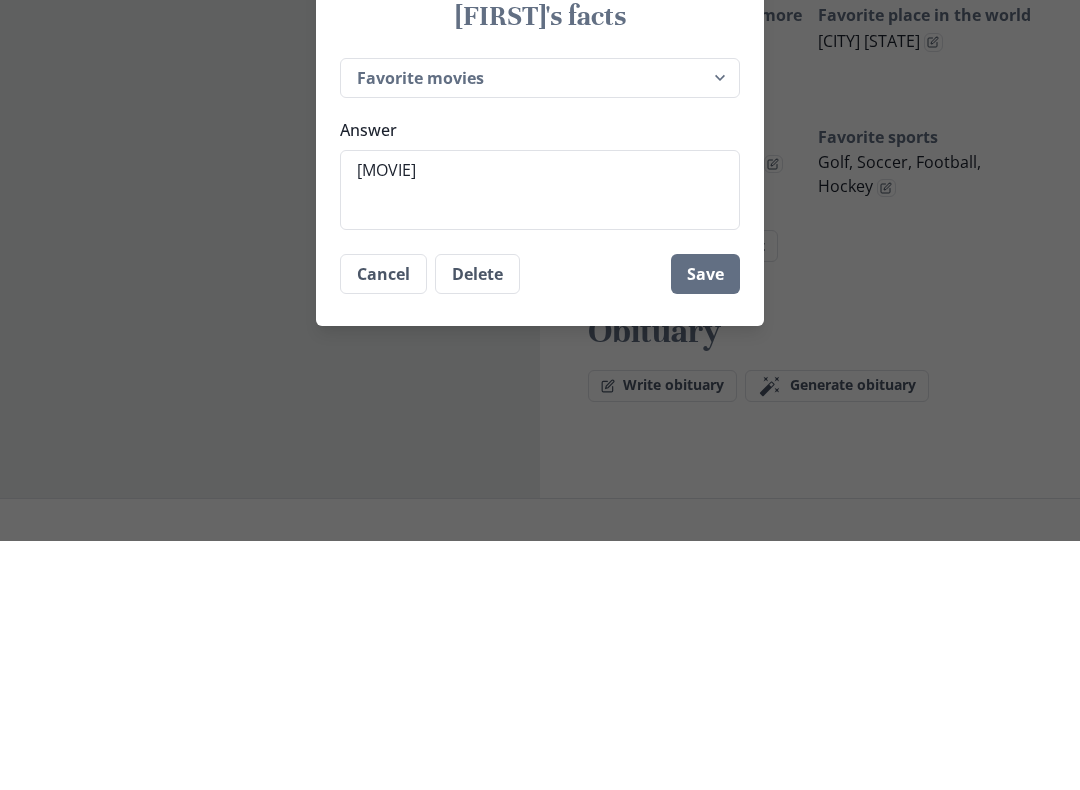 click on "[MOVIE]" at bounding box center (540, 439) 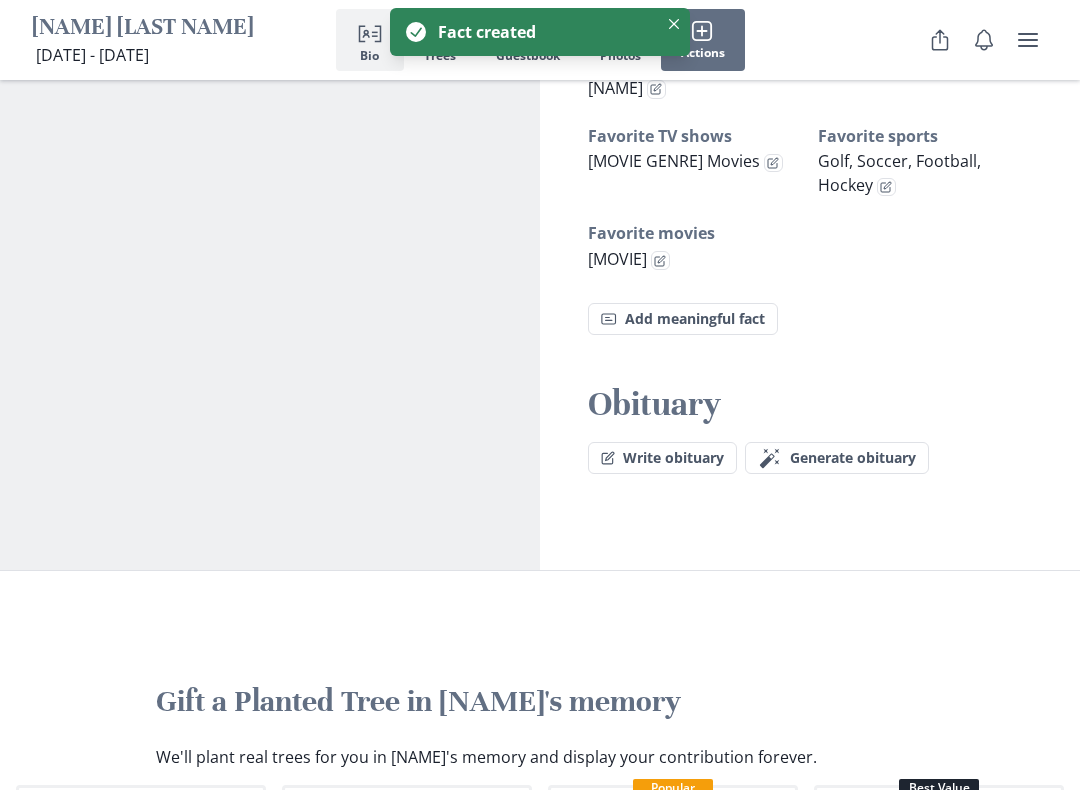 click 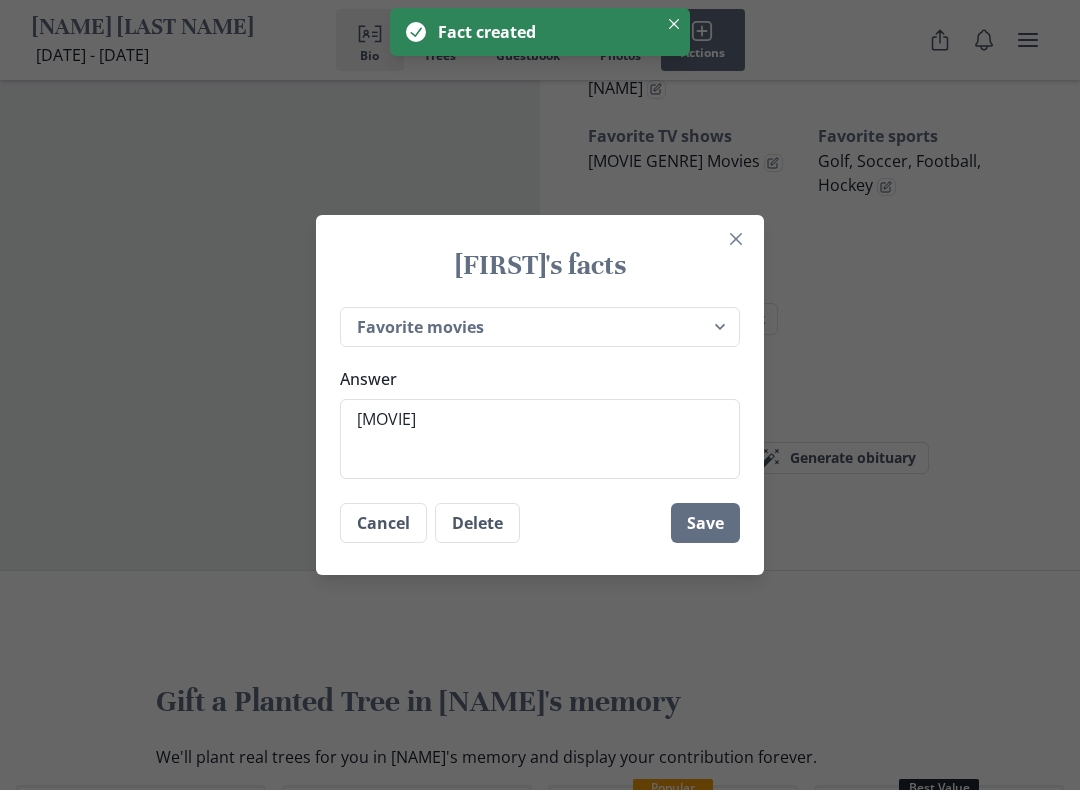 click on "[MOVIE]" at bounding box center [540, 439] 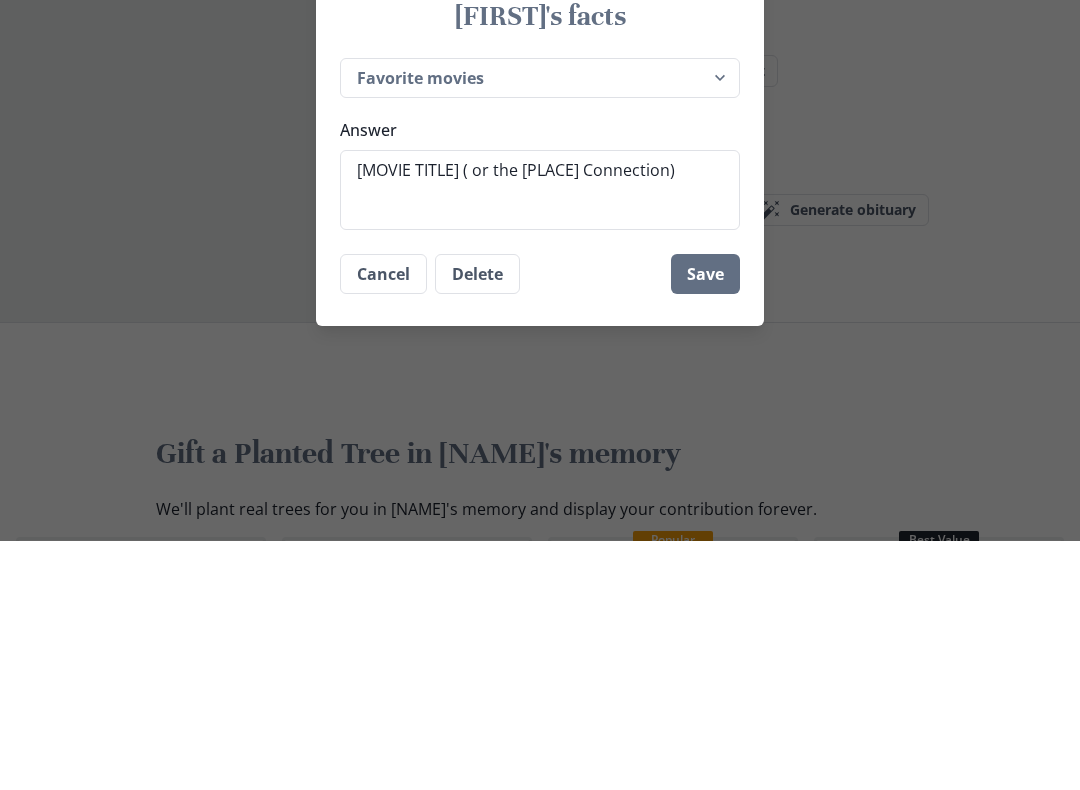click on "[MOVIE TITLE] ( or the [PLACE] Connection)" at bounding box center [540, 439] 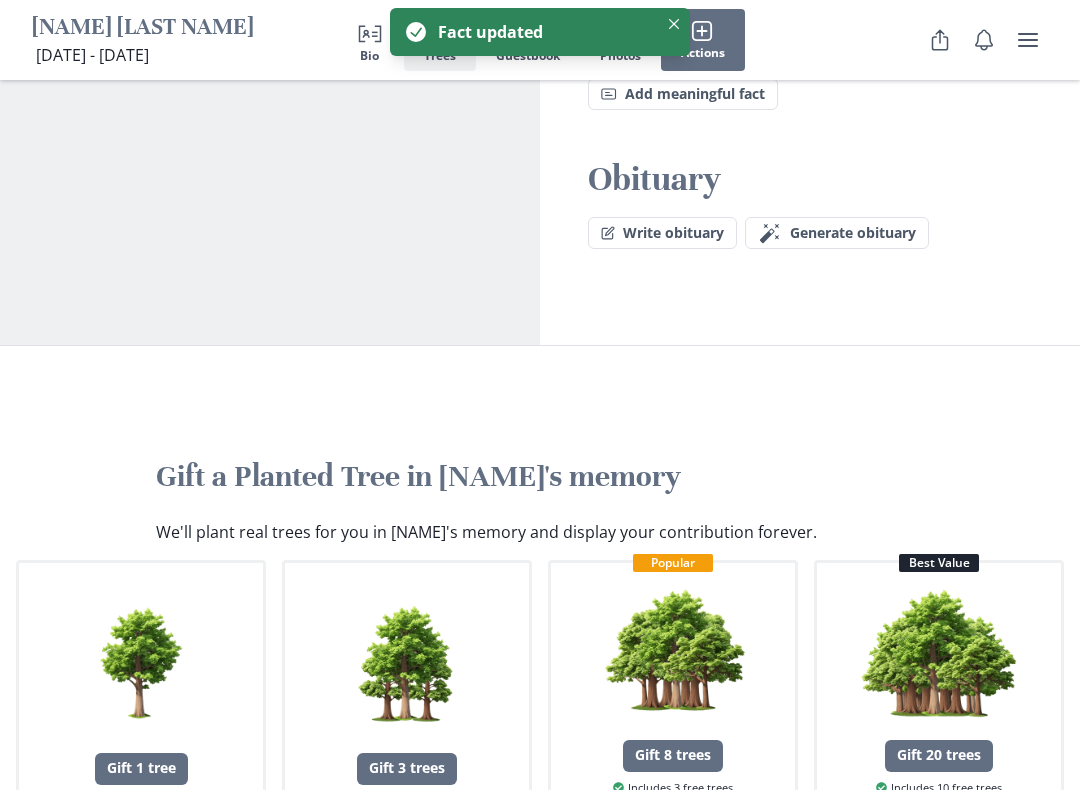 click on "Gift a Planted Tree in [FIRST]'s memory We'll plant real trees for you in [FIRST]'s memory and display your contribution forever. Gift 1 tree Gift 3 trees Popular Gift 8 trees Includes 3 free trees Best Value Gift 20 trees Includes 10 free trees 1 tree has been planted for [FIRST] [FIRST] [LAST] 1 tree planted Gift a Planted Tree" at bounding box center [540, 832] 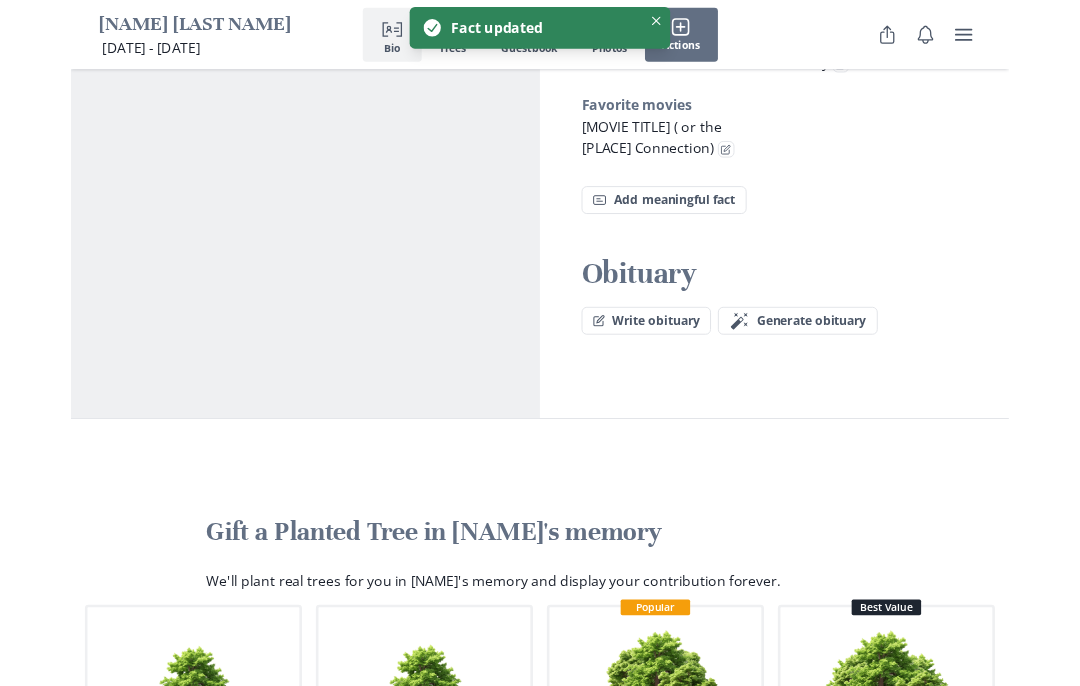 scroll, scrollTop: 1897, scrollLeft: 0, axis: vertical 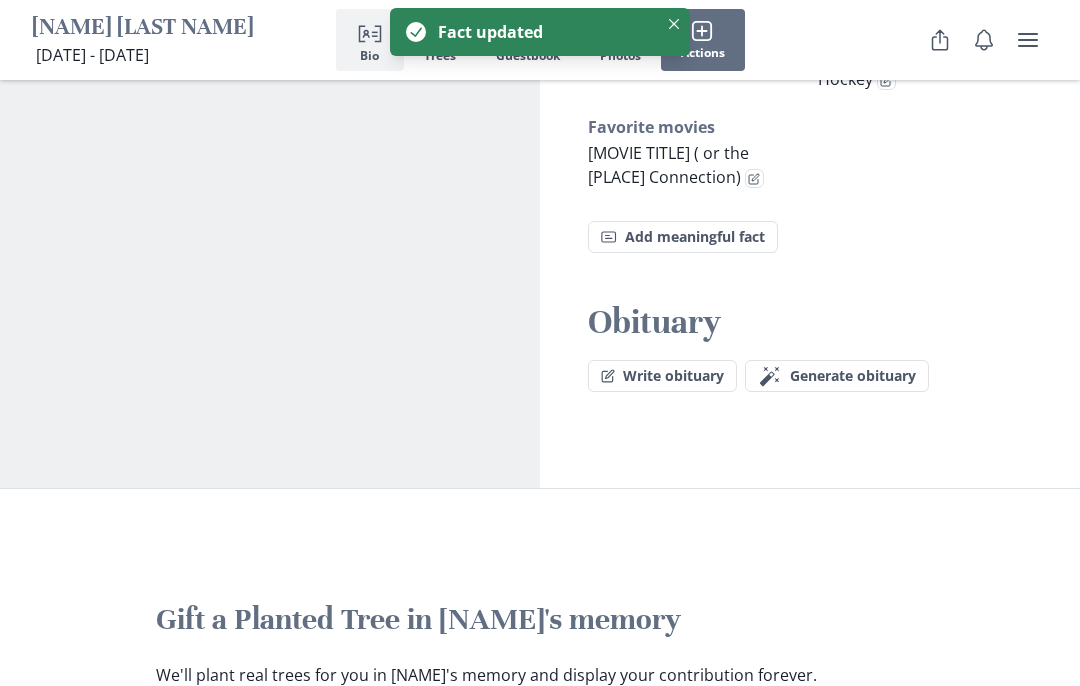 click on "Fact Add meaningful fact" at bounding box center (683, 237) 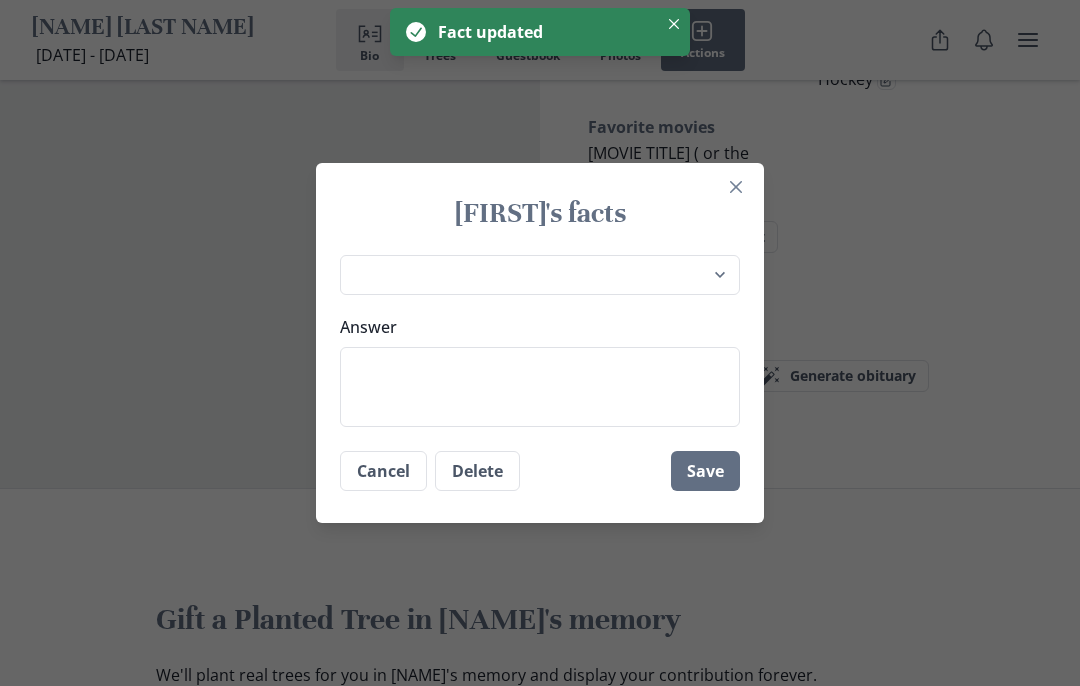 click on "Answer" at bounding box center (540, 387) 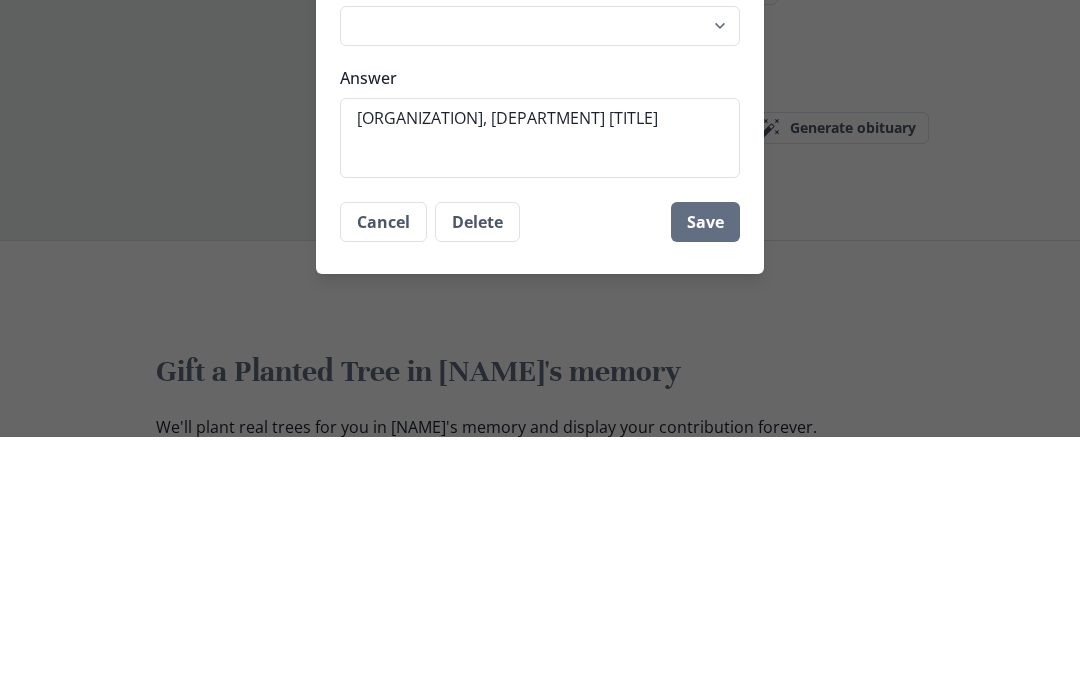 click on "Save" at bounding box center [705, 471] 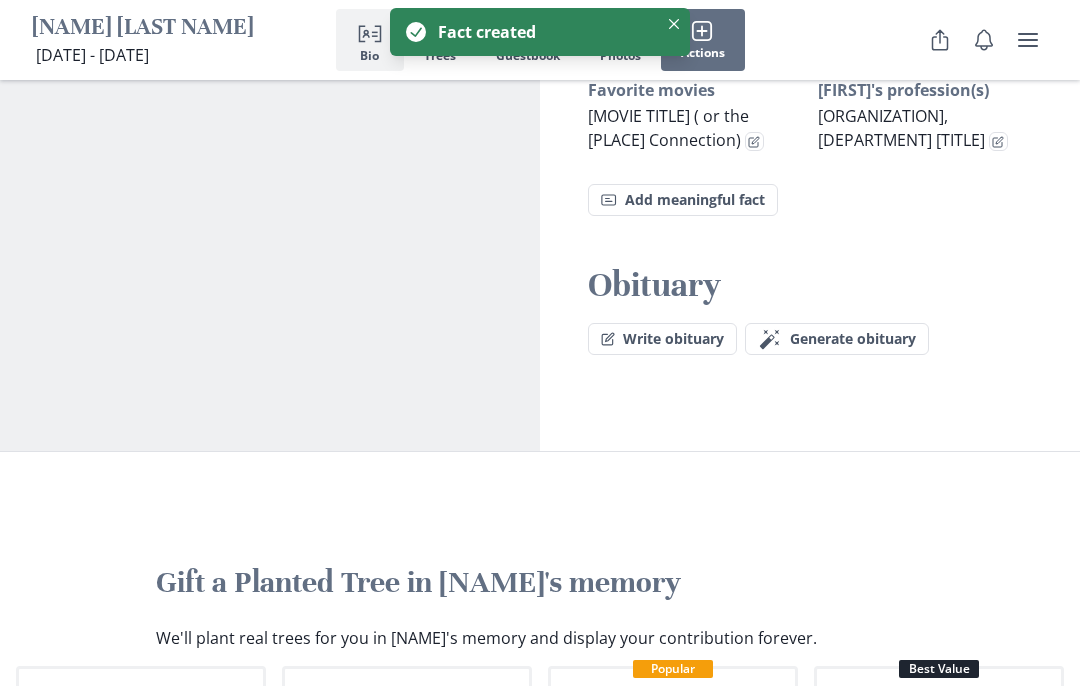 scroll, scrollTop: 1922, scrollLeft: 0, axis: vertical 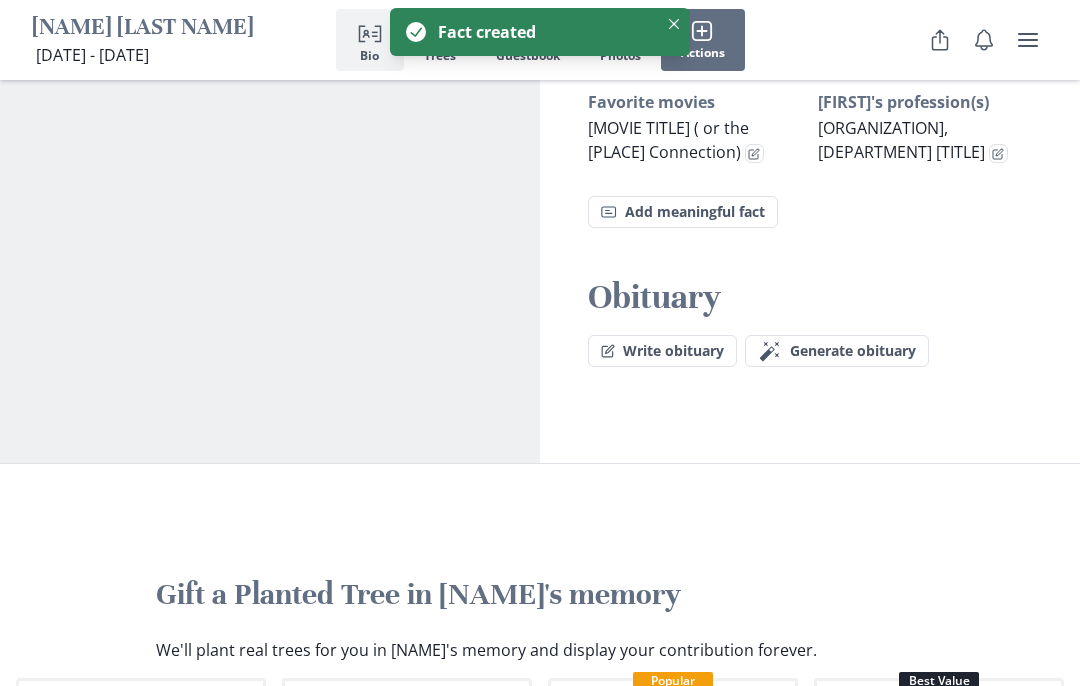 click on "Fact Add meaningful fact" at bounding box center [683, 212] 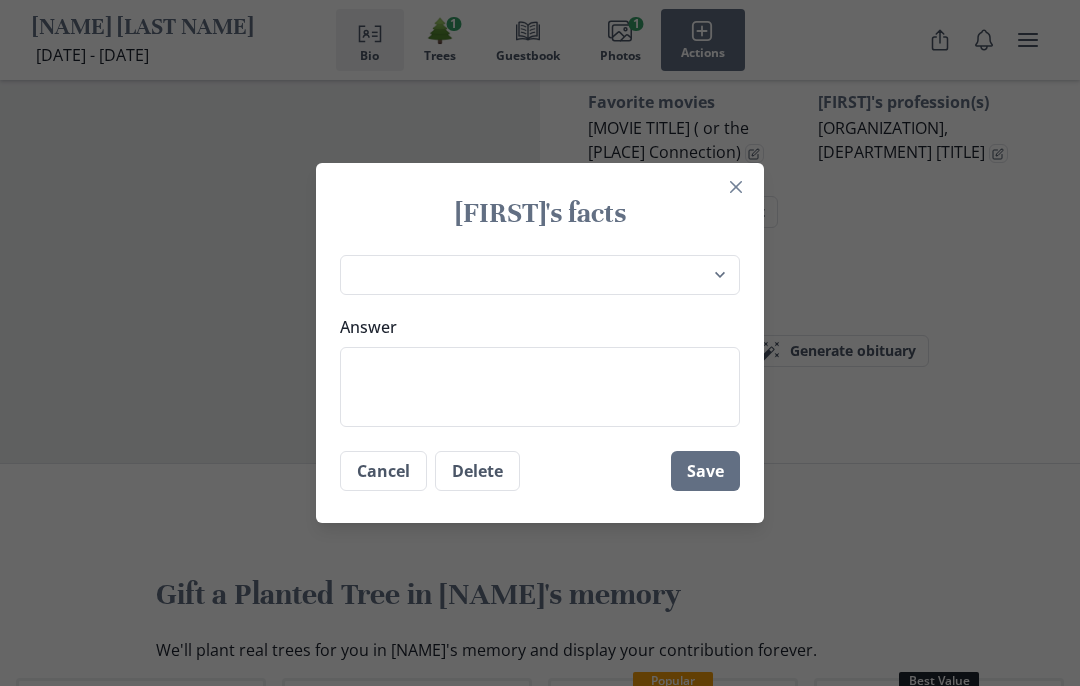 click on "Answer" at bounding box center (540, 387) 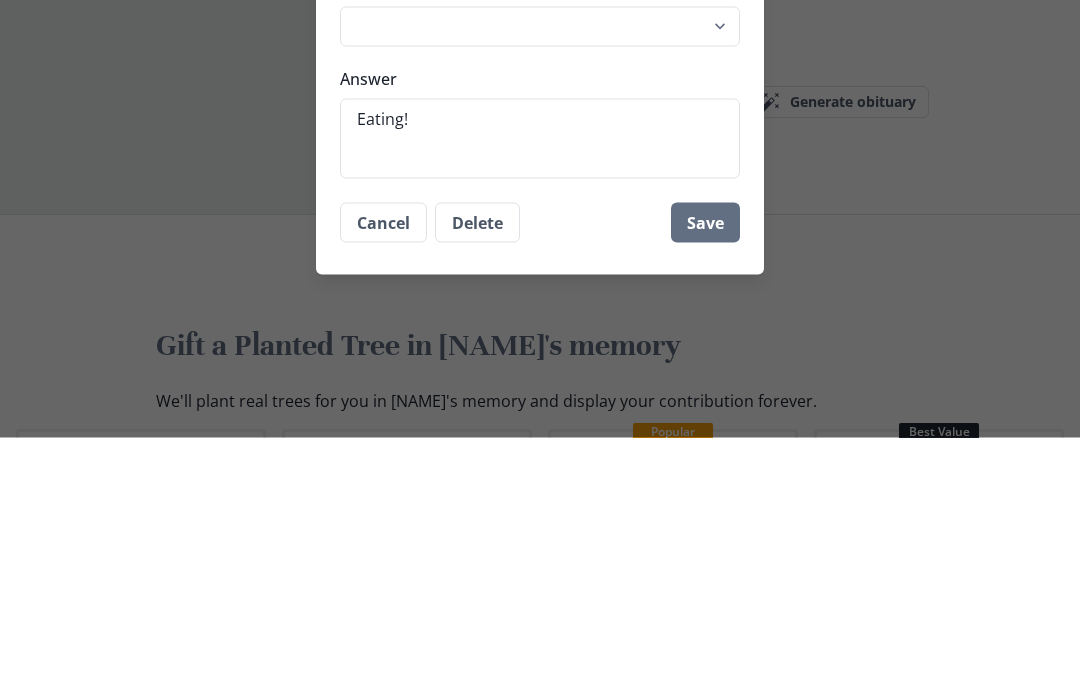 click on "Save" at bounding box center (705, 471) 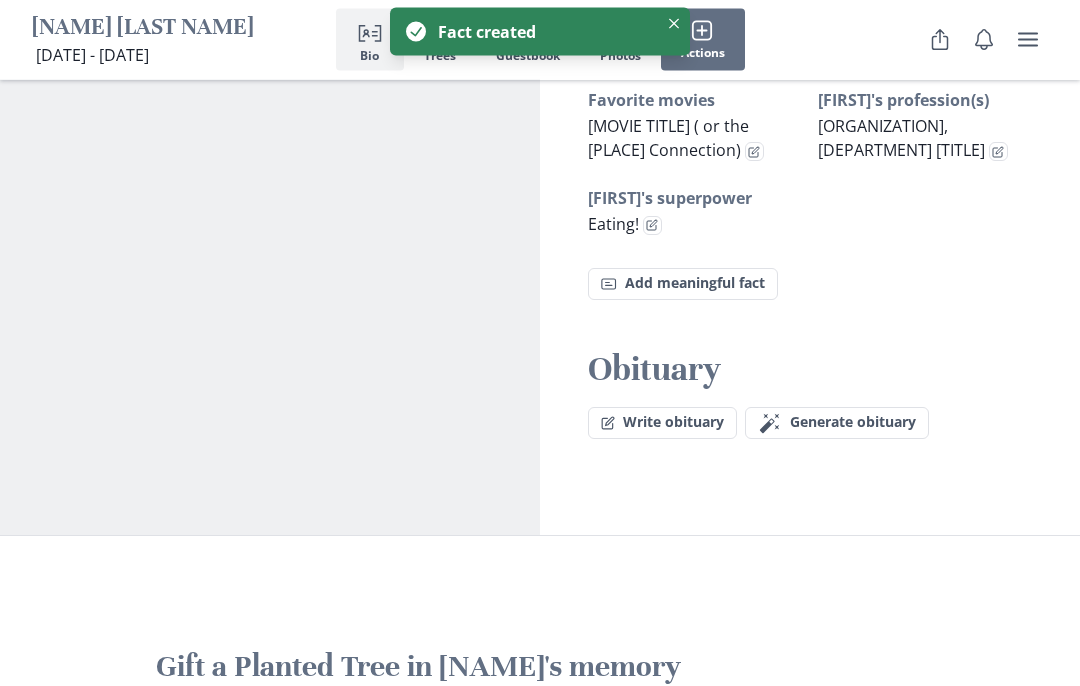 scroll, scrollTop: 1921, scrollLeft: 0, axis: vertical 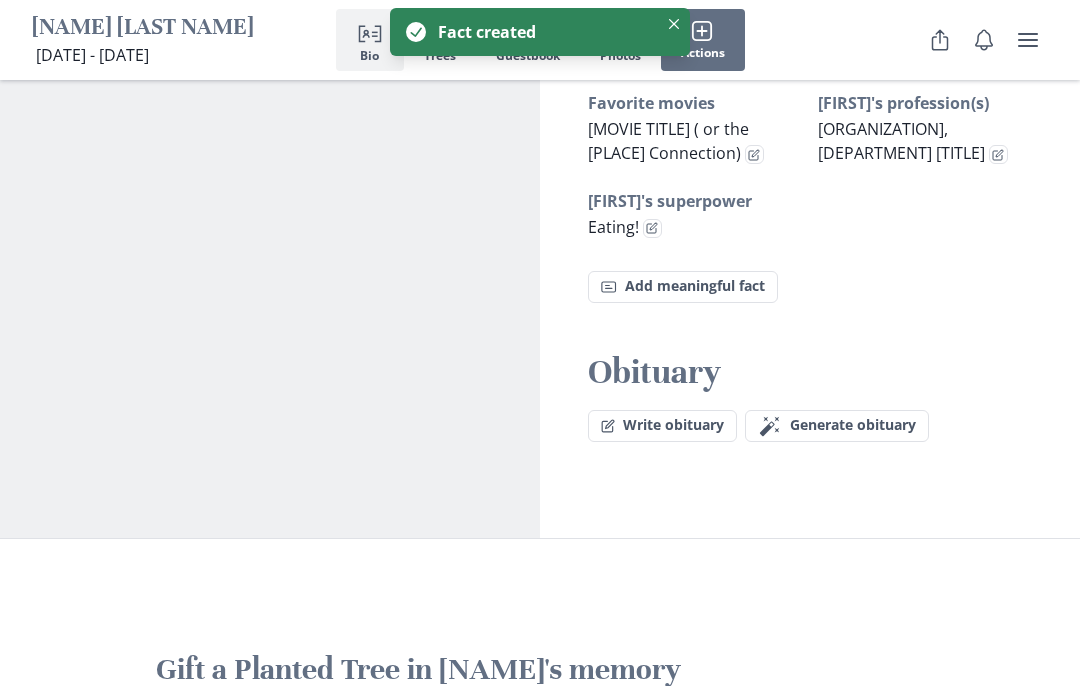 click on "Fact Add meaningful fact" at bounding box center (683, 287) 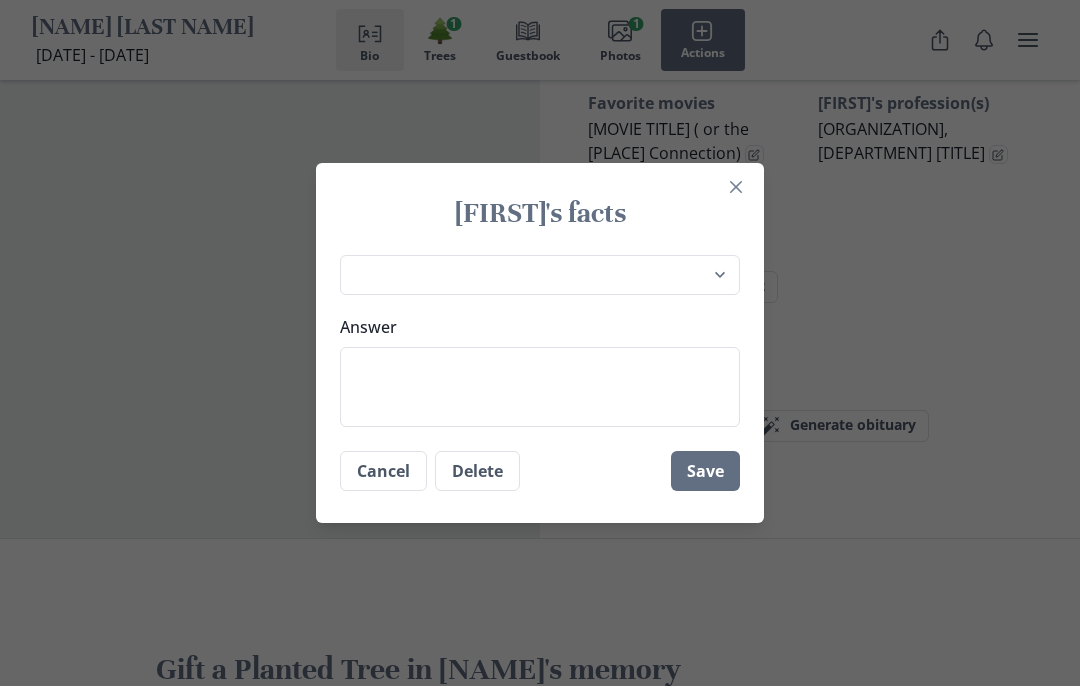 click on "Answer" at bounding box center [540, 387] 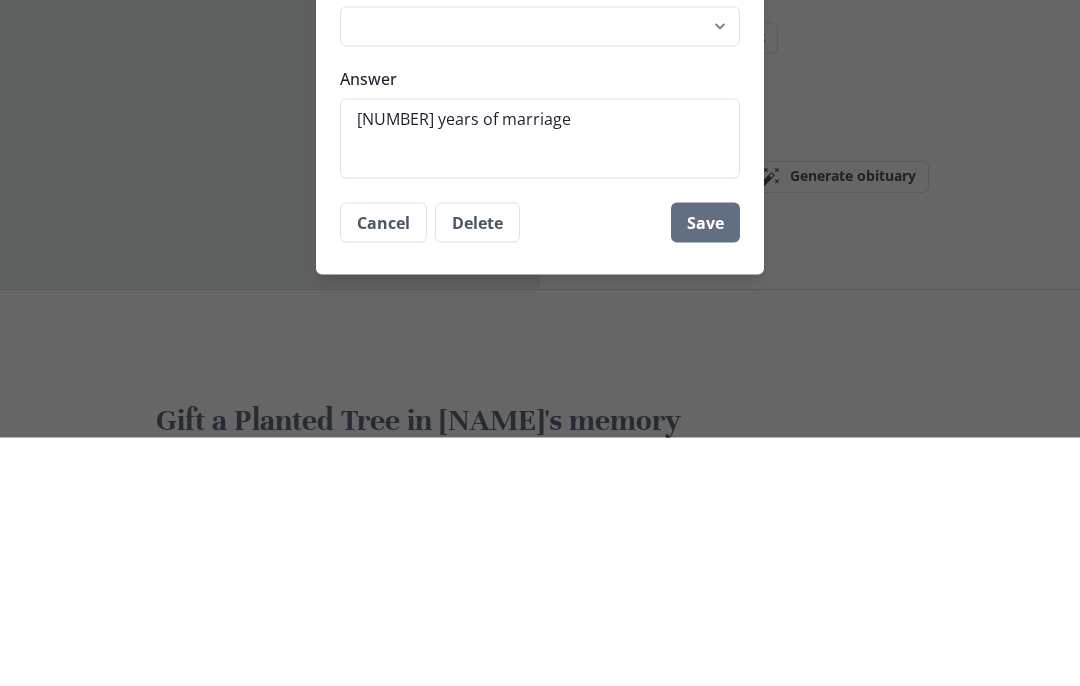 click on "Save" at bounding box center [705, 471] 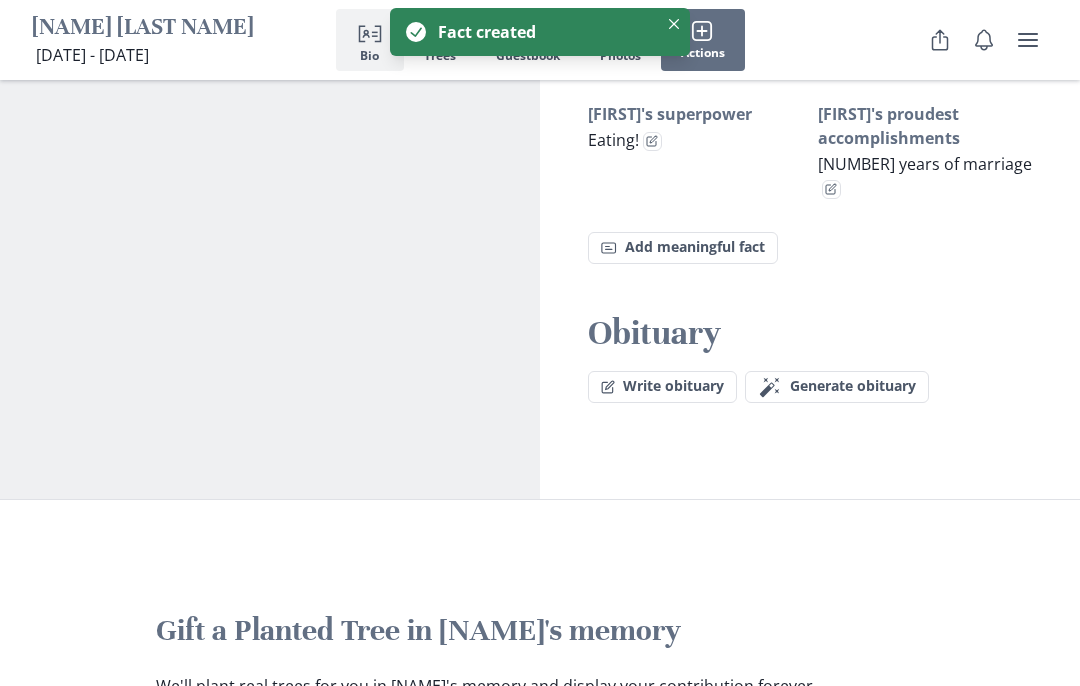scroll, scrollTop: 1998, scrollLeft: 0, axis: vertical 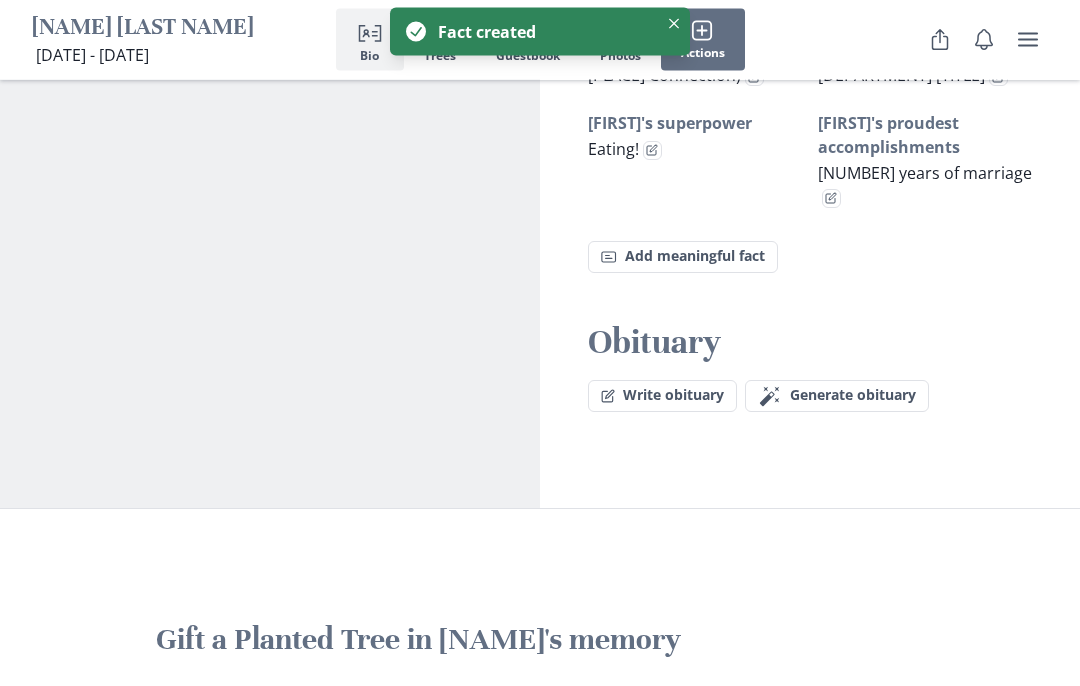 click on "Fact Add meaningful fact" at bounding box center (683, 258) 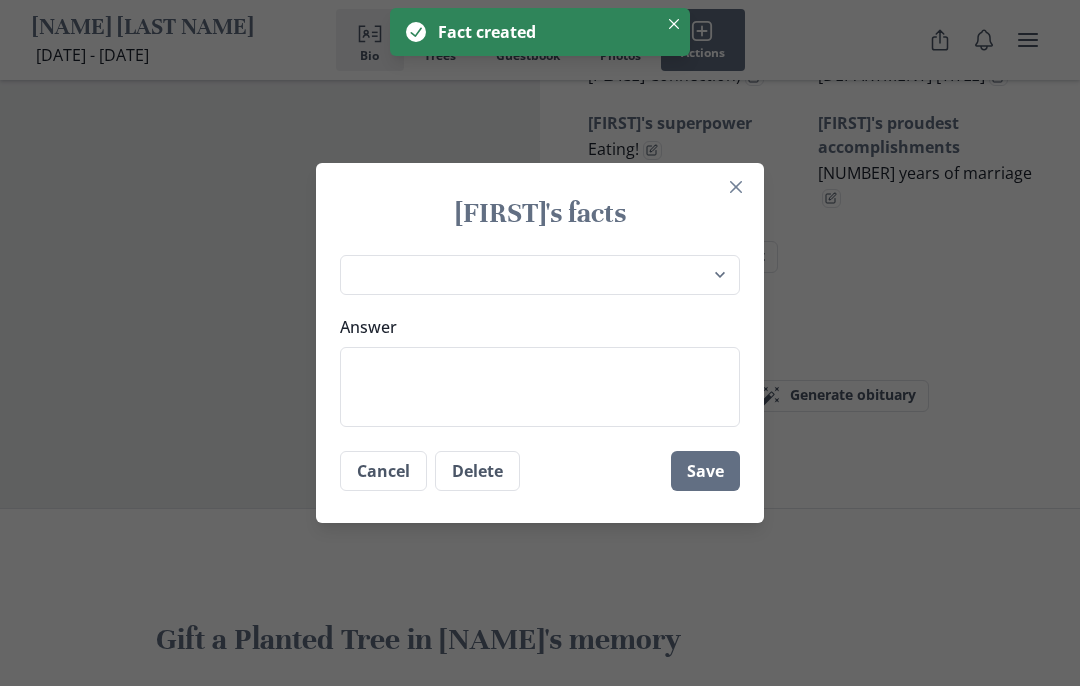 click on "Answer" at bounding box center [540, 387] 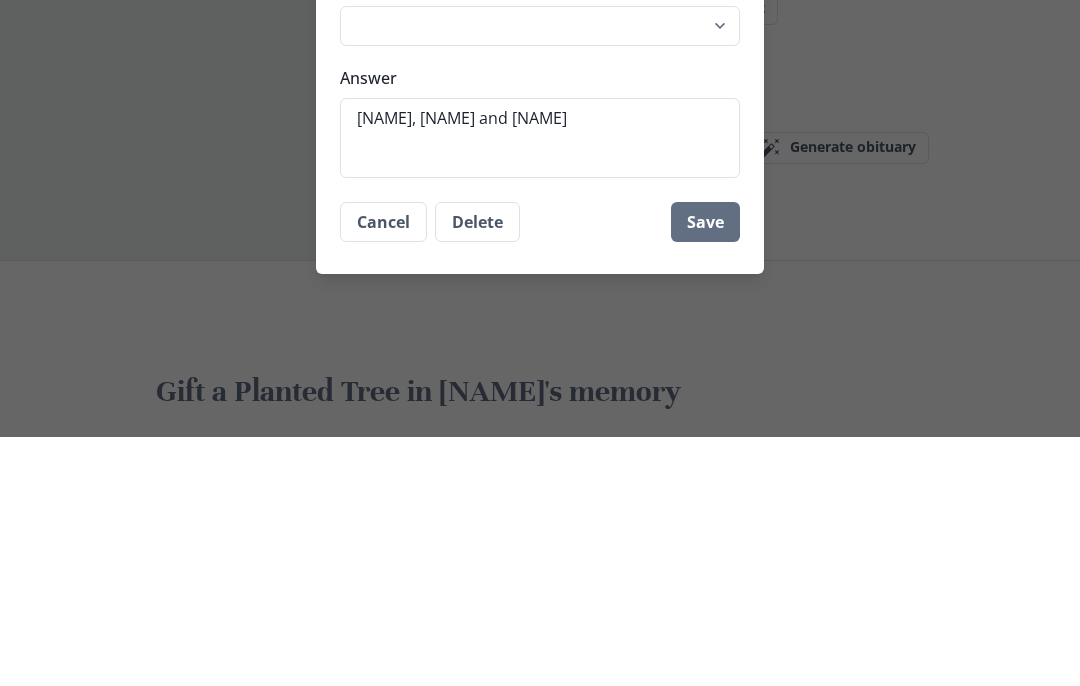 click on "Save" at bounding box center [705, 471] 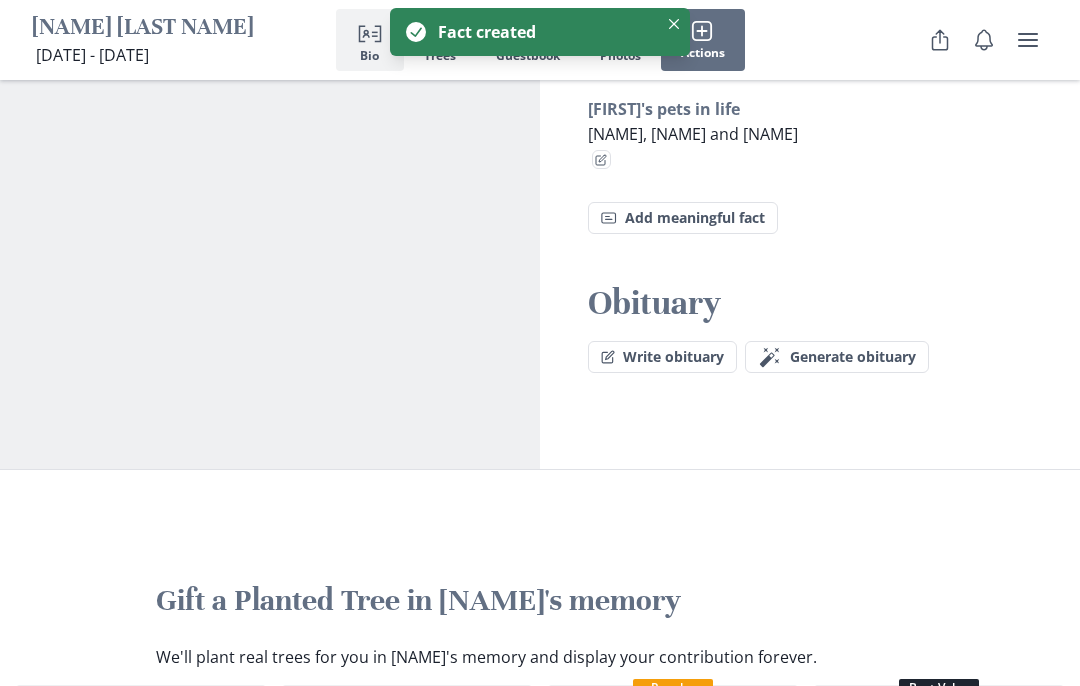 scroll, scrollTop: 2108, scrollLeft: 0, axis: vertical 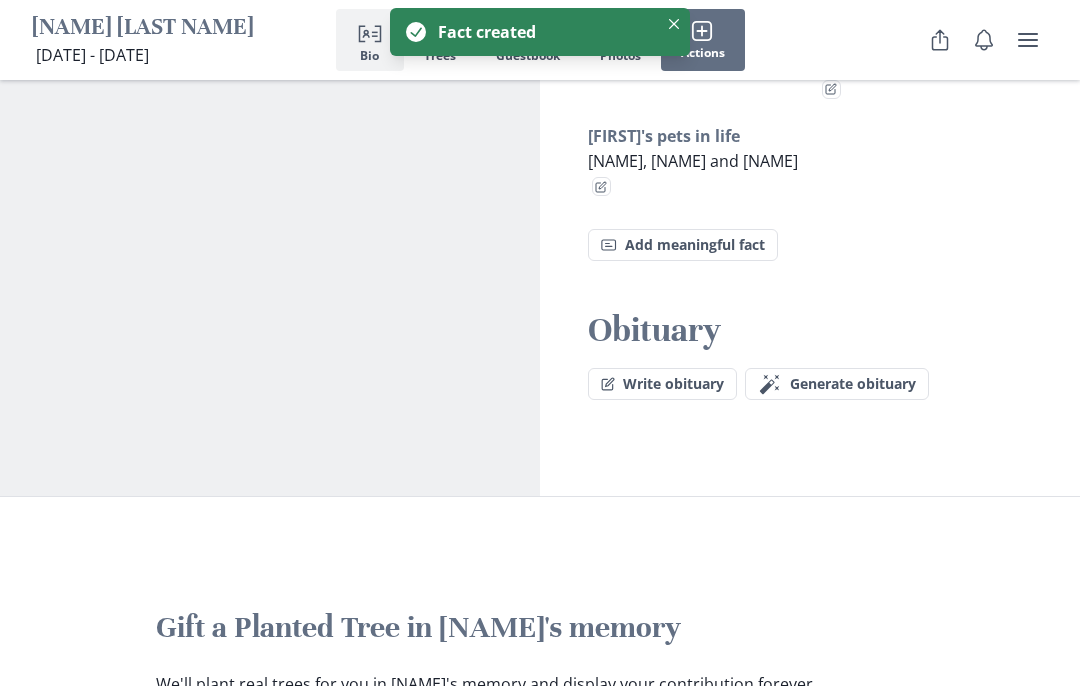 click on "Fact Add meaningful fact" at bounding box center [683, 245] 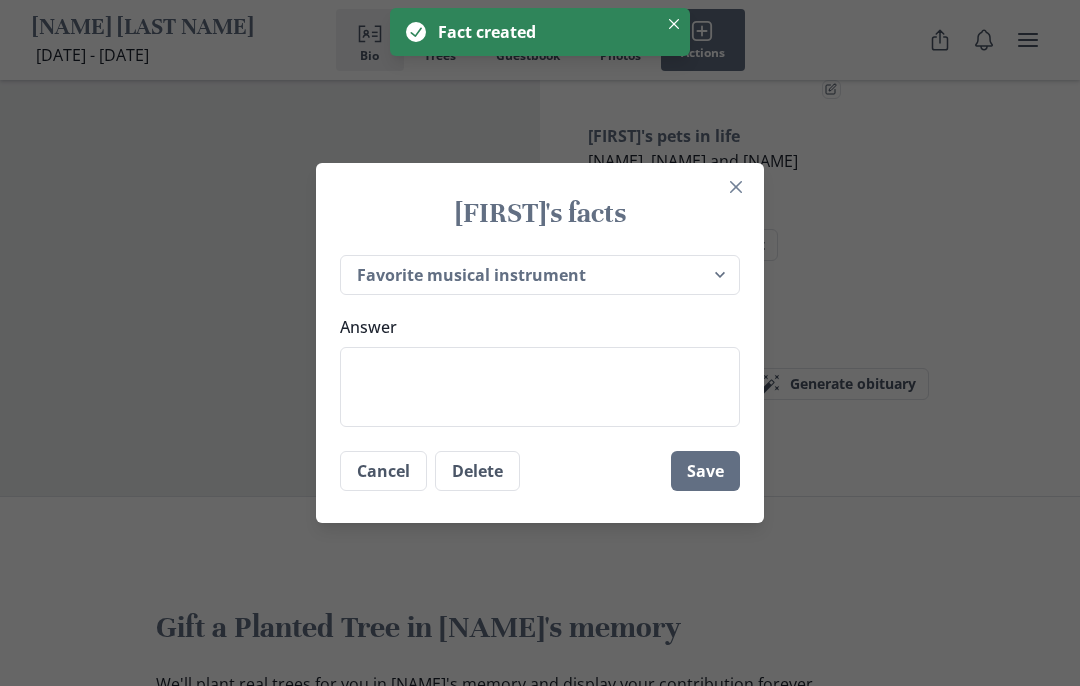 click on "Place of birth Most recently lived in [NAME]'s favorite hobbies [NAME]'s favorite foods Favorite bands and musical artists Interesting facts about [NAME] [NAME] loved nothing more than Favorite place in the world Favorite TV shows Favorite sports Favorite movies [NAME]'s profession(s) [NAME]'s superpower [NAME]'s proudest accomplishments [NAME]'s pets in life Favorite musical instrument Favorite ice cream flavor Places [NAME] traveled to High School attended College attended [NAME]'s parents [NAME]'s siblings [NAME]'s children [NAME]'s grandchildren Write your own..." at bounding box center [540, 275] 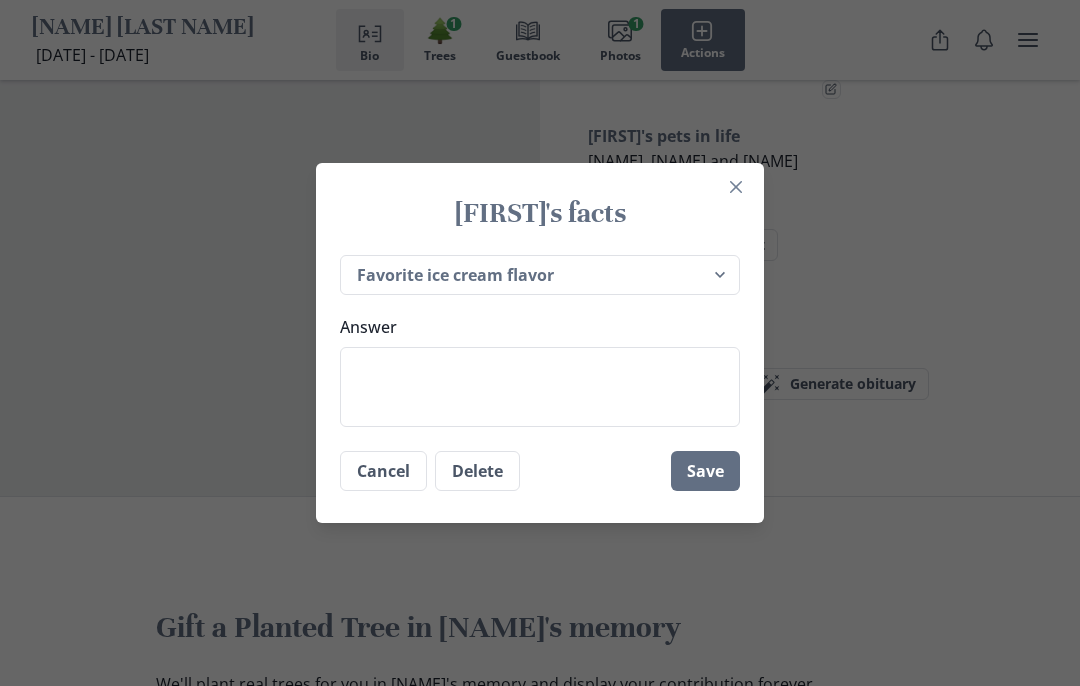 click on "Answer" at bounding box center [540, 387] 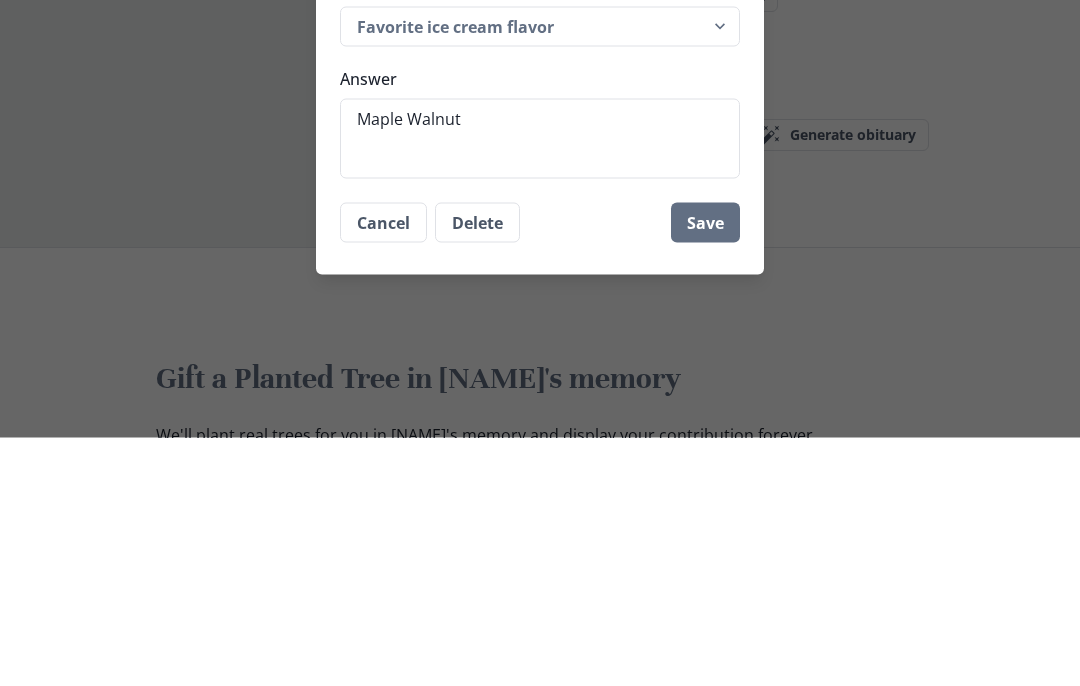 click on "Save" at bounding box center (705, 471) 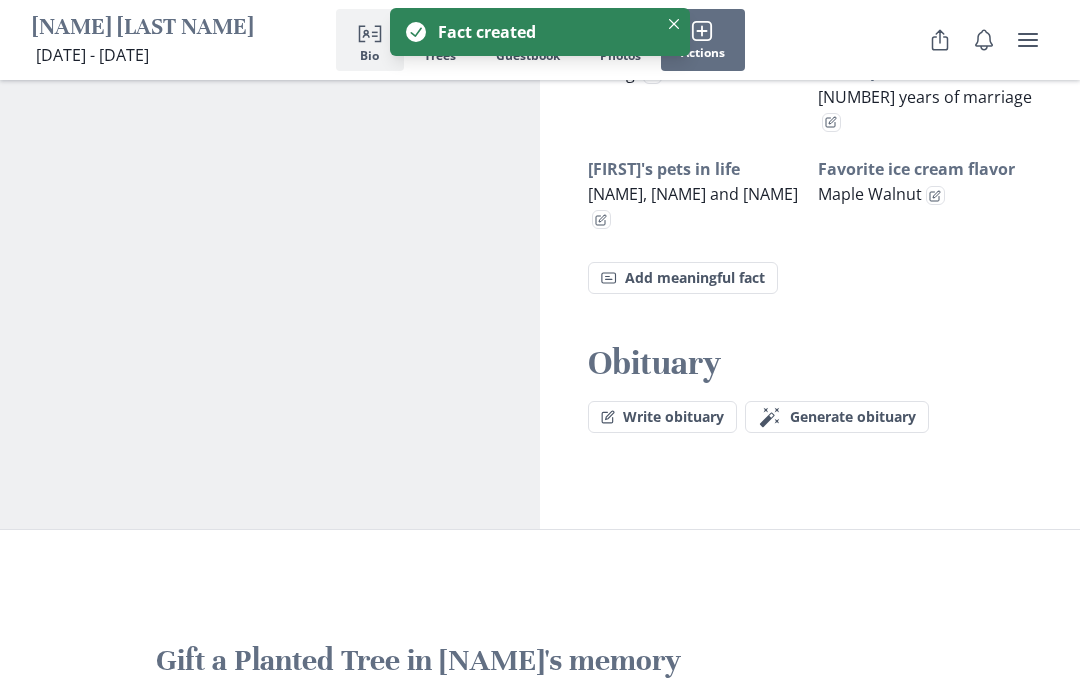 scroll, scrollTop: 2073, scrollLeft: 0, axis: vertical 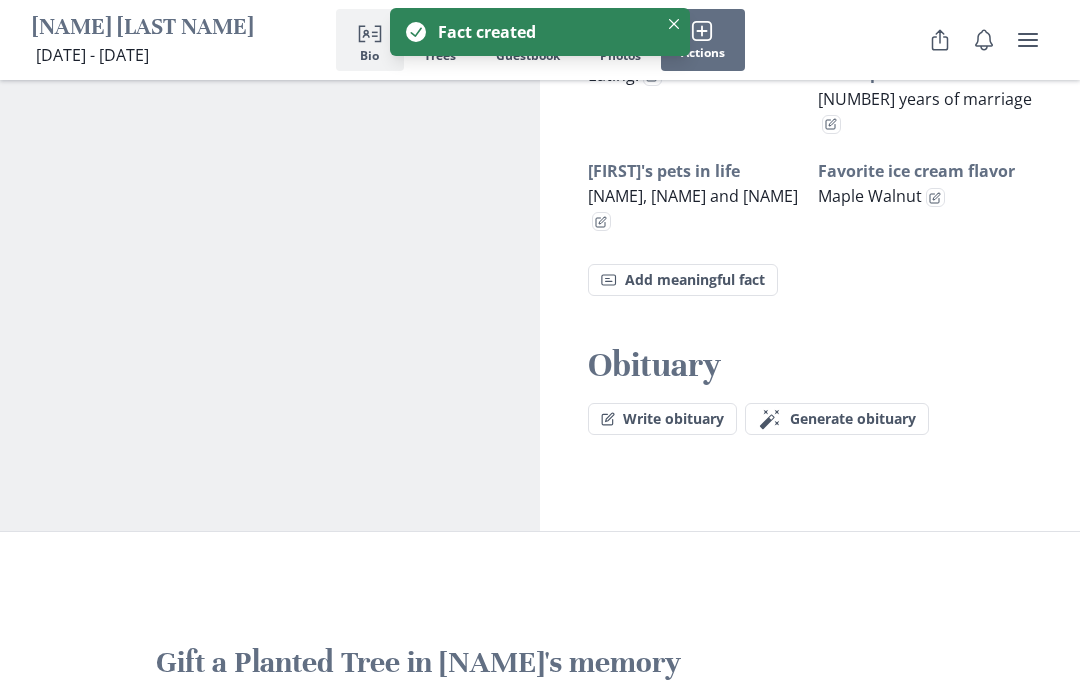 click on "Fact Add meaningful fact" at bounding box center [683, 280] 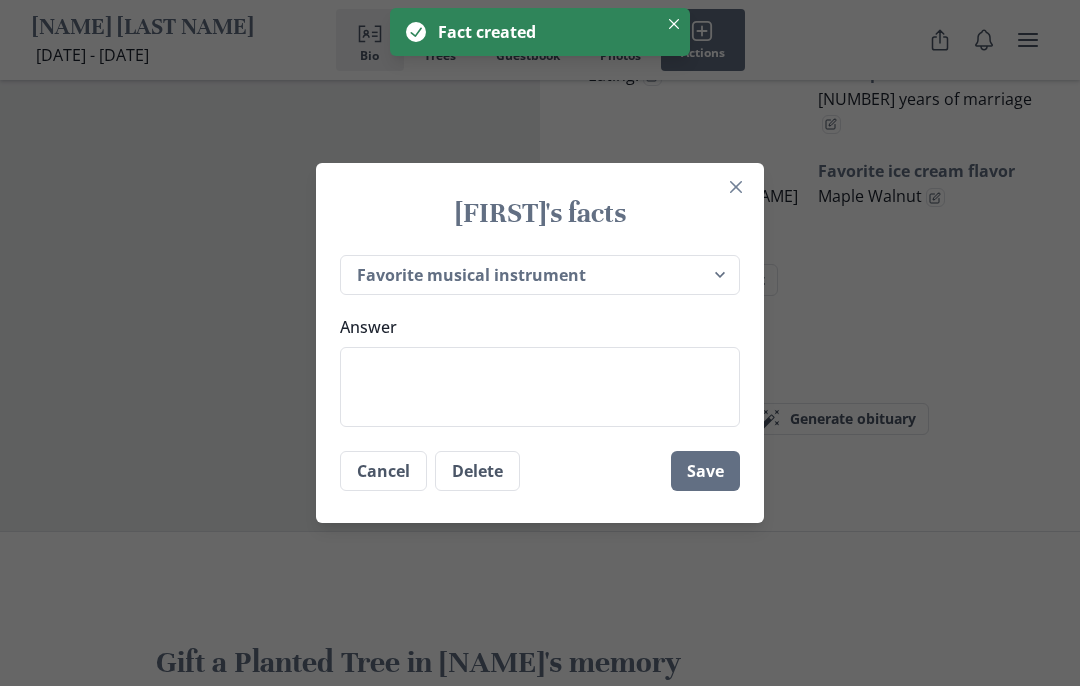click on "Place of birth Most recently lived in [NAME]'s favorite hobbies [NAME]'s favorite foods Favorite bands and musical artists Interesting facts about [NAME] [NAME] loved nothing more than Favorite place in the world Favorite TV shows Favorite sports Favorite movies [NAME]'s profession(s) [NAME]'s superpower [NAME]'s proudest accomplishments [NAME]'s pets in life Favorite musical instrument Favorite ice cream flavor Places [NAME] traveled to High School attended College attended [NAME]'s parents [NAME]'s siblings [NAME]'s children [NAME]'s grandchildren Write your own..." at bounding box center (540, 275) 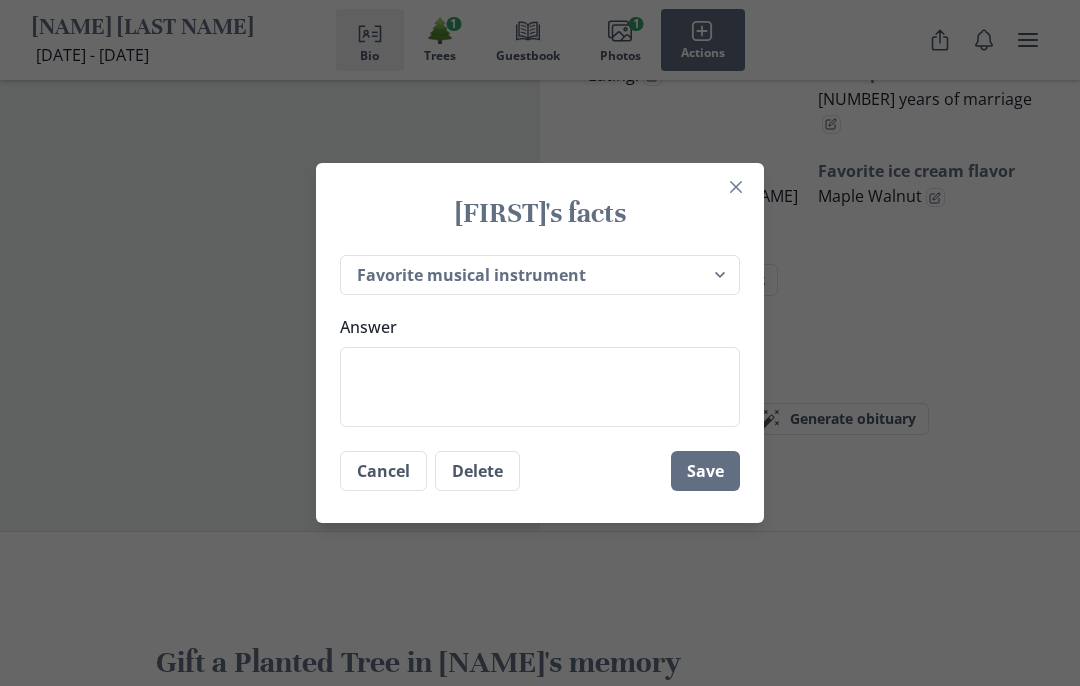 click on "Answer" at bounding box center (540, 387) 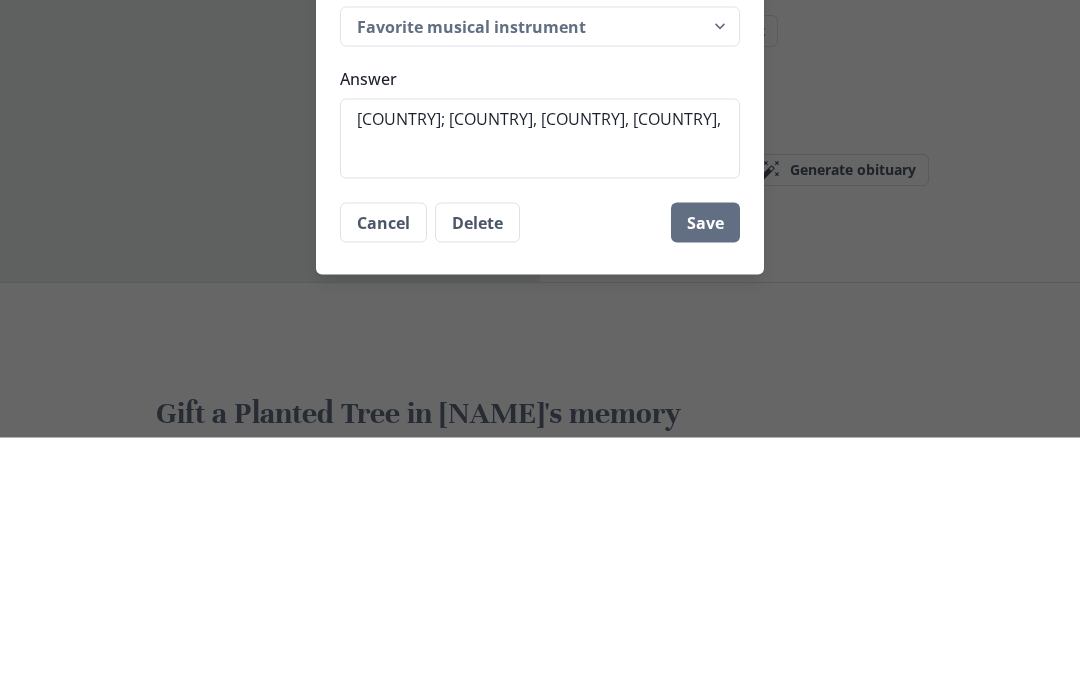 click on "[COUNTRY]; [COUNTRY], [COUNTRY], [COUNTRY]," at bounding box center (540, 387) 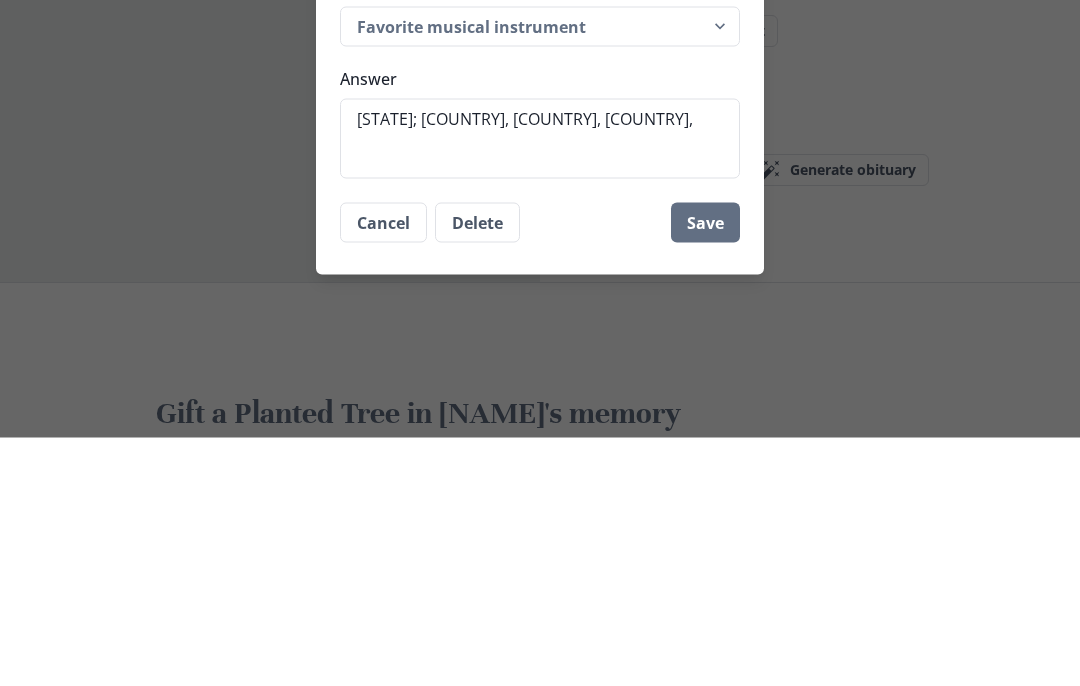 click on "[STATE]; [COUNTRY], [COUNTRY], [COUNTRY]," at bounding box center [540, 387] 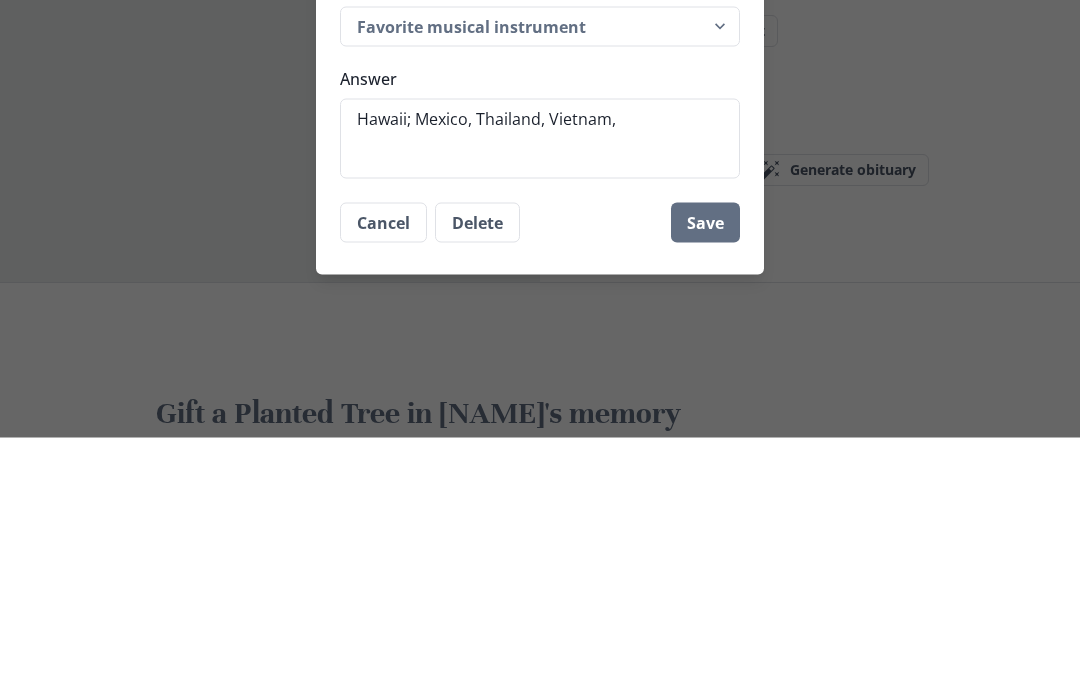 click on "Hawaii; Mexico, Thailand, Vietnam," at bounding box center (540, 387) 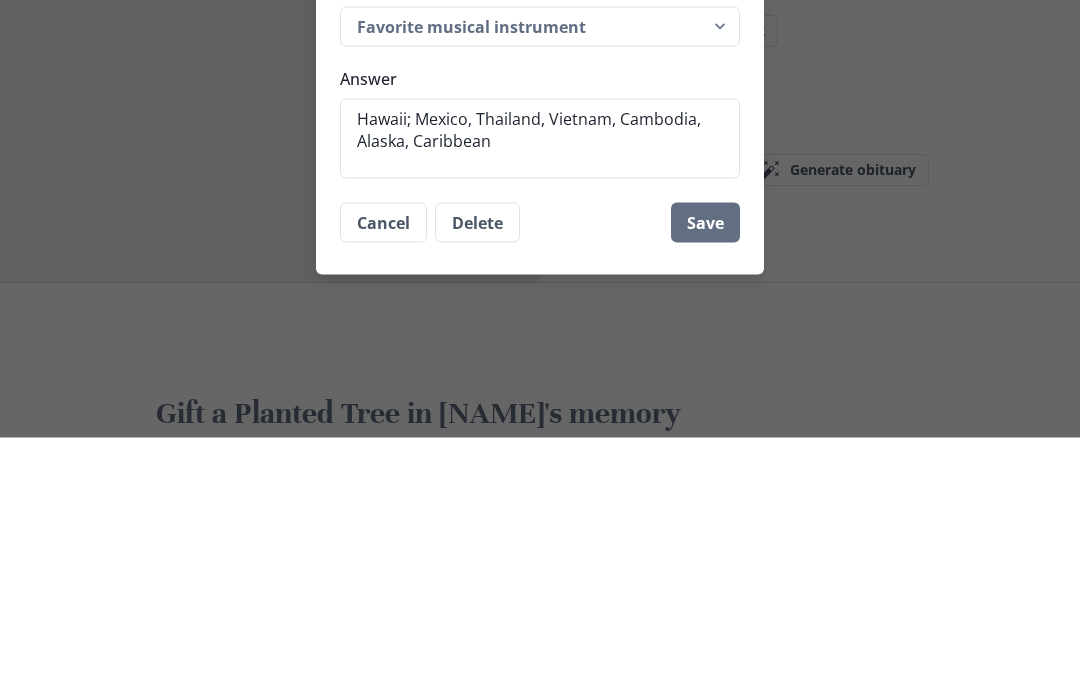 click on "Save" at bounding box center [705, 471] 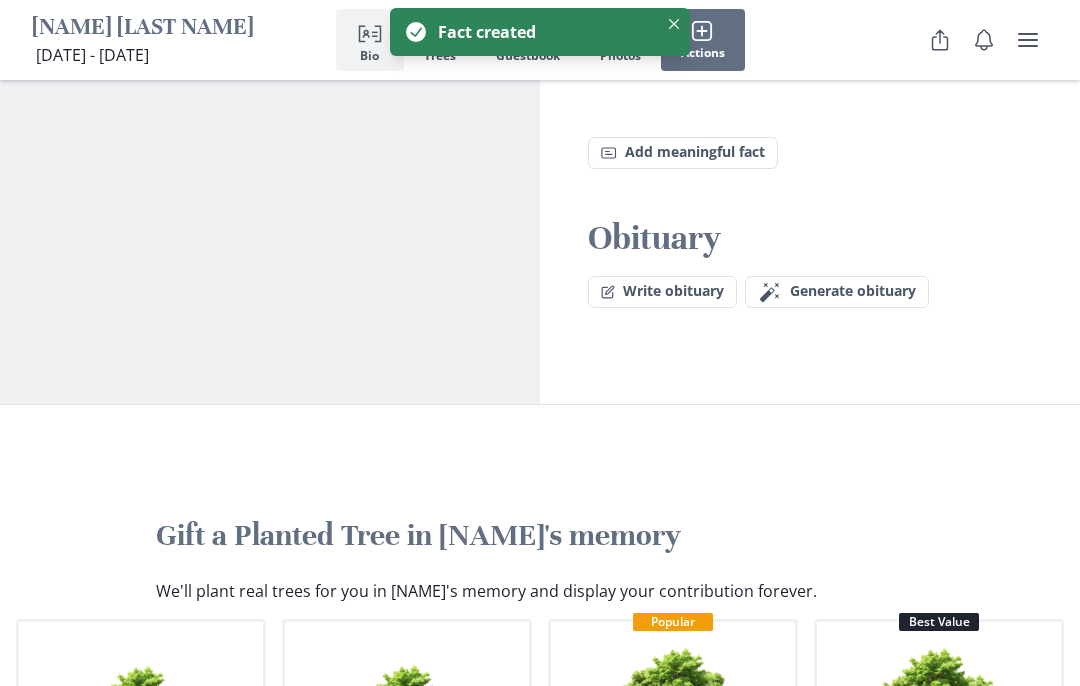 click on "[FIRST] [LAST] [DATE] - [DATE] [DATE] - [DATE] Let's make a worthy obituary Follow these steps to make a beautiful complete obituary. If you skip some steps, you can always do them later from this obituary page. Add a portrait photo Fill out meaningful facts Gift a Planted Tree Add photos (1 / 5) Upload at least 5 photos of [FIRST] to help tell their life story and encourage others to upload their pictures. Leave a comment in the guestbook How did they make you feel? Is there a funny story to remember? Skip Add ceremony details Let family and friends know about upcoming ceremonies. Skip Add a flower delivery address Make it easy to send flowers to the family home or funeral house. Skip Create a free fundraiser No setup fees, it’s free. Raise money to help cover expenses, or share the donations with a cause that meant a lot to [FIRST]. All donations go directly to you. Skip Share [FIRST]'s obituary Share the obituary with family and friends to start collecting memories. [FOOD]" at bounding box center [810, -919] 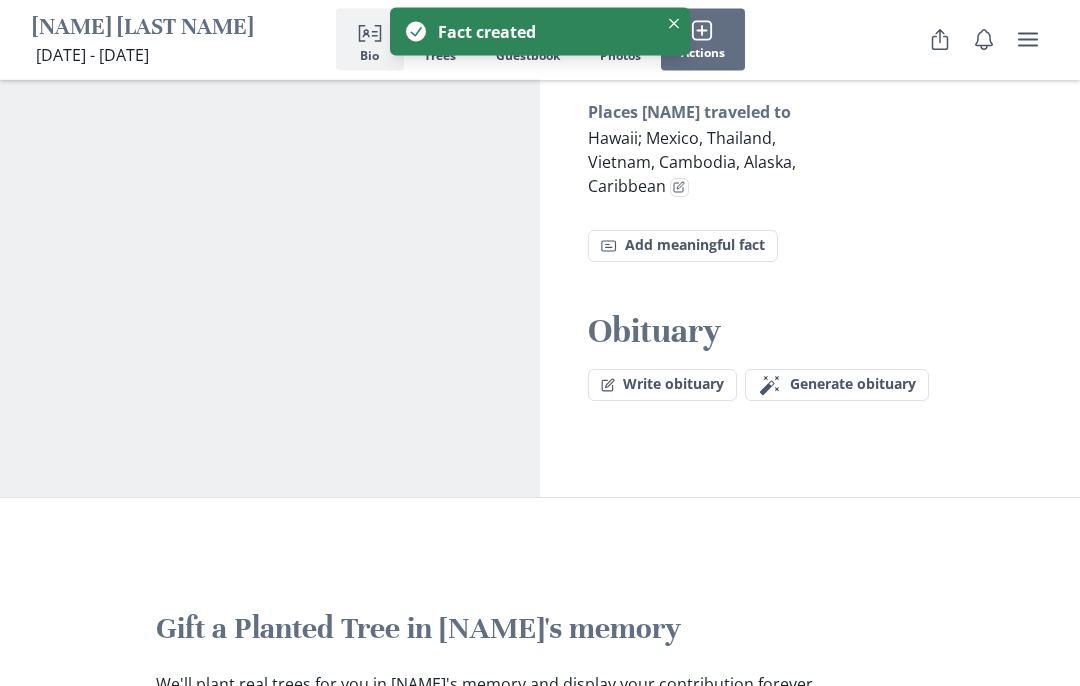 click on "Fact Add meaningful fact" at bounding box center (683, 247) 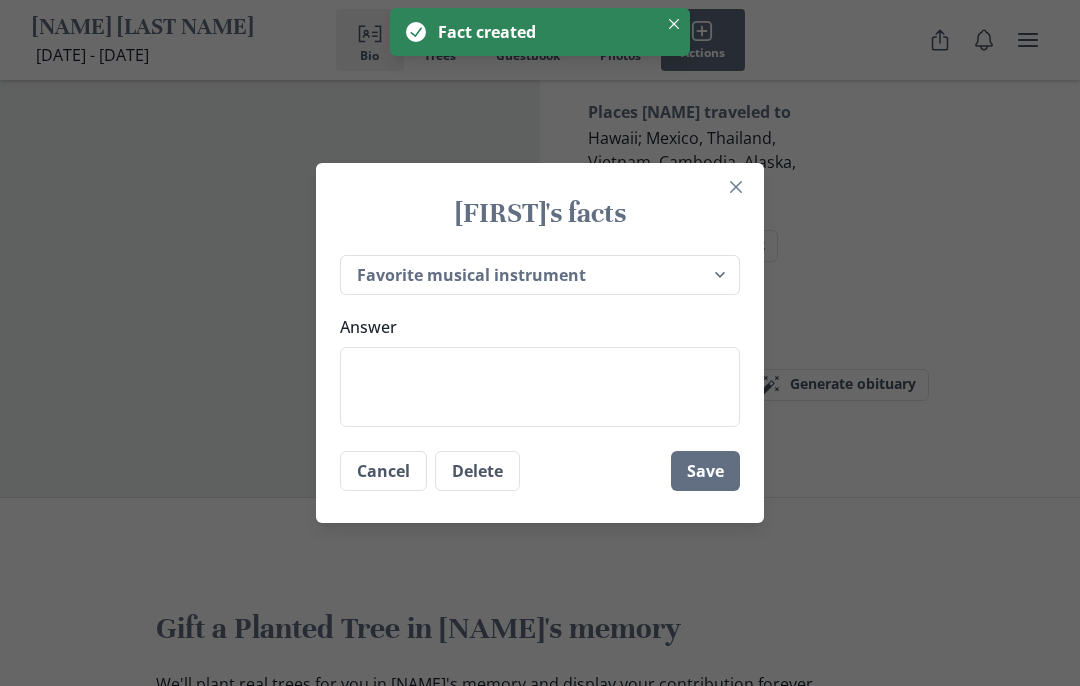 click on "Place of birth Most recently lived in [NAME]'s favorite hobbies [NAME]'s favorite foods Favorite bands and musical artists Interesting facts about [NAME] [NAME] loved nothing more than Favorite place in the world Favorite TV shows Favorite sports Favorite movies [NAME]'s profession(s) [NAME]'s superpower [NAME]'s proudest accomplishments [NAME]'s pets in life Favorite musical instrument Favorite ice cream flavor Places [NAME] traveled to High School attended College attended [NAME]'s parents [NAME]'s siblings [NAME]'s children [NAME]'s grandchildren Write your own..." at bounding box center (540, 275) 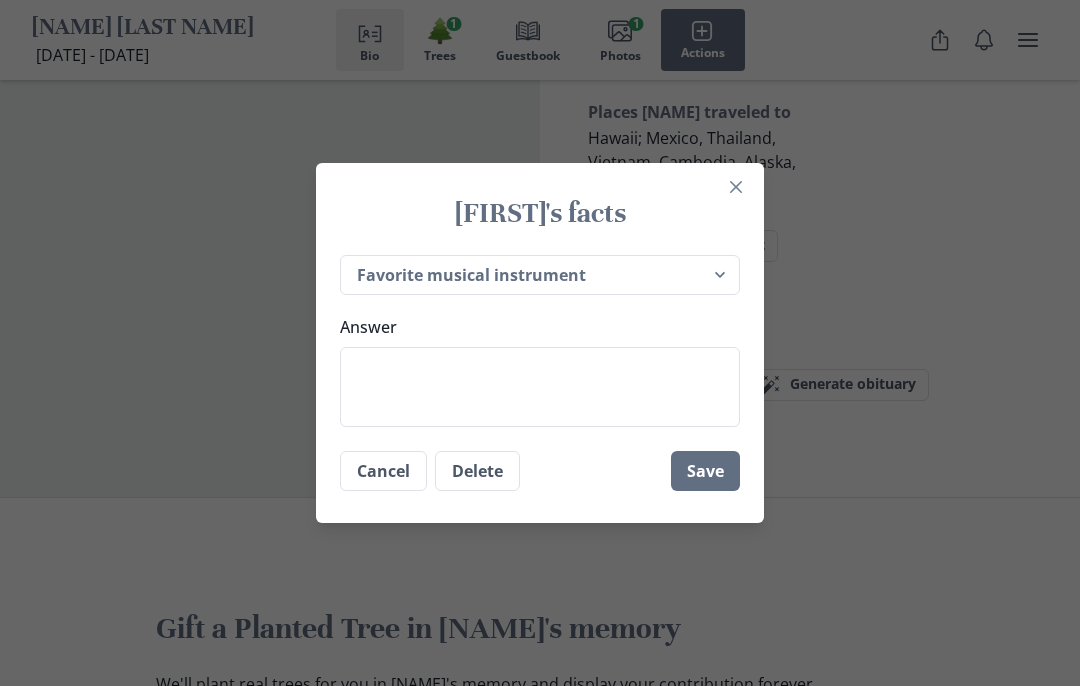 click on "Answer" at bounding box center (540, 387) 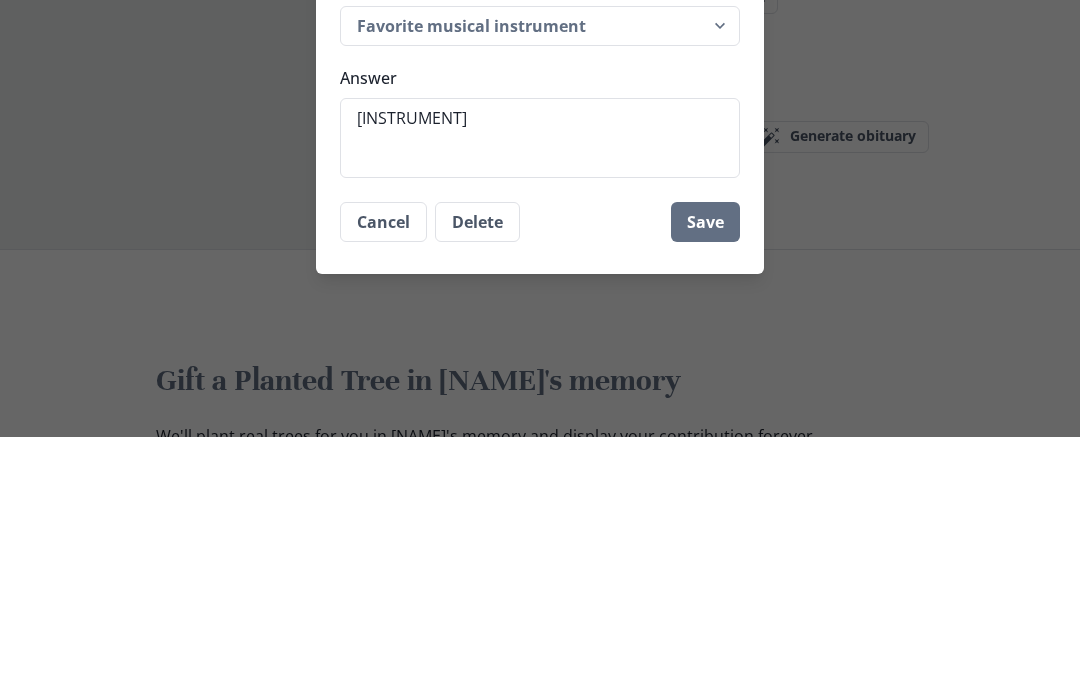 click on "Save" at bounding box center (705, 471) 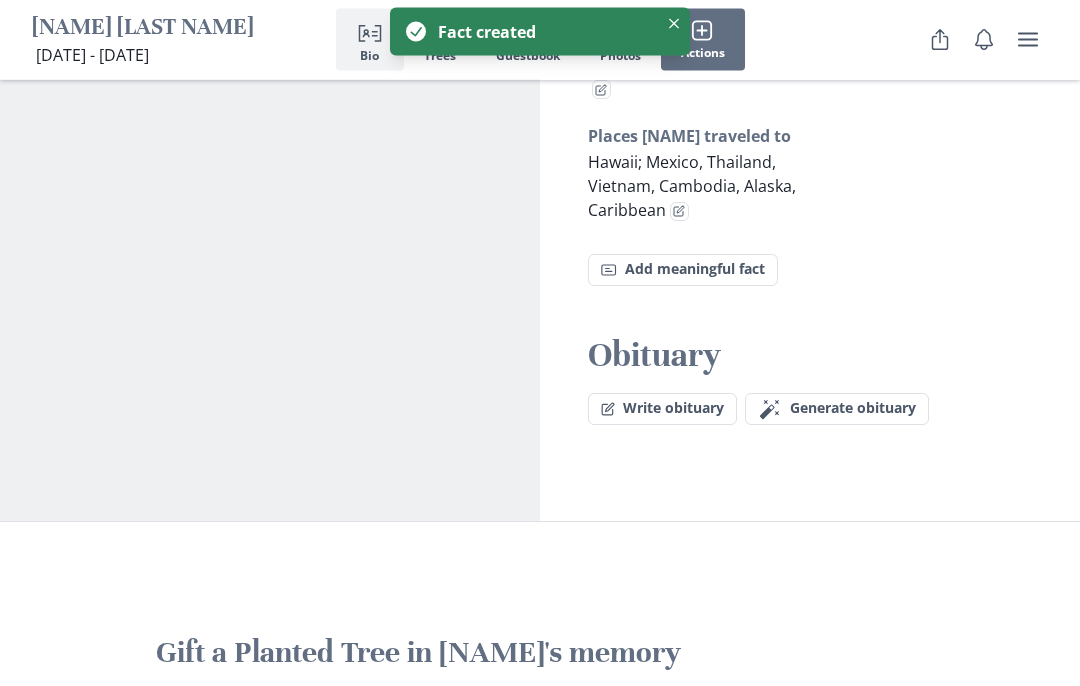 scroll, scrollTop: 2205, scrollLeft: 0, axis: vertical 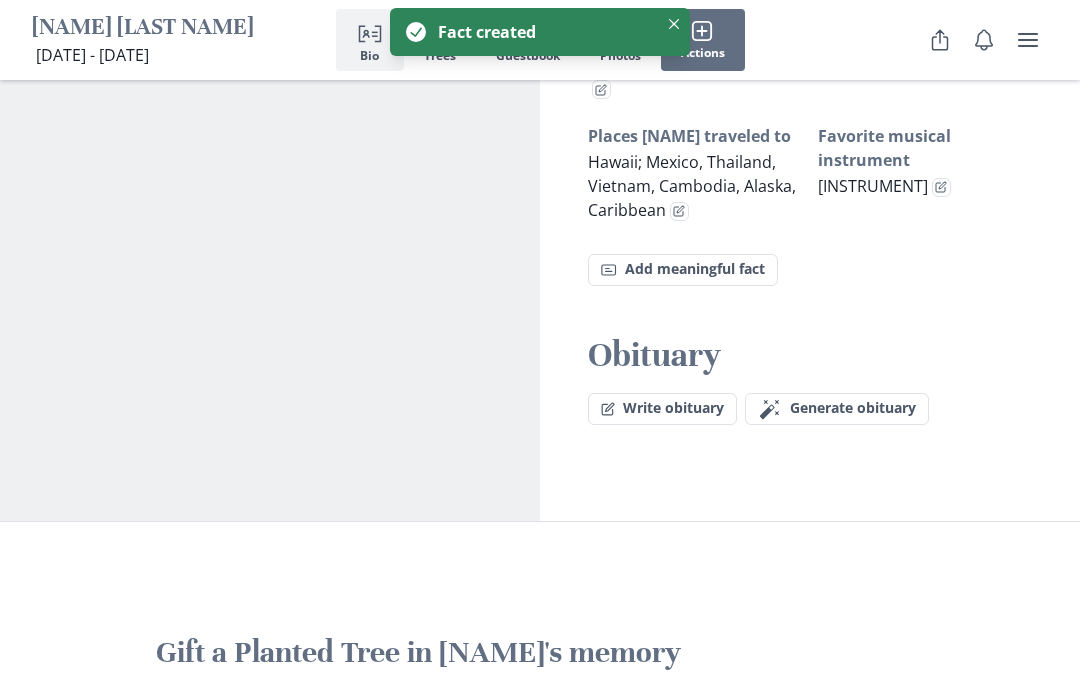 click on "Fact Add meaningful fact" at bounding box center [683, 270] 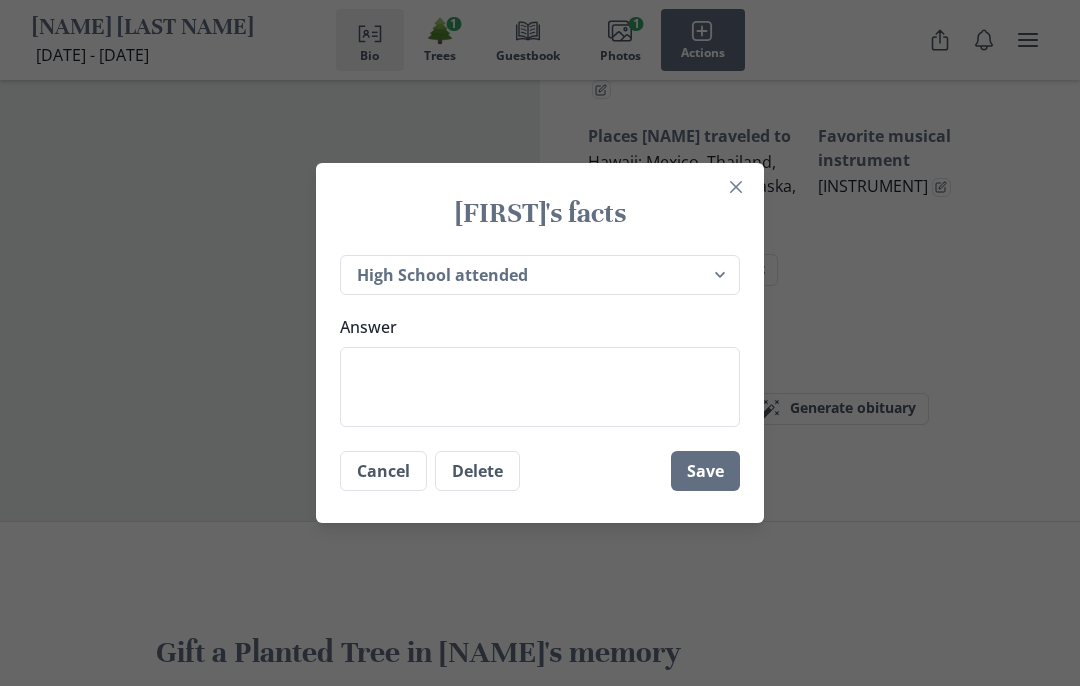 click on "Place of birth Most recently lived in [NAME]'s favorite hobbies [NAME]'s favorite foods Favorite bands and musical artists Interesting facts about [NAME] [NAME] loved nothing more than Favorite place in the world Favorite TV shows Favorite sports Favorite movies [NAME]'s profession(s) [NAME]'s superpower [NAME]'s proudest accomplishments [NAME]'s pets in life Favorite musical instrument Favorite ice cream flavor Places [NAME] traveled to High School attended College attended [NAME]'s parents [NAME]'s siblings [NAME]'s children [NAME]'s grandchildren Write your own..." at bounding box center (540, 275) 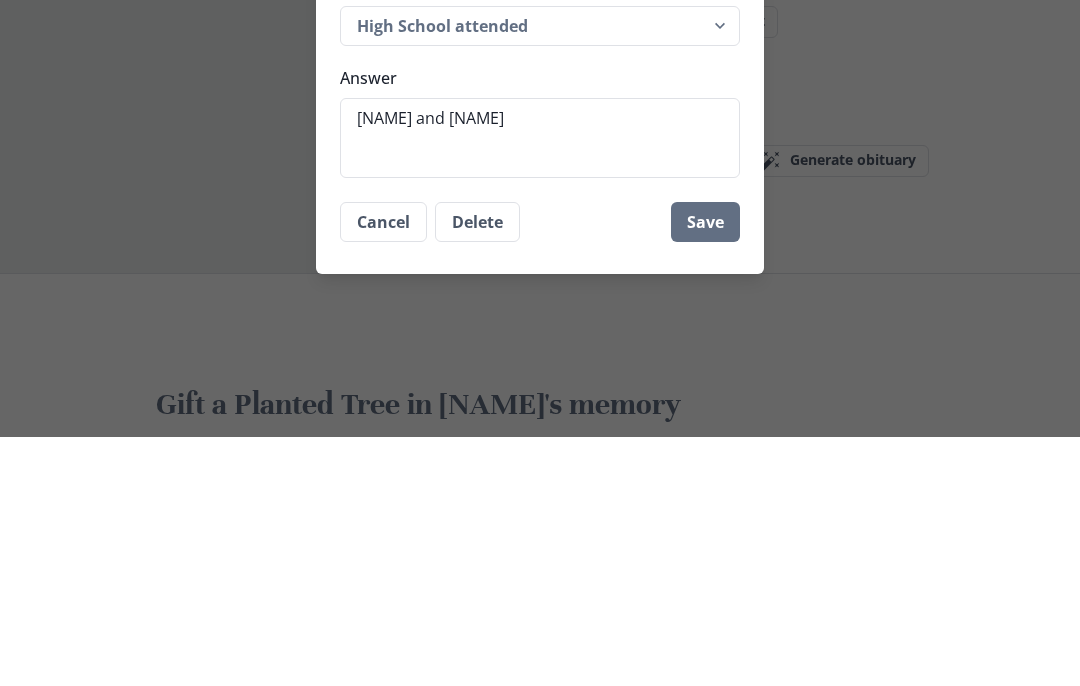 click on "Save" at bounding box center [705, 471] 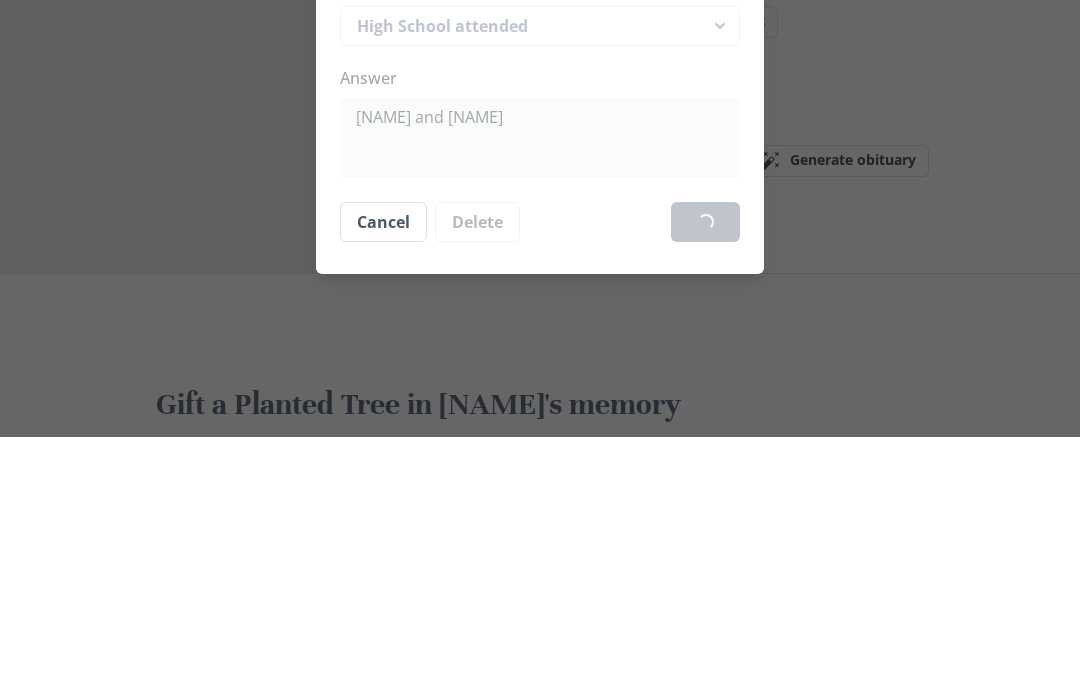 scroll, scrollTop: 2454, scrollLeft: 0, axis: vertical 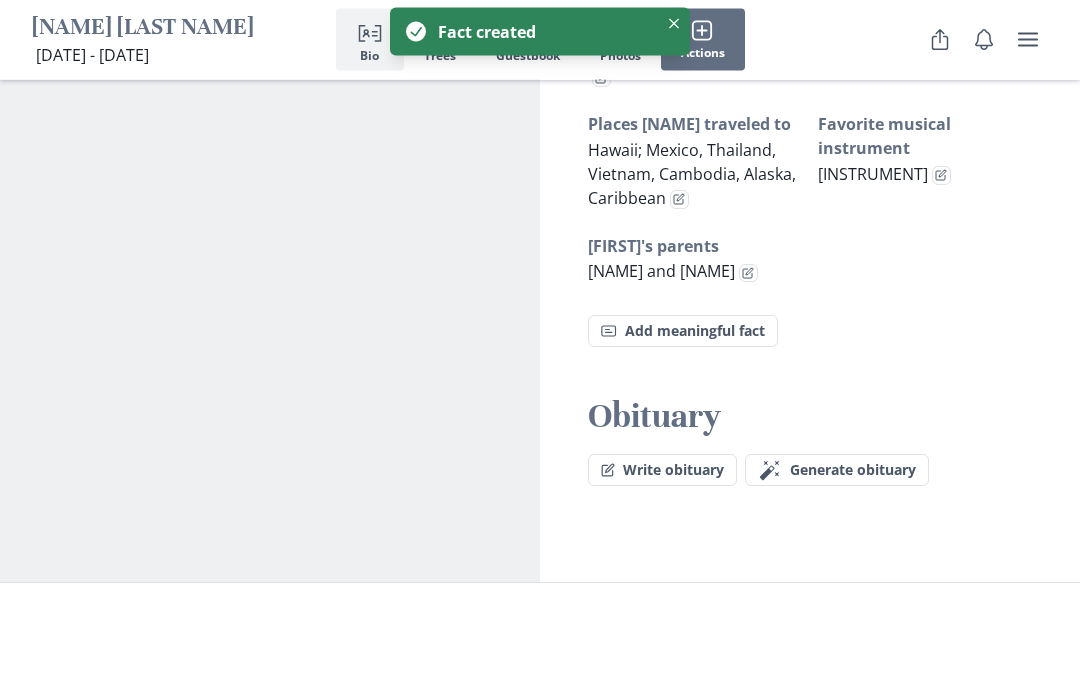 click on "Fact Add meaningful fact" at bounding box center (683, 332) 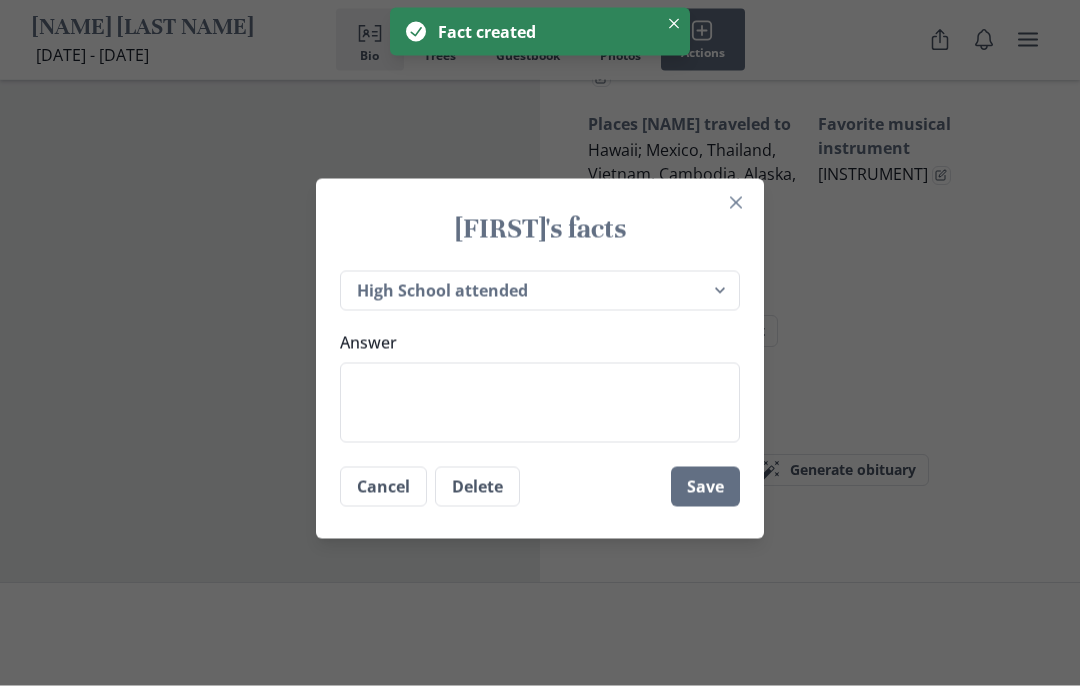scroll, scrollTop: 2217, scrollLeft: 0, axis: vertical 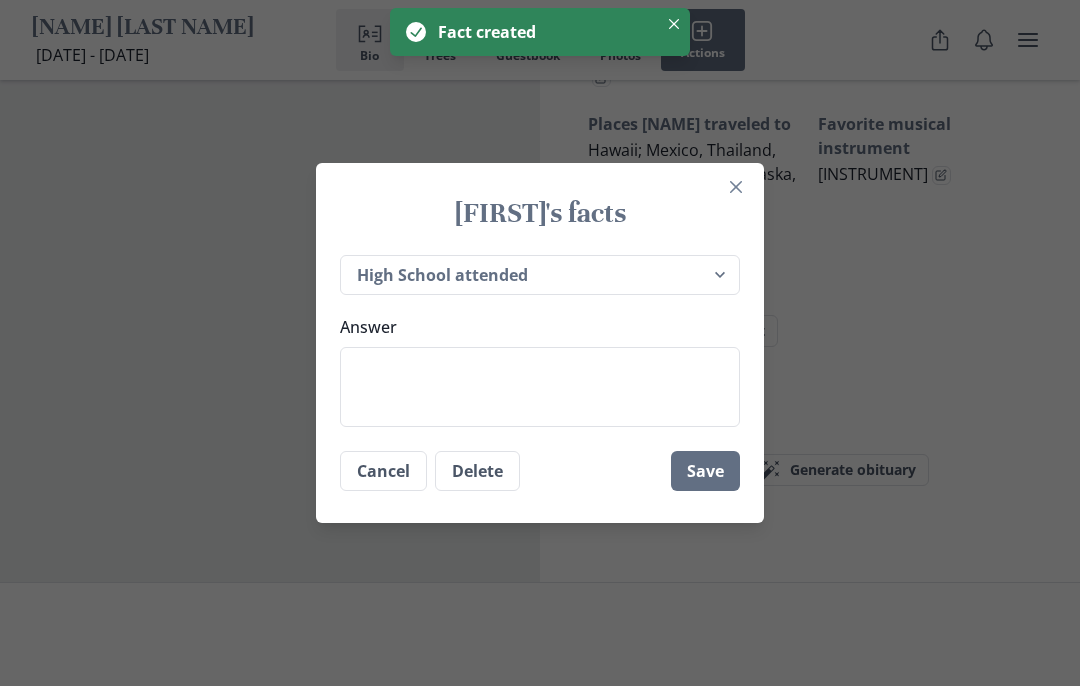 click on "Place of birth Most recently lived in [NAME]'s favorite hobbies [NAME]'s favorite foods Favorite bands and musical artists Interesting facts about [NAME] [NAME] loved nothing more than Favorite place in the world Favorite TV shows Favorite sports Favorite movies [NAME]'s profession(s) [NAME]'s superpower [NAME]'s proudest accomplishments [NAME]'s pets in life Favorite musical instrument Favorite ice cream flavor Places [NAME] traveled to High School attended College attended [NAME]'s parents [NAME]'s siblings [NAME]'s children [NAME]'s grandchildren Write your own..." at bounding box center (540, 275) 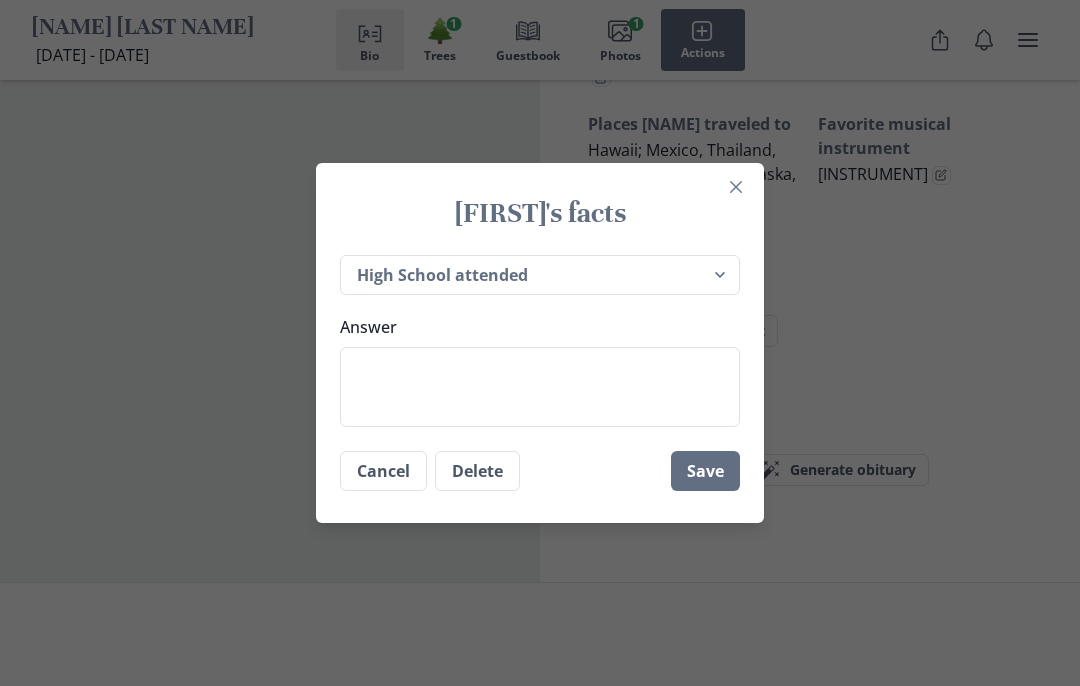 click on "Answer" at bounding box center (540, 387) 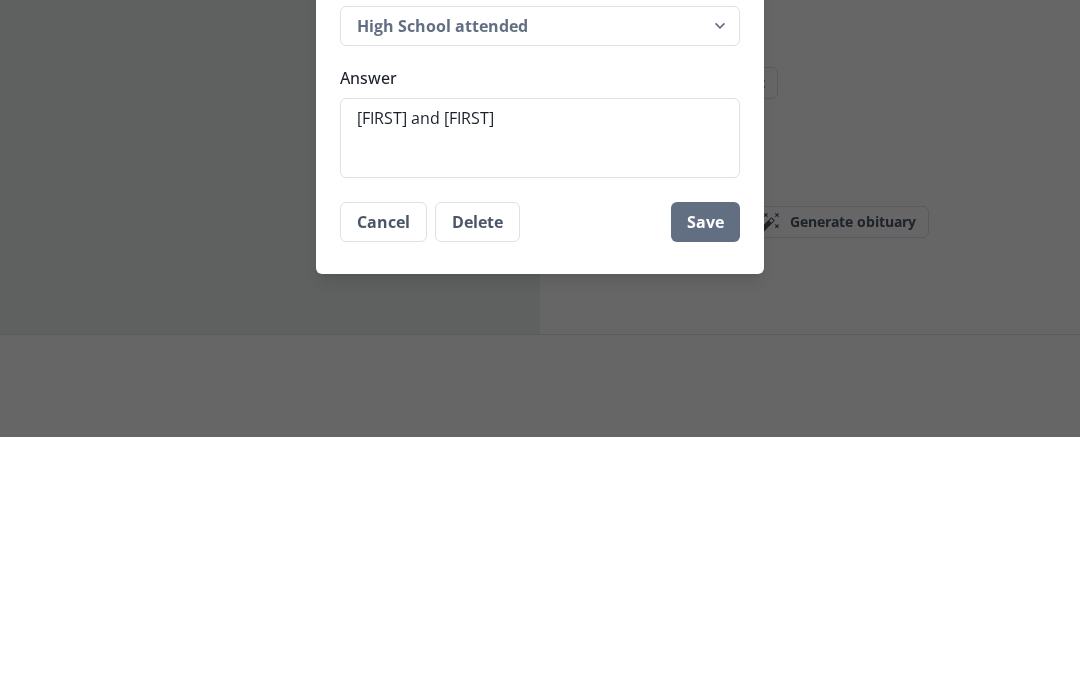 click on "Save" at bounding box center [705, 471] 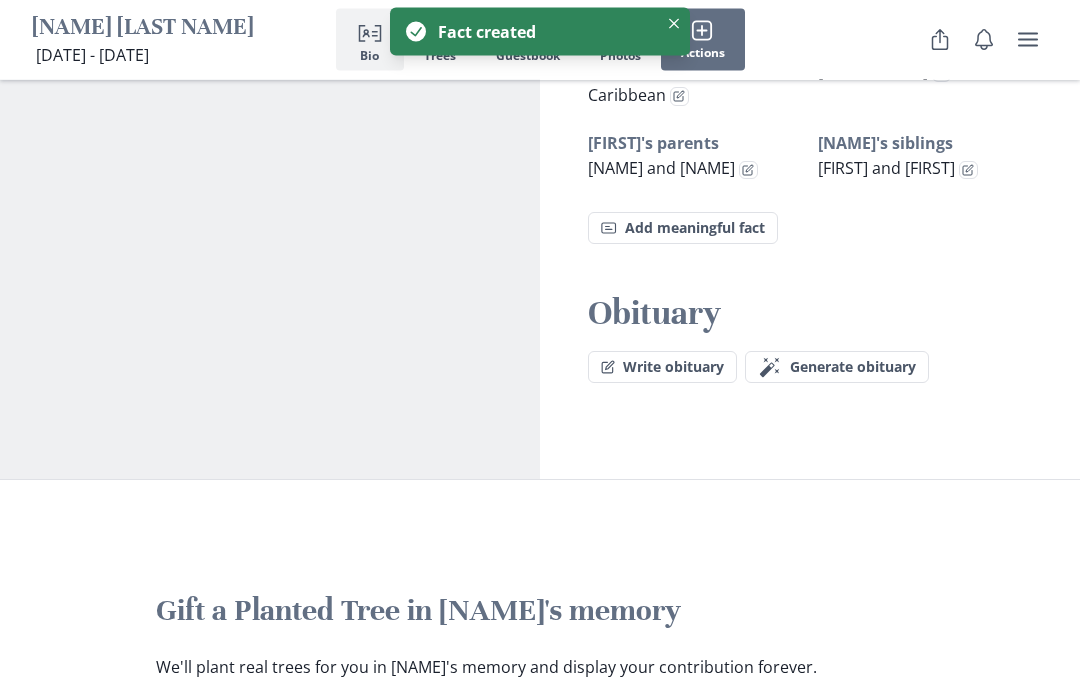 click on "Fact Add meaningful fact" at bounding box center (683, 229) 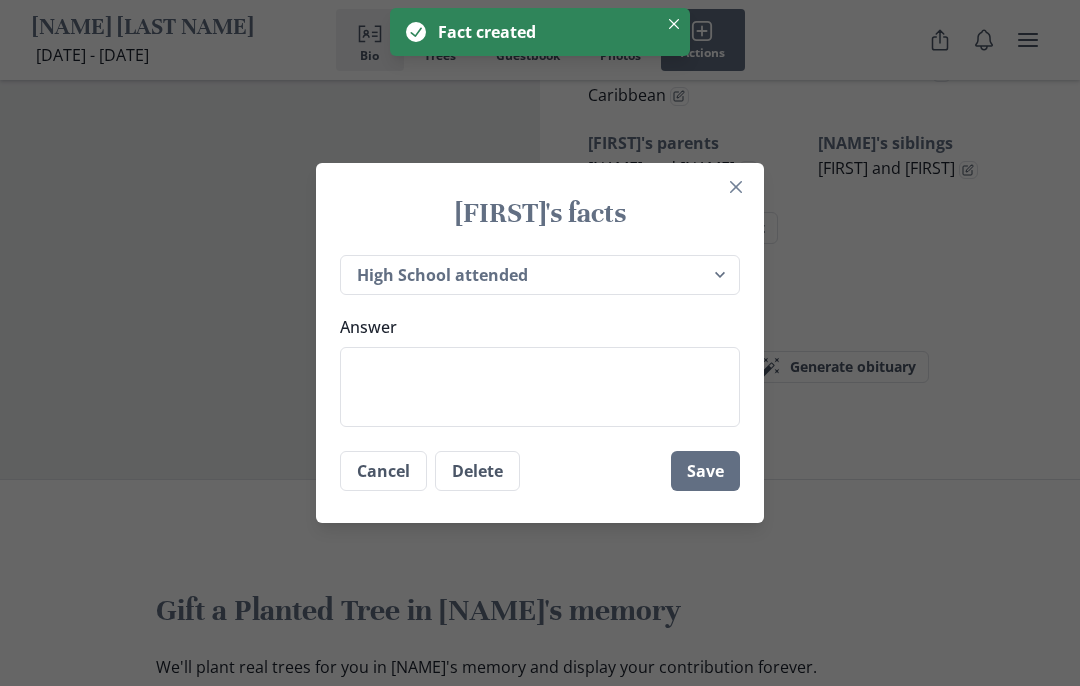 click on "Place of birth Most recently lived in [NAME]'s favorite hobbies [NAME]'s favorite foods Favorite bands and musical artists Interesting facts about [NAME] [NAME] loved nothing more than Favorite place in the world Favorite TV shows Favorite sports Favorite movies [NAME]'s profession(s) [NAME]'s superpower [NAME]'s proudest accomplishments [NAME]'s pets in life Favorite musical instrument Favorite ice cream flavor Places [NAME] traveled to High School attended College attended [NAME]'s parents [NAME]'s siblings [NAME]'s children [NAME]'s grandchildren Write your own..." at bounding box center [540, 275] 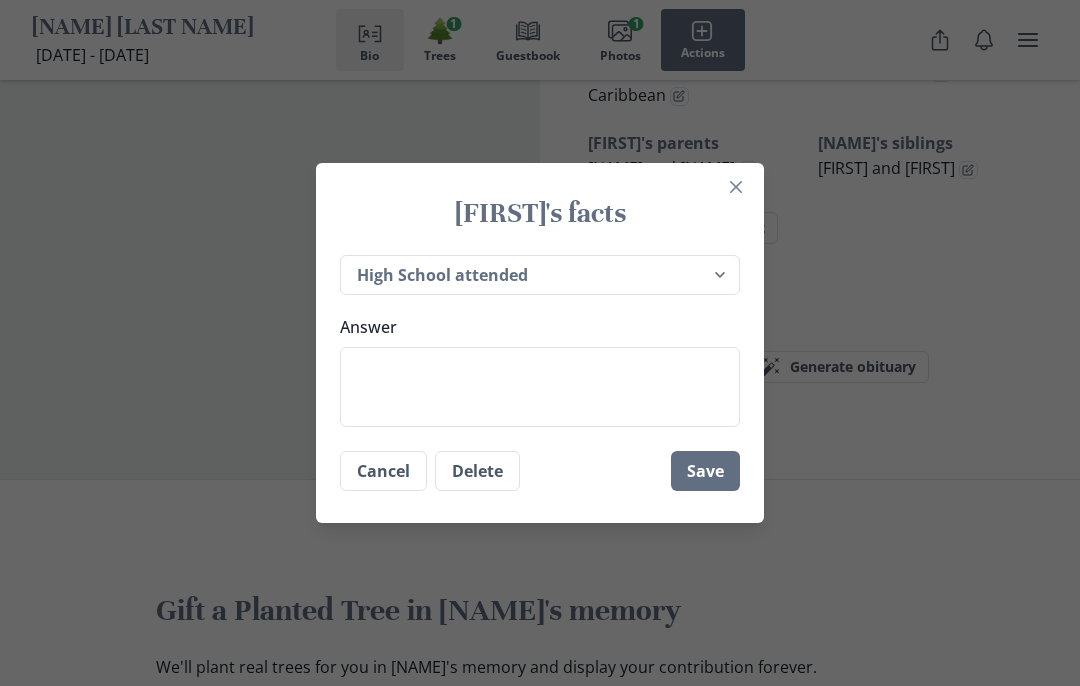 click on "Answer" at bounding box center (540, 387) 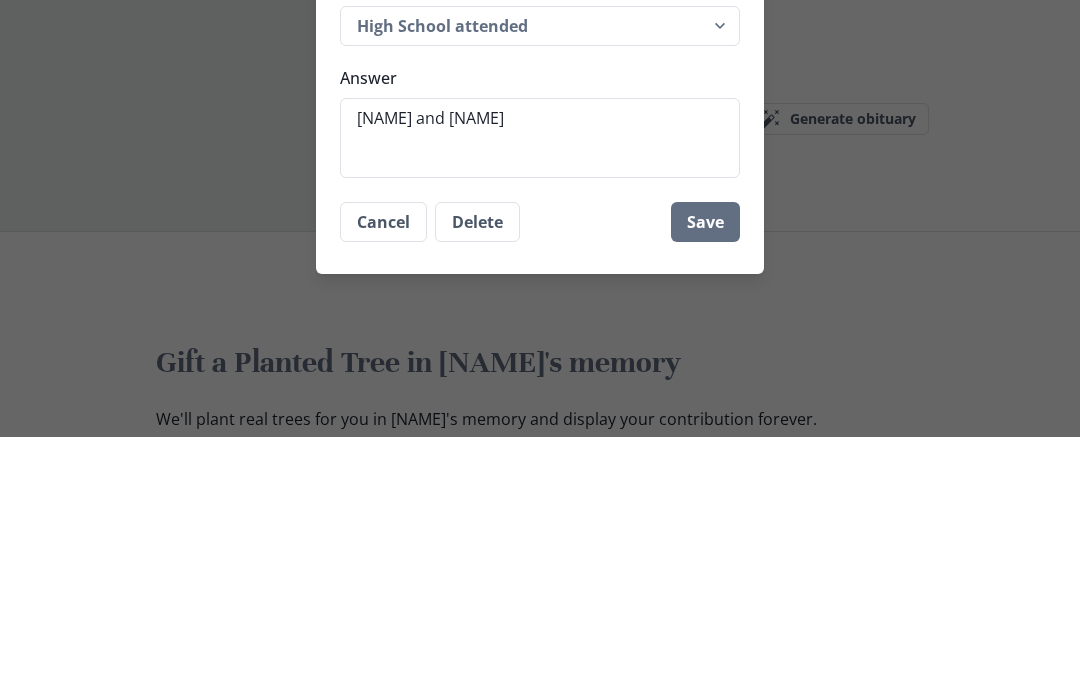 click on "Save" at bounding box center [705, 471] 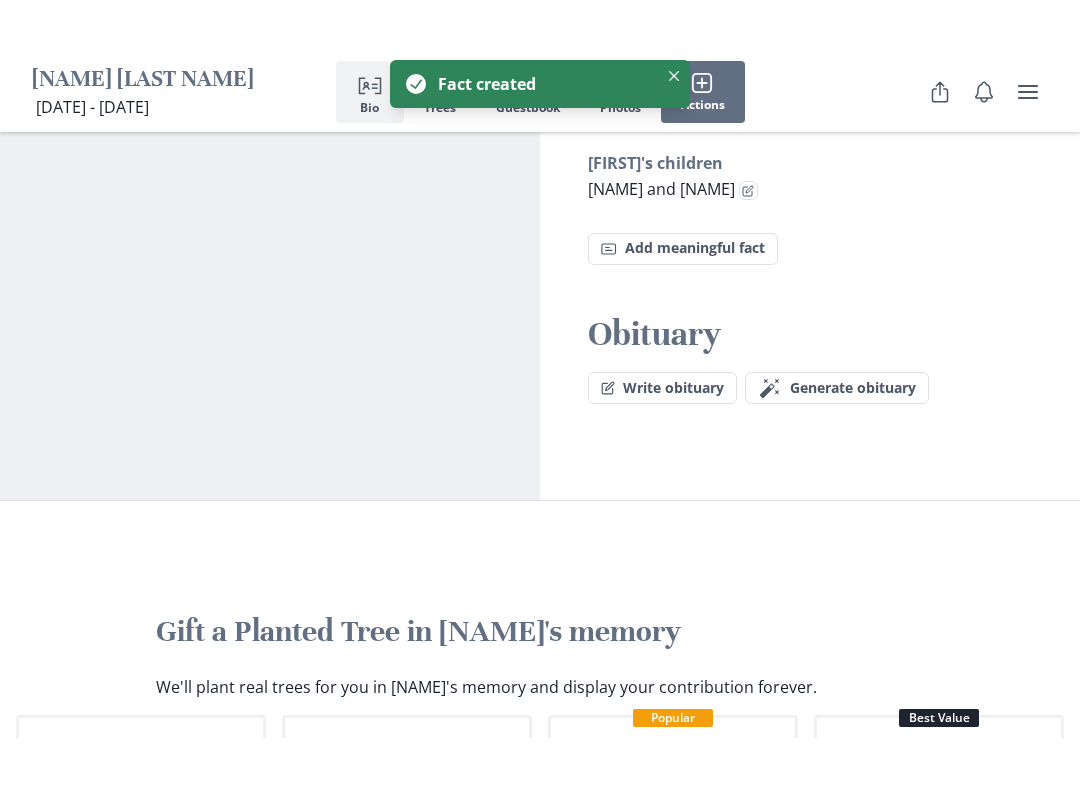 scroll, scrollTop: 2428, scrollLeft: 0, axis: vertical 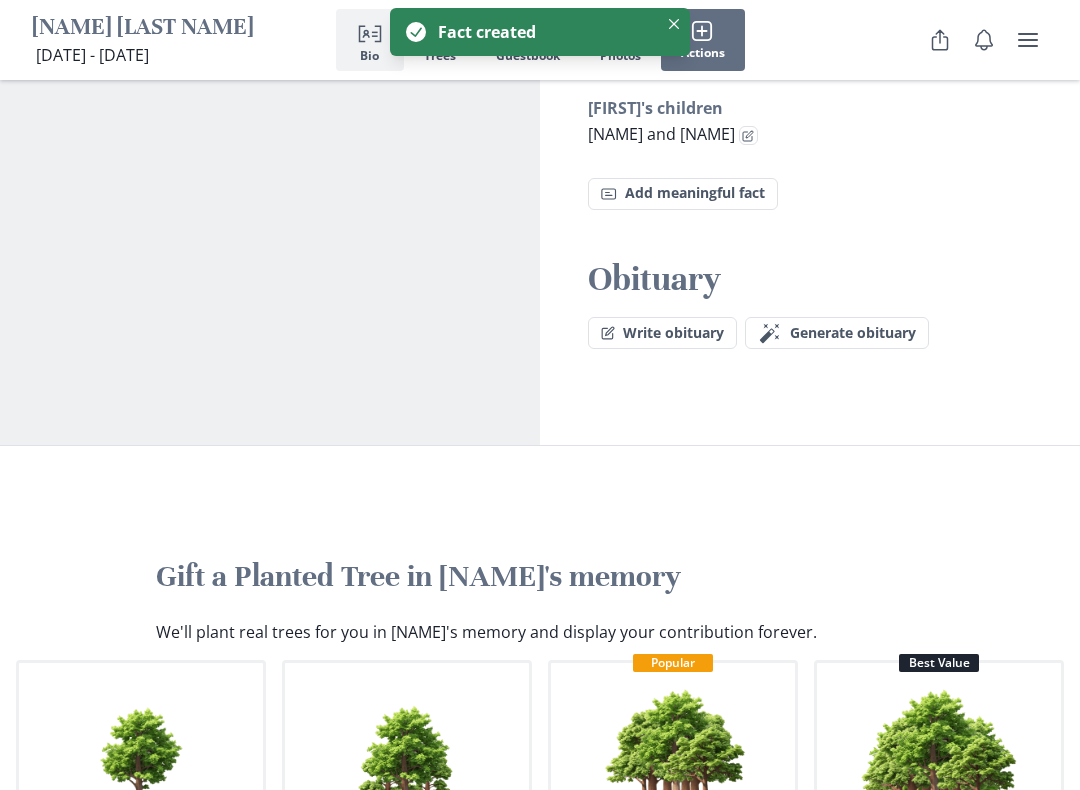 click on "Fact Add meaningful fact" at bounding box center (683, 194) 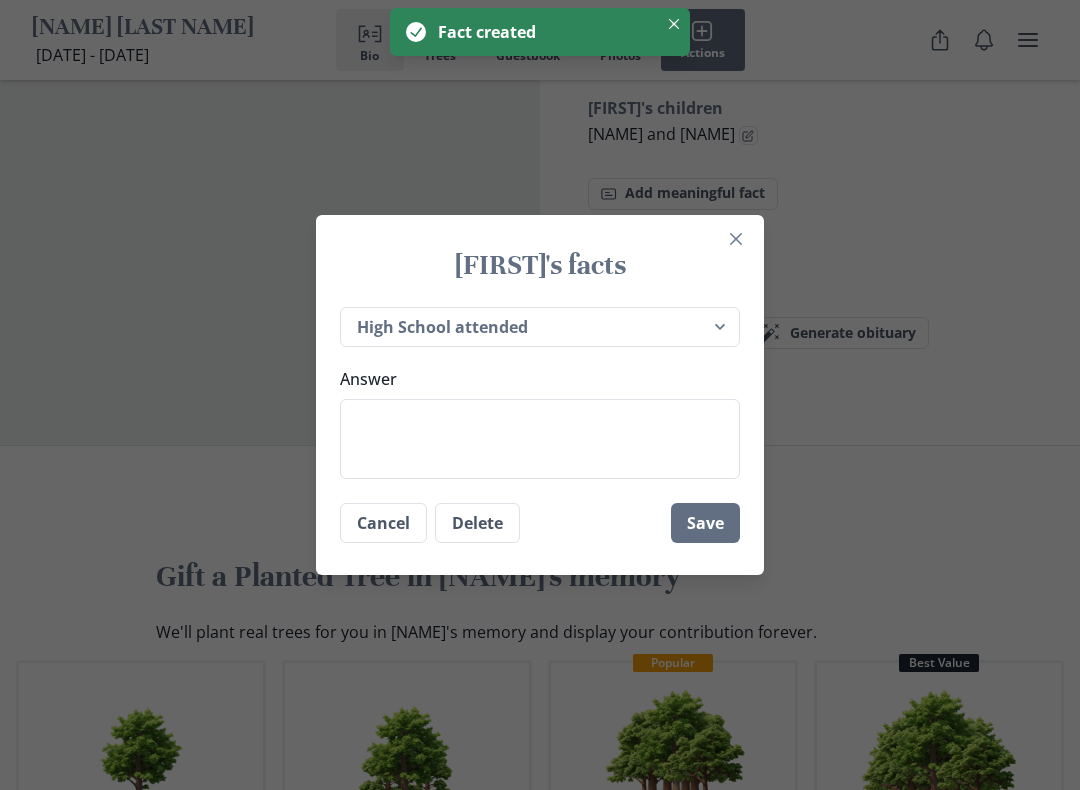 click on "Place of birth Most recently lived in [NAME]'s favorite hobbies [NAME]'s favorite foods Favorite bands and musical artists Interesting facts about [NAME] [NAME] loved nothing more than Favorite place in the world Favorite TV shows Favorite sports Favorite movies [NAME]'s profession(s) [NAME]'s superpower [NAME]'s proudest accomplishments [NAME]'s pets in life Favorite musical instrument Favorite ice cream flavor Places [NAME] traveled to High School attended College attended [NAME]'s parents [NAME]'s siblings [NAME]'s children [NAME]'s grandchildren Write your own..." at bounding box center [540, 327] 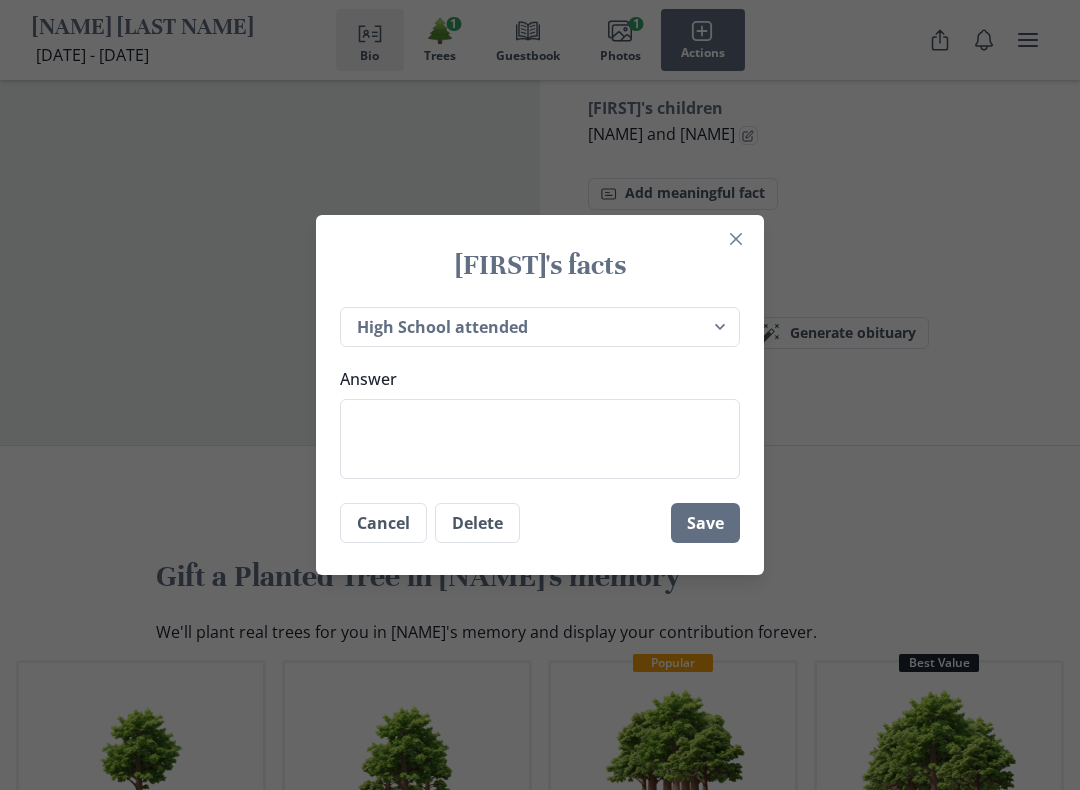 click on "Answer" at bounding box center [540, 439] 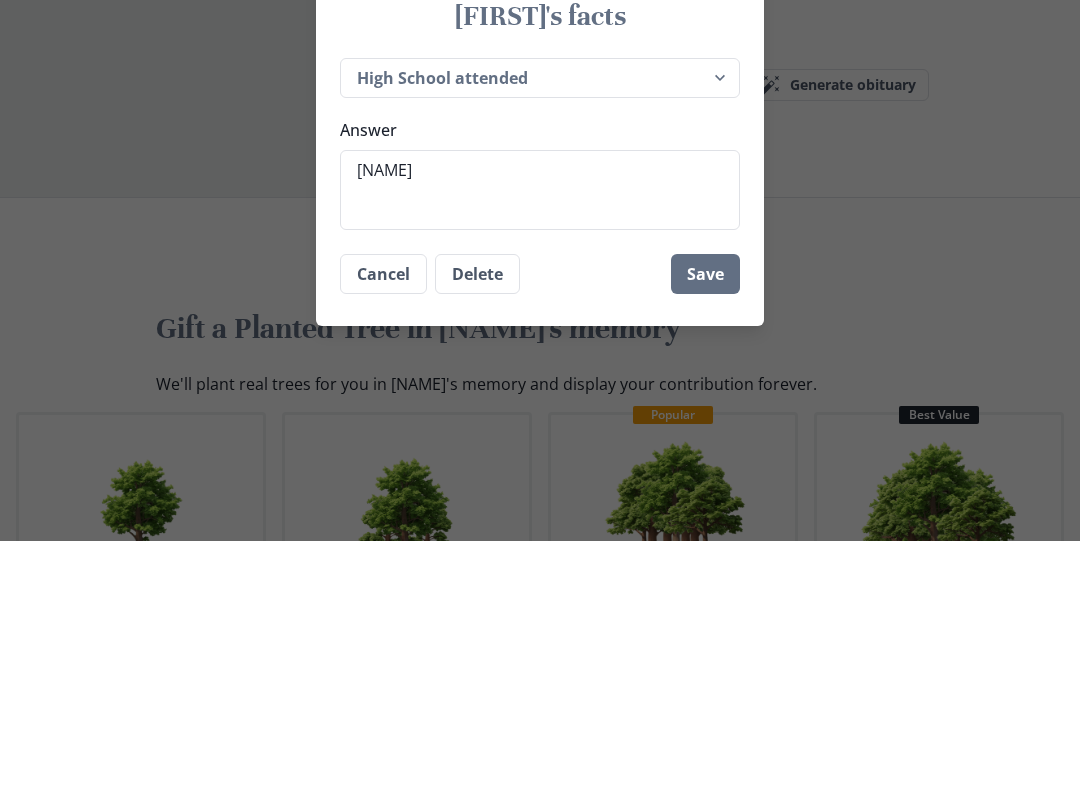 click on "Save" at bounding box center [705, 523] 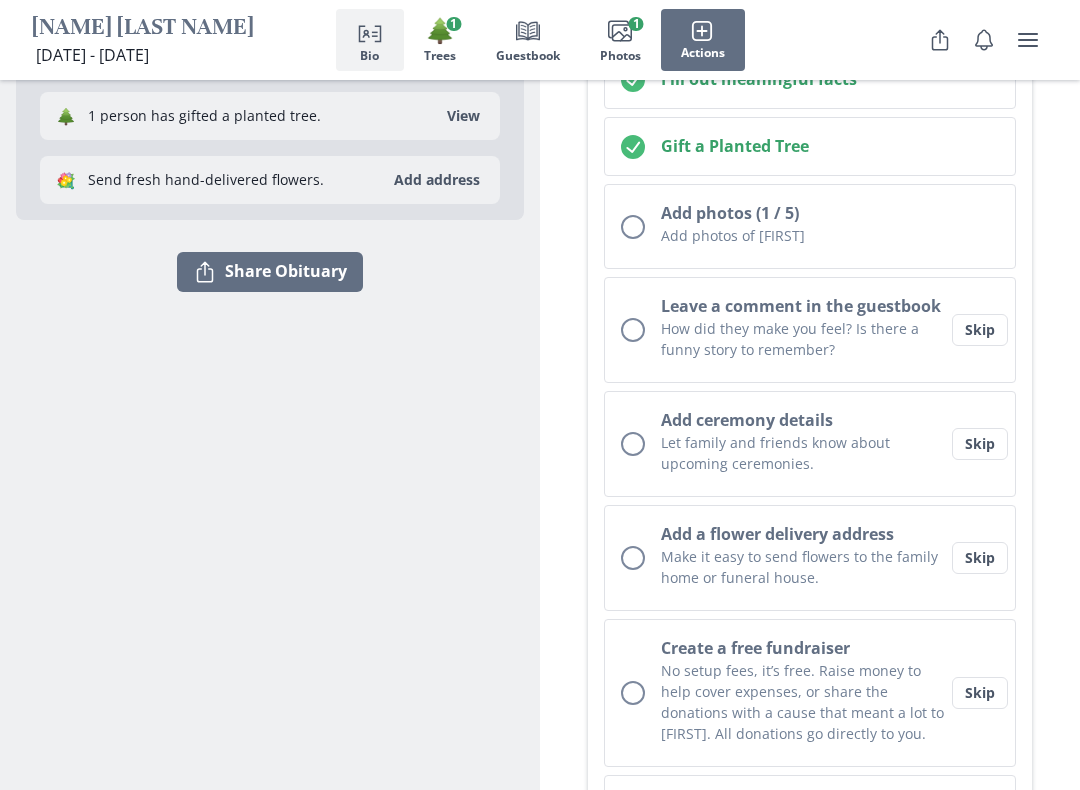 scroll, scrollTop: 482, scrollLeft: 0, axis: vertical 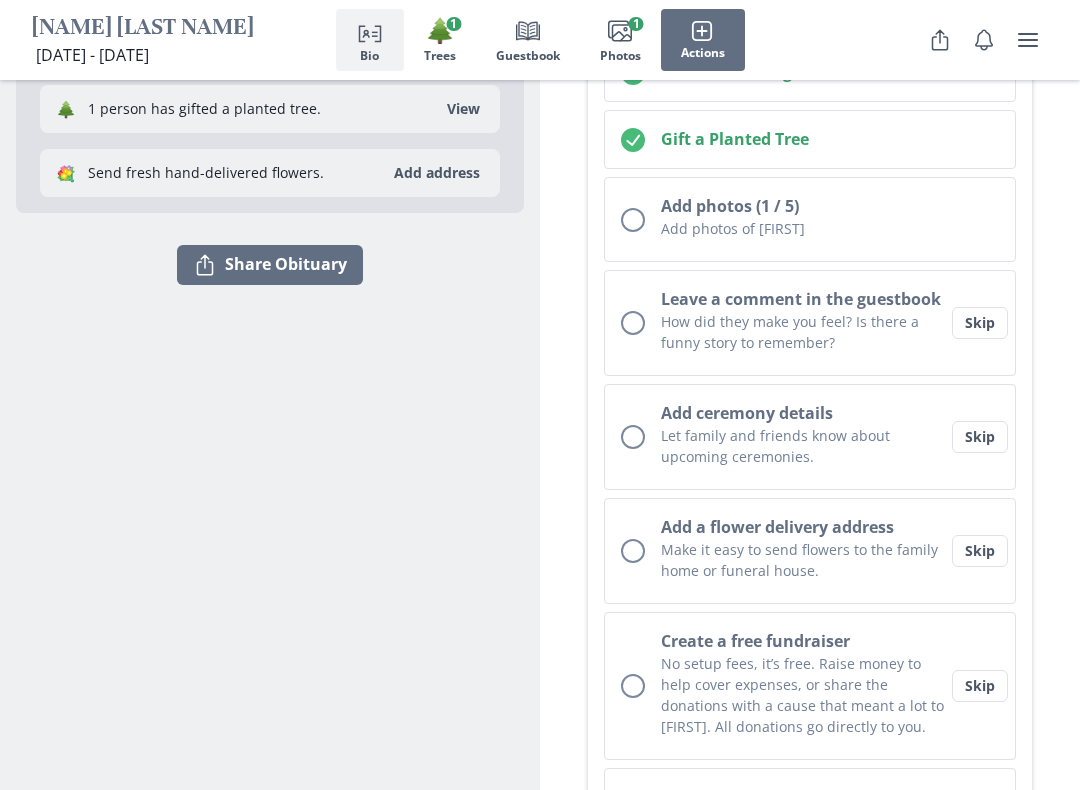 click on "Let family and friends know about upcoming ceremonies." at bounding box center [806, 446] 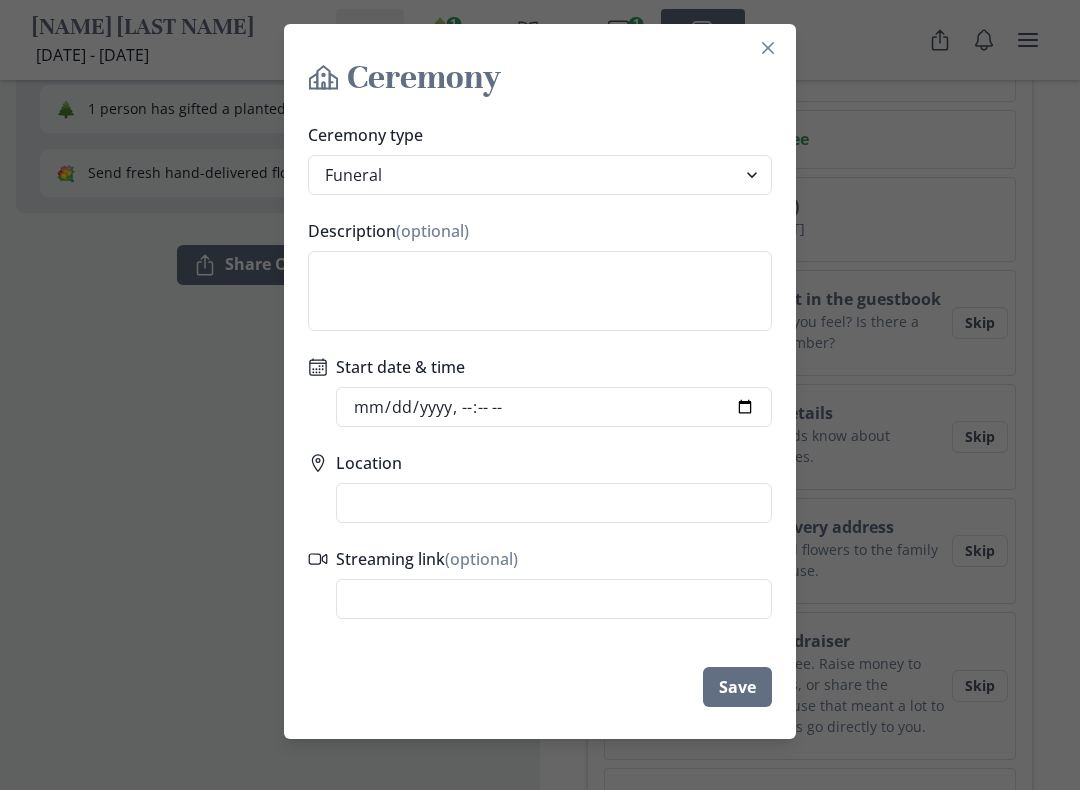 click on "Funeral Graveside Service Viewing Service Visitation Service Memorial Service Celebration of Life Wake Other" at bounding box center [540, 175] 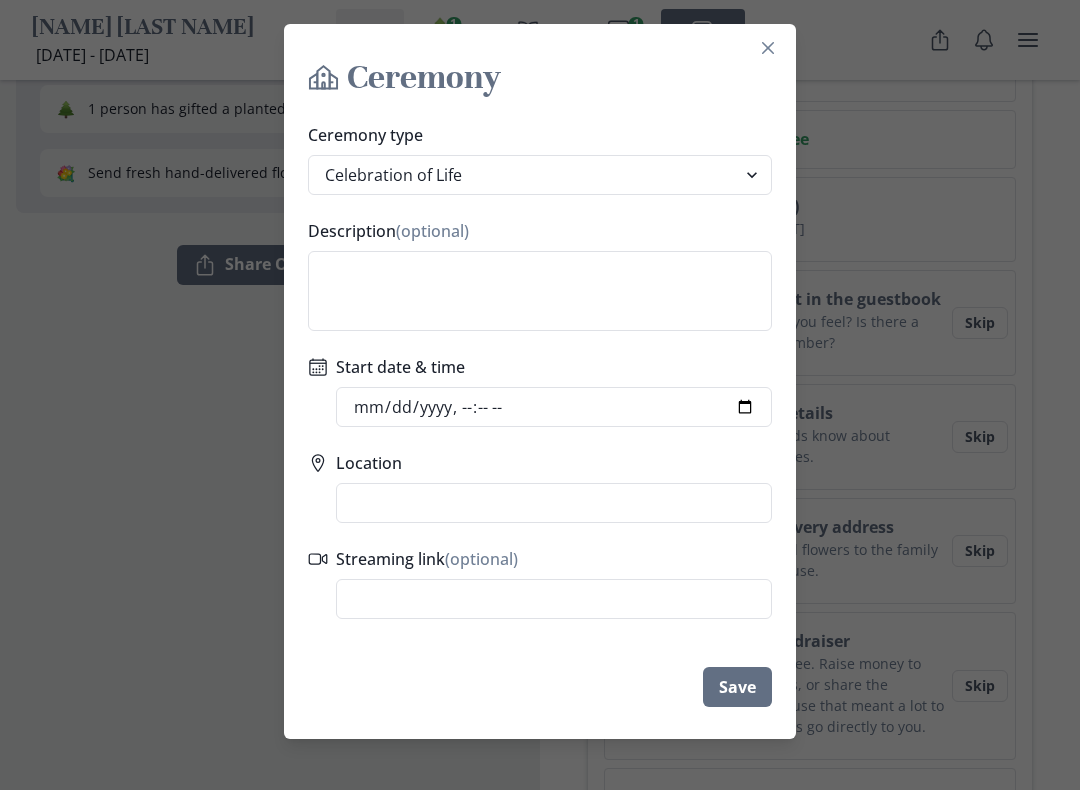 click on "Start date & time" at bounding box center (554, 407) 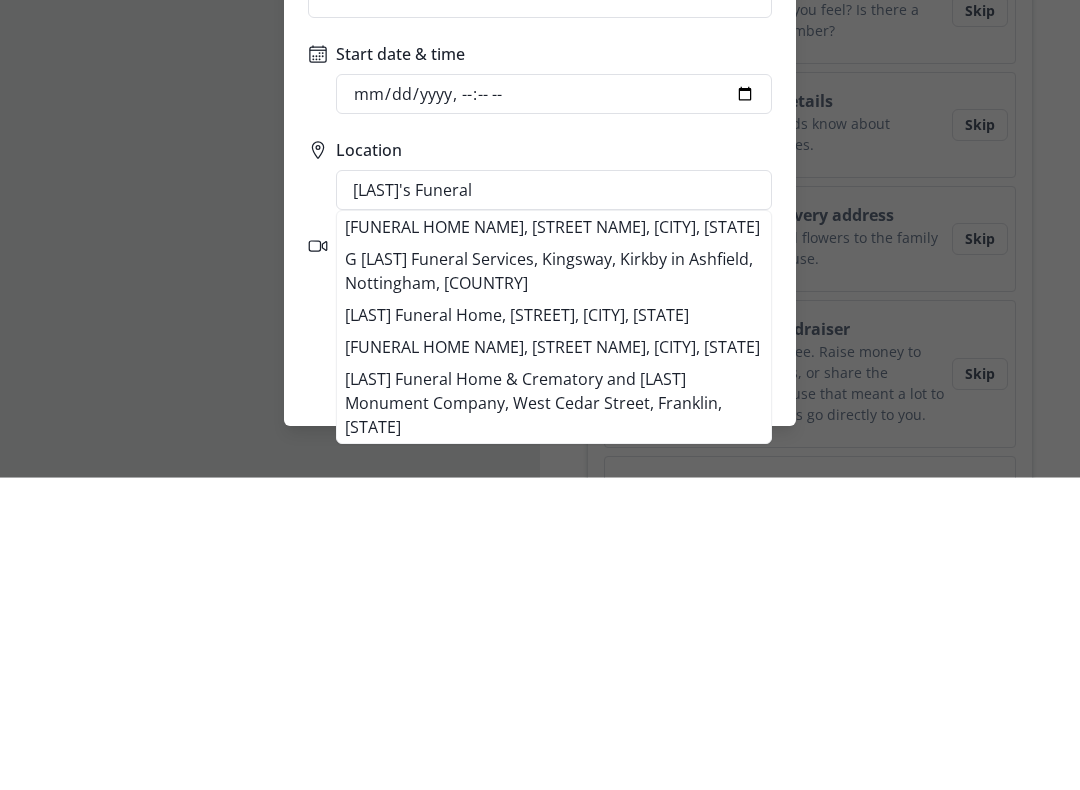 scroll, scrollTop: 13, scrollLeft: 0, axis: vertical 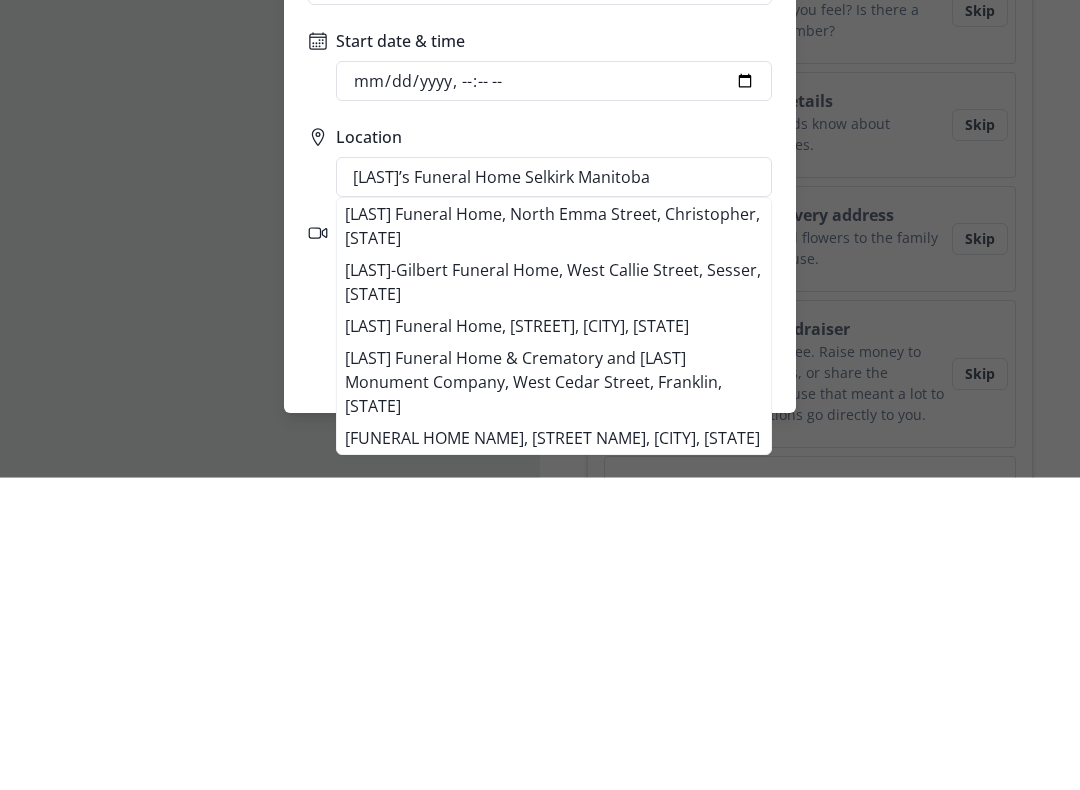click on "[LAST]’s Funeral Home Selkirk Manitoba" at bounding box center (554, 490) 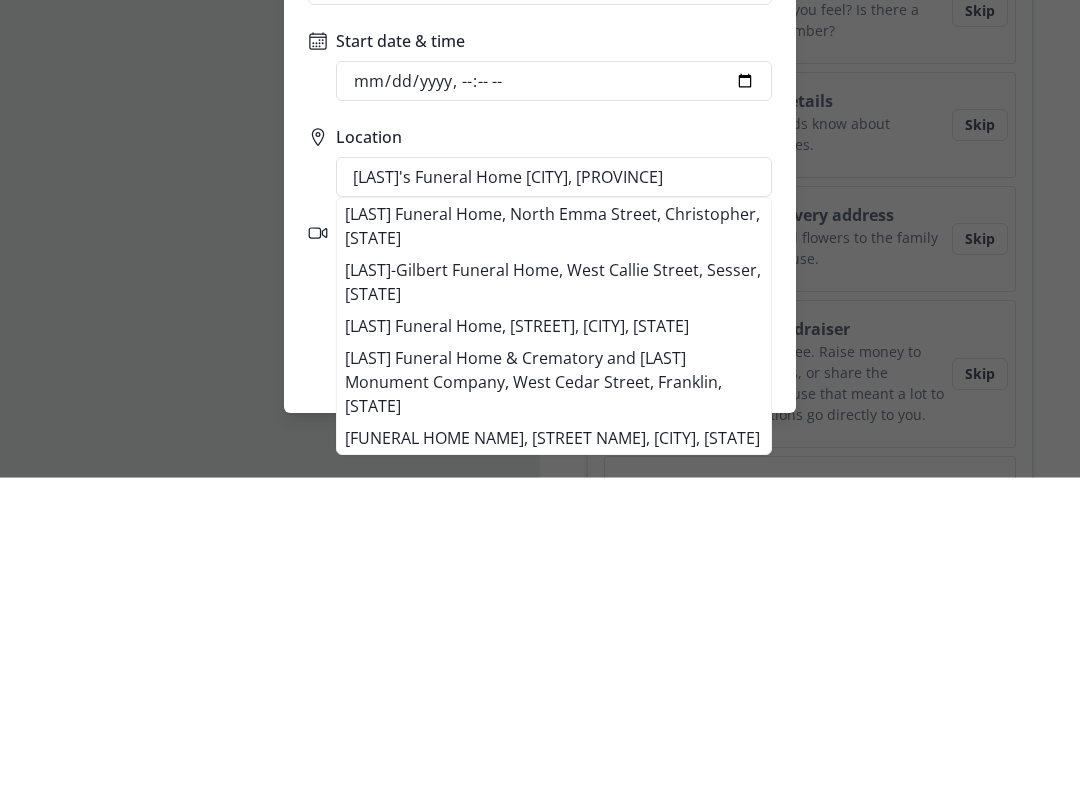 click on "[LAST]'s Funeral Home [CITY], [PROVINCE]" at bounding box center (554, 490) 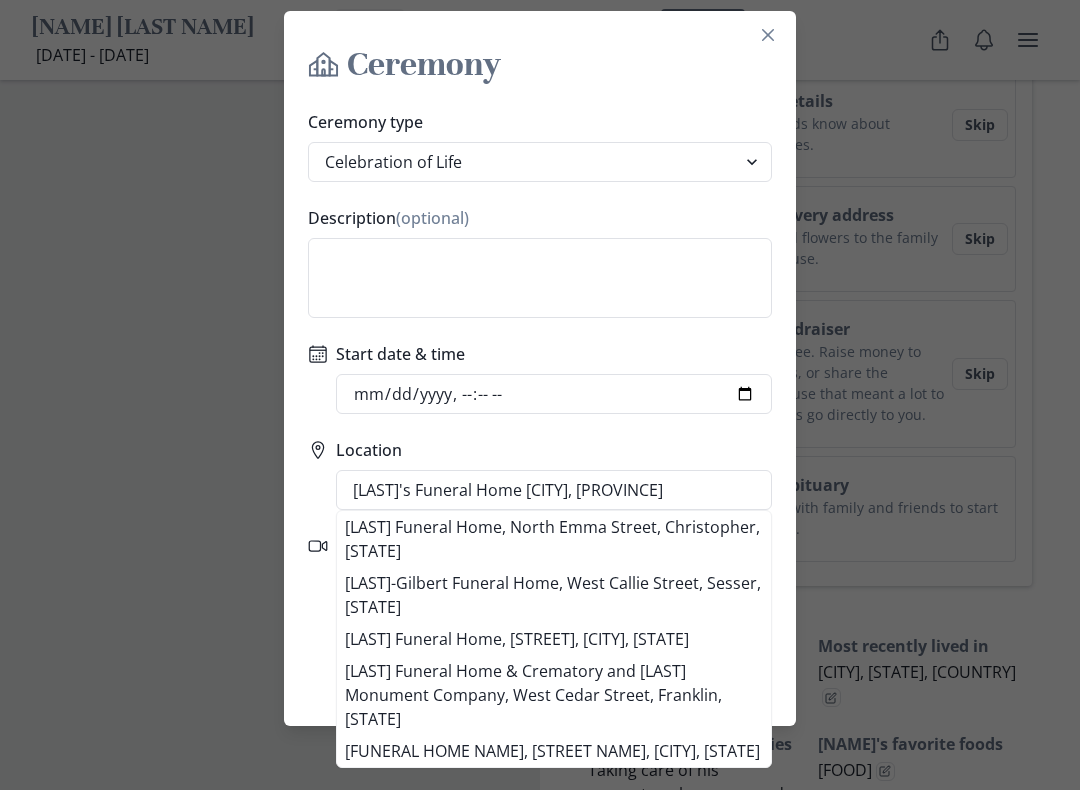 click on "[LAST]'s Funeral Home [CITY], [PROVINCE]" at bounding box center (554, 490) 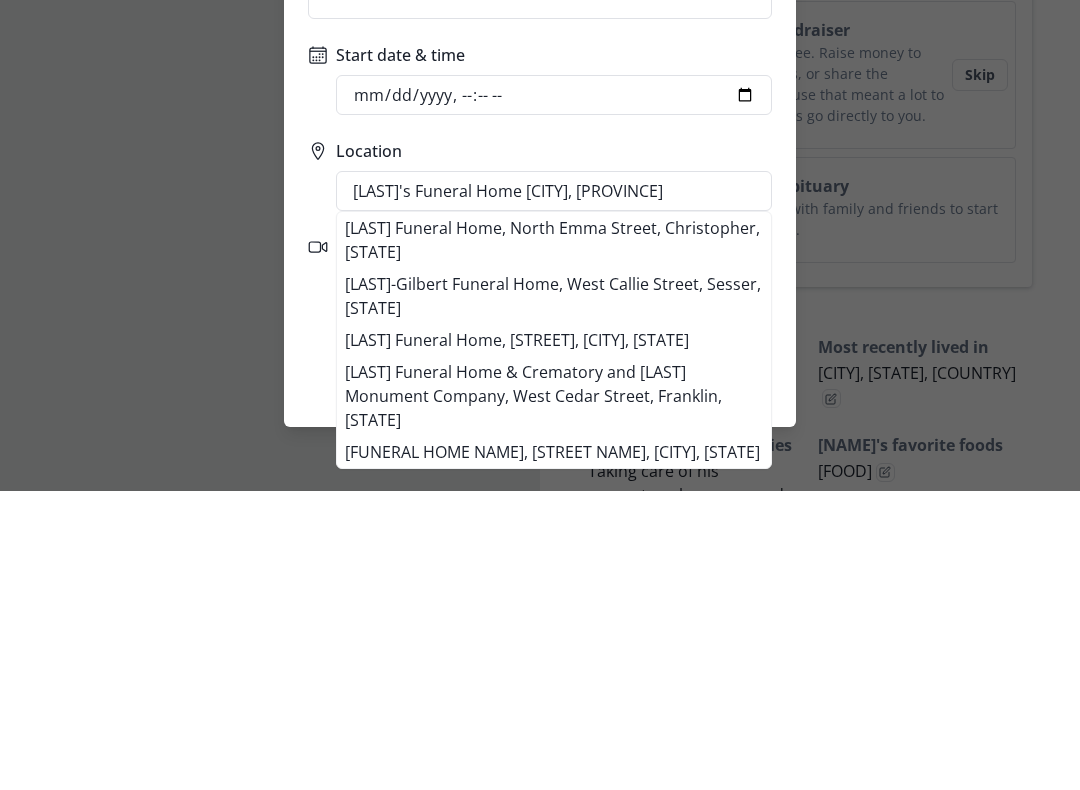 click on "Save" at bounding box center (737, 674) 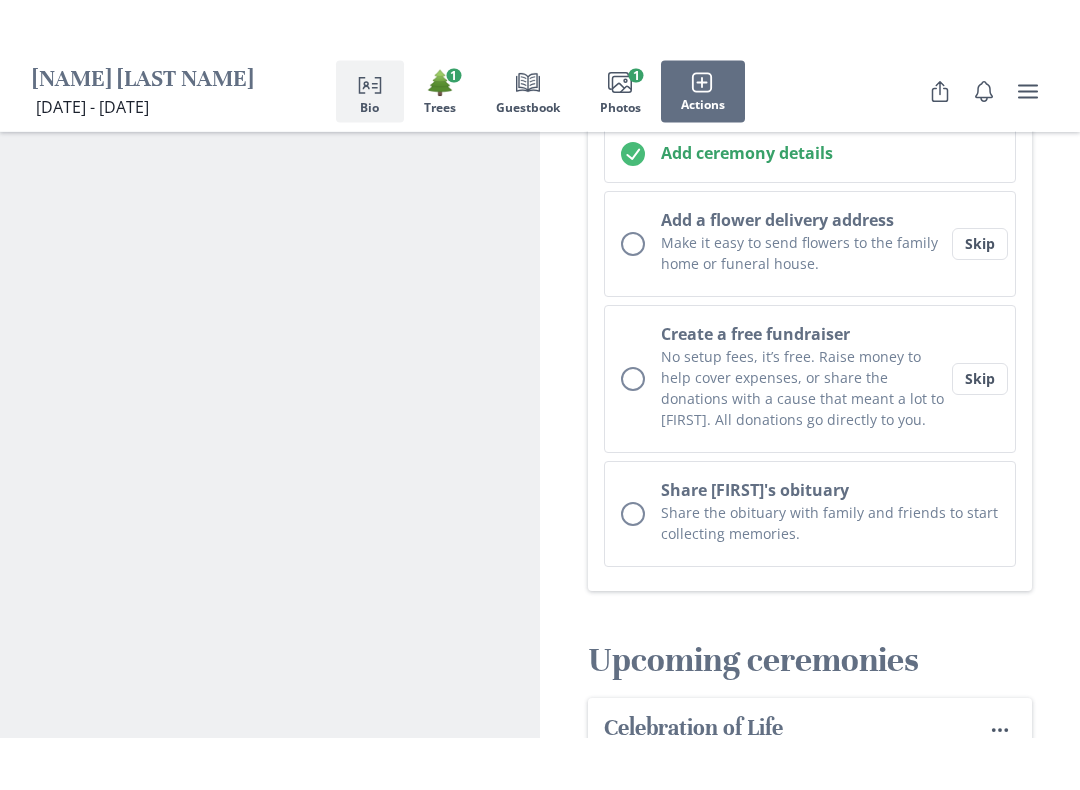 scroll, scrollTop: 795, scrollLeft: 0, axis: vertical 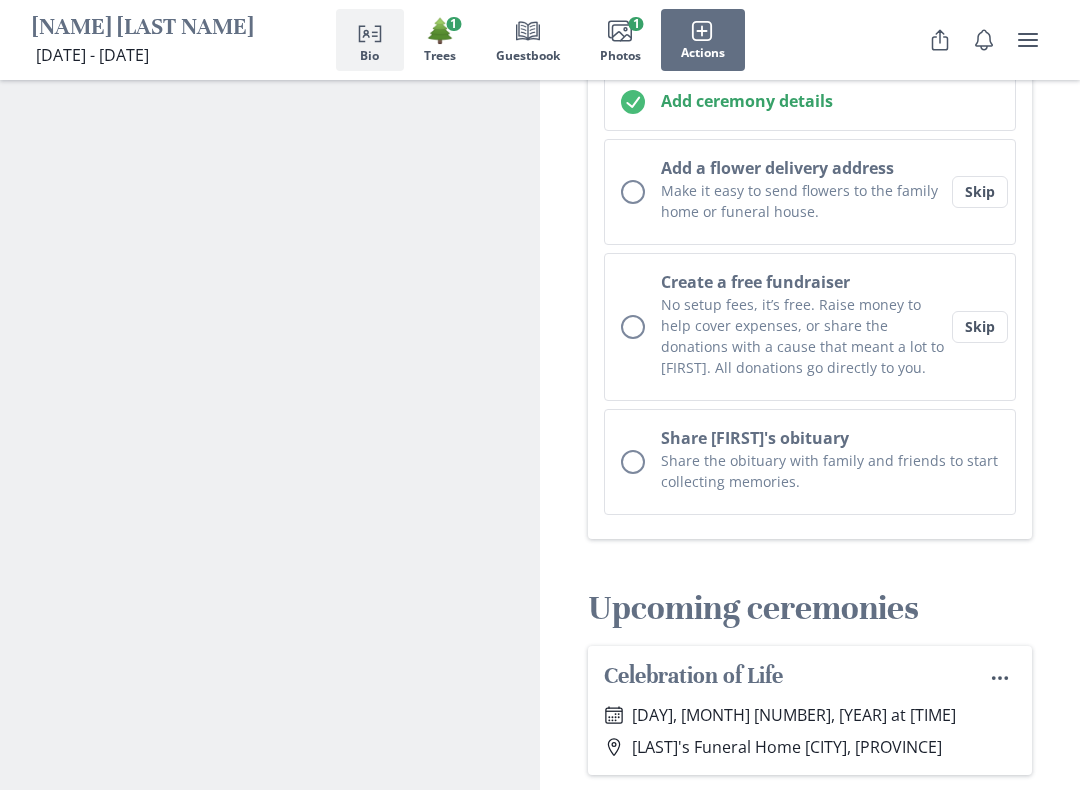 click on "Skip" at bounding box center [980, 192] 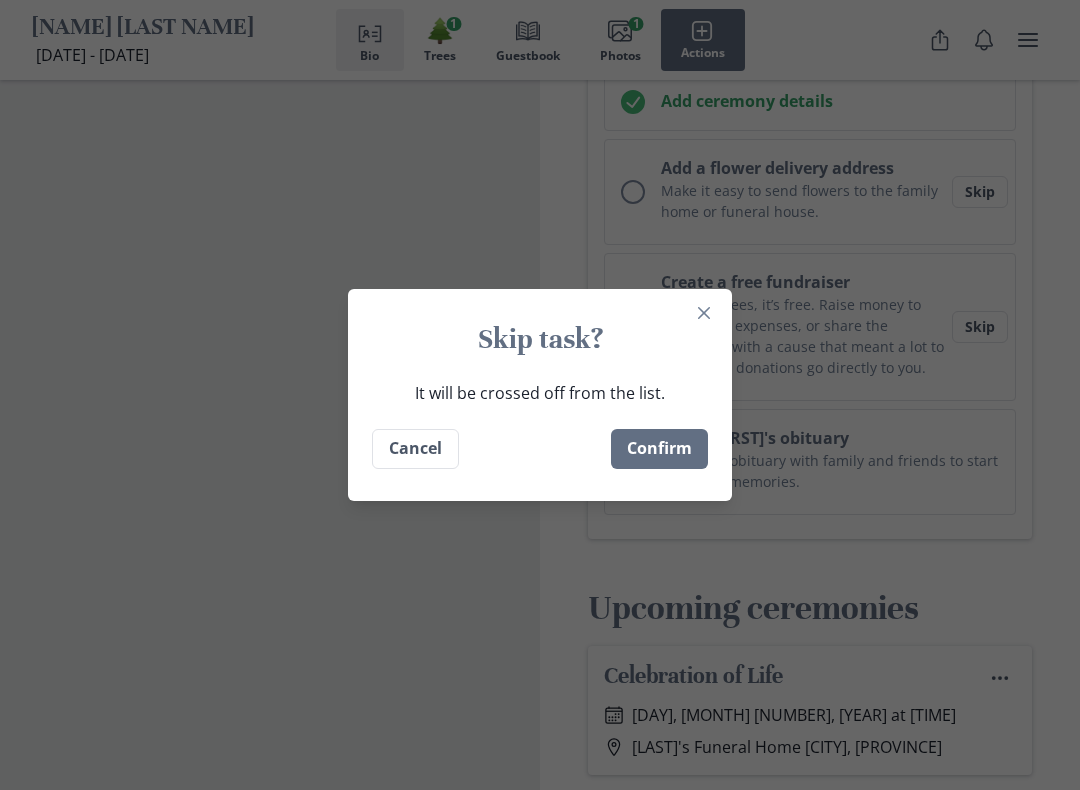 click on "Confirm" at bounding box center [659, 449] 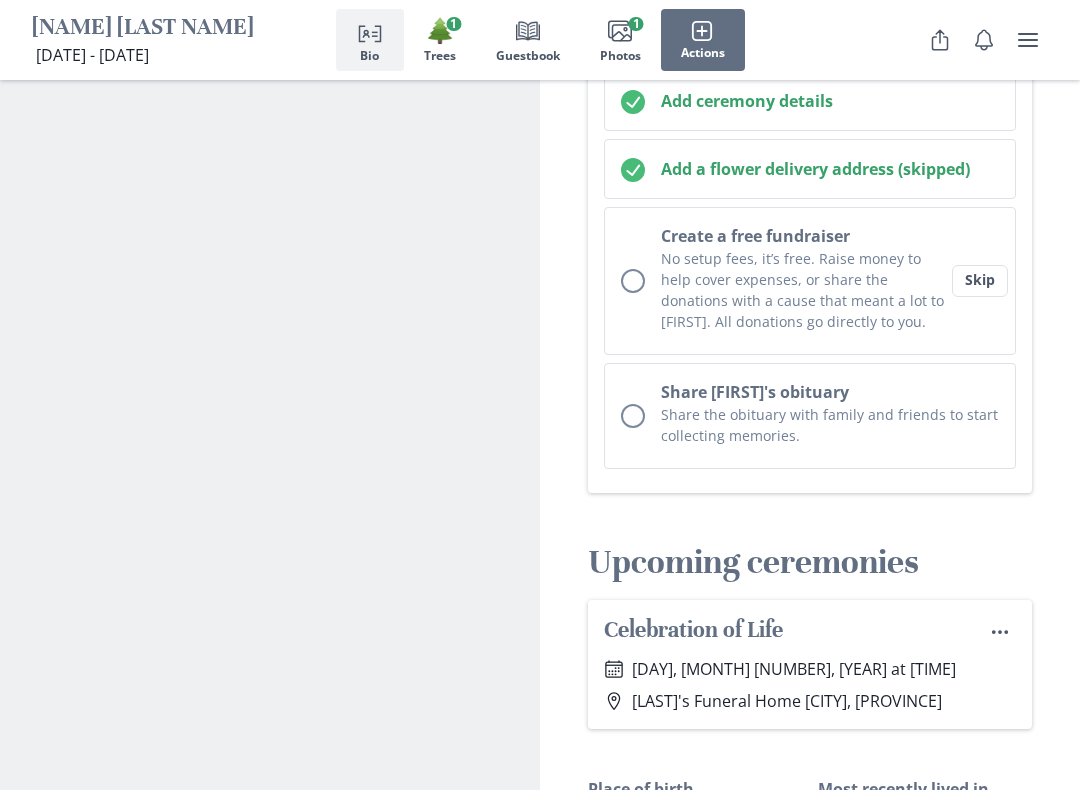 click on "Skip" at bounding box center [980, 281] 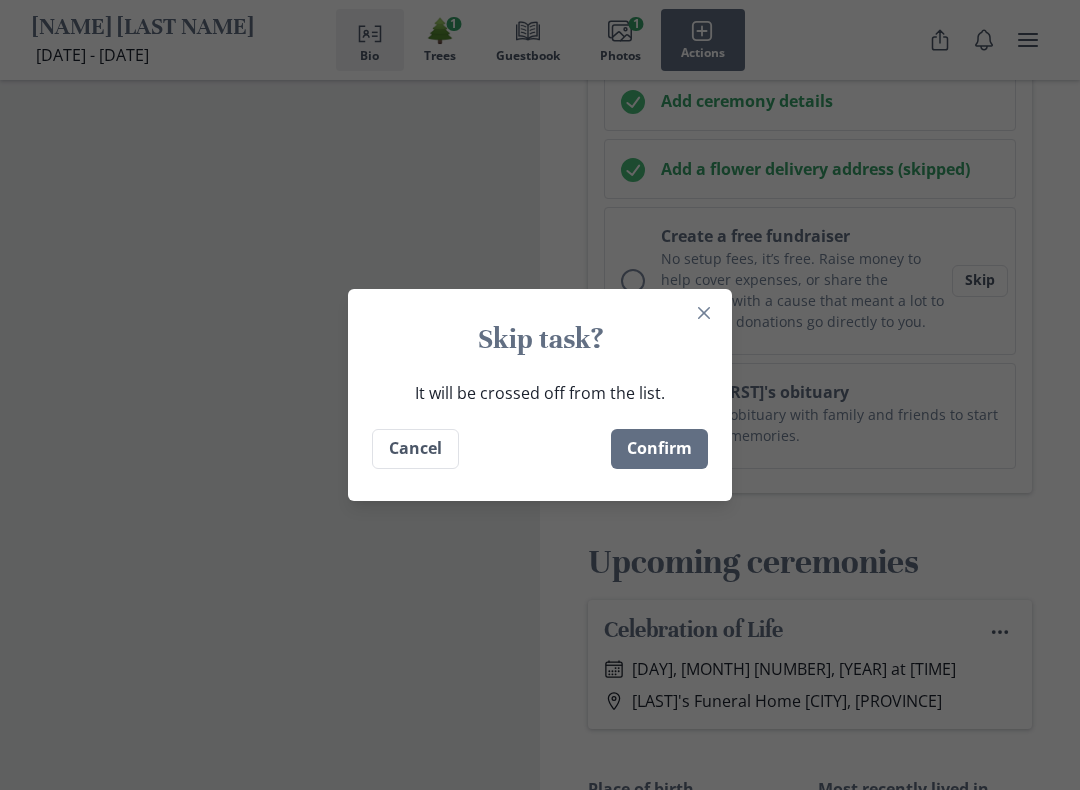 click on "Confirm" at bounding box center (659, 449) 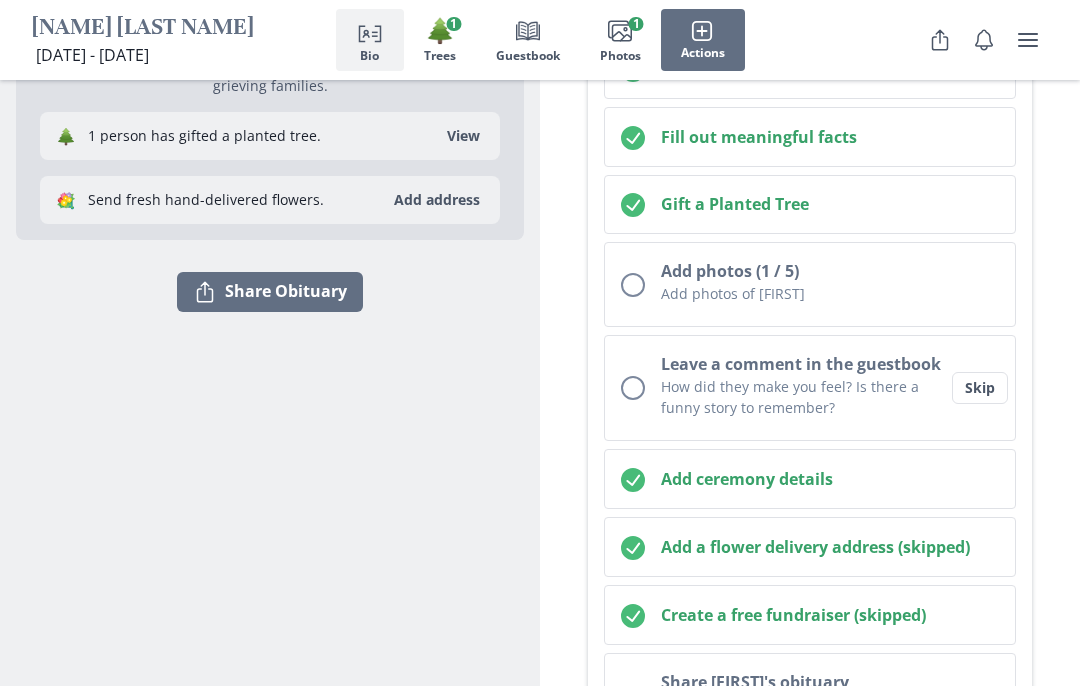 scroll, scrollTop: 412, scrollLeft: 0, axis: vertical 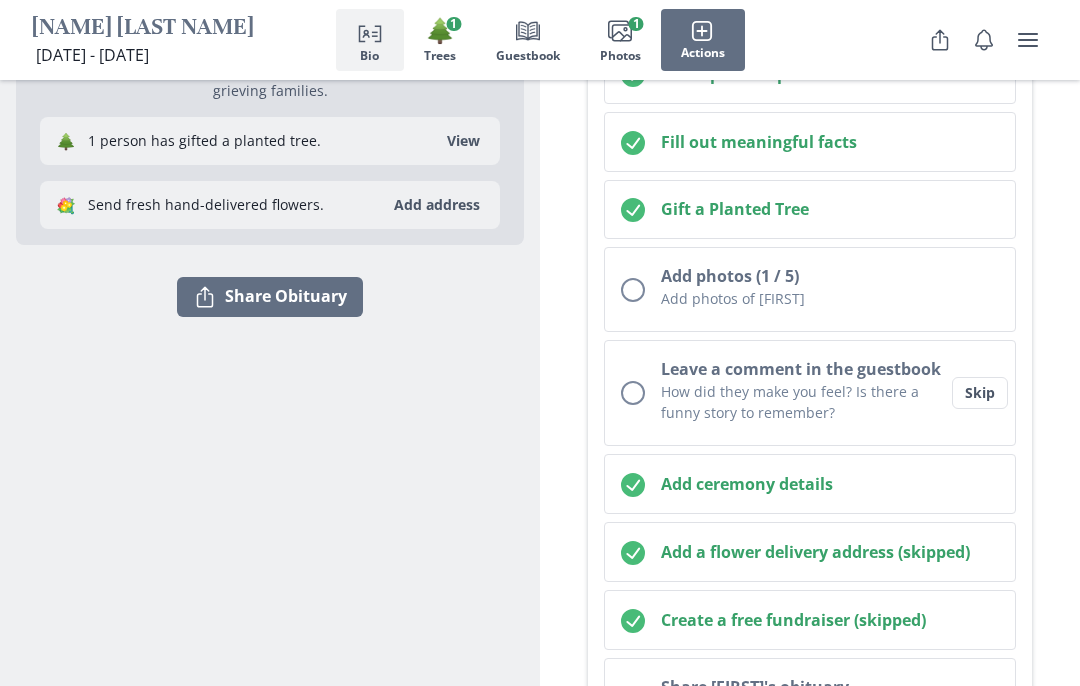 click on "Add photos (1 / 5) Upload at least 5 photos of [FIRST] to help tell their life story and encourage others to upload their pictures." at bounding box center [810, 289] 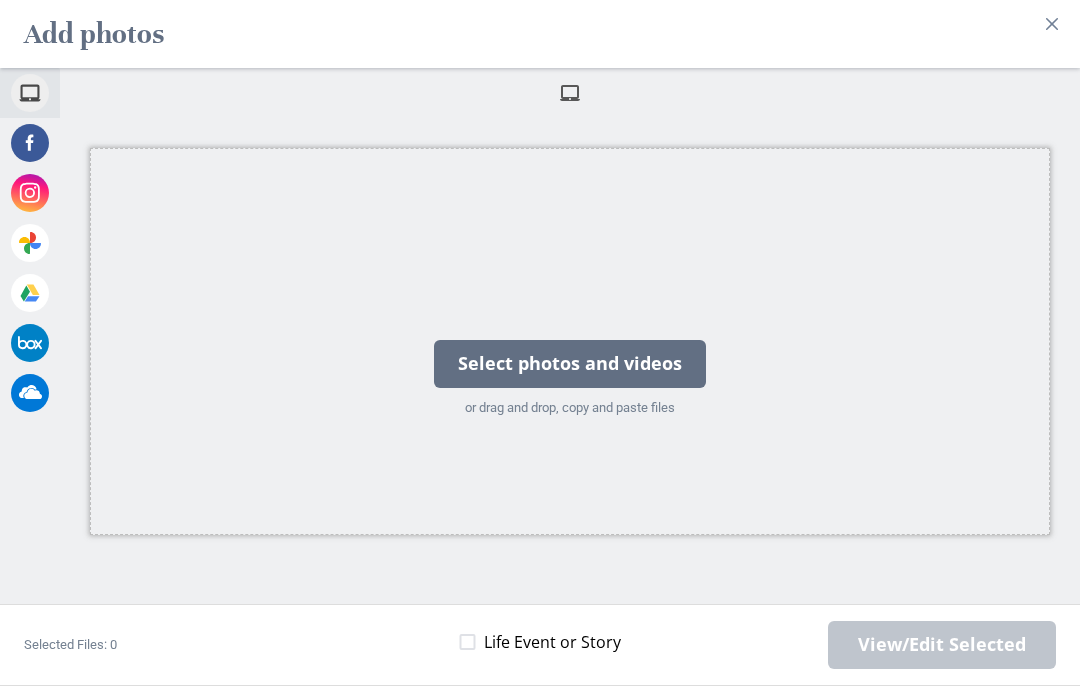 click on "Select photos and videos" at bounding box center (570, 364) 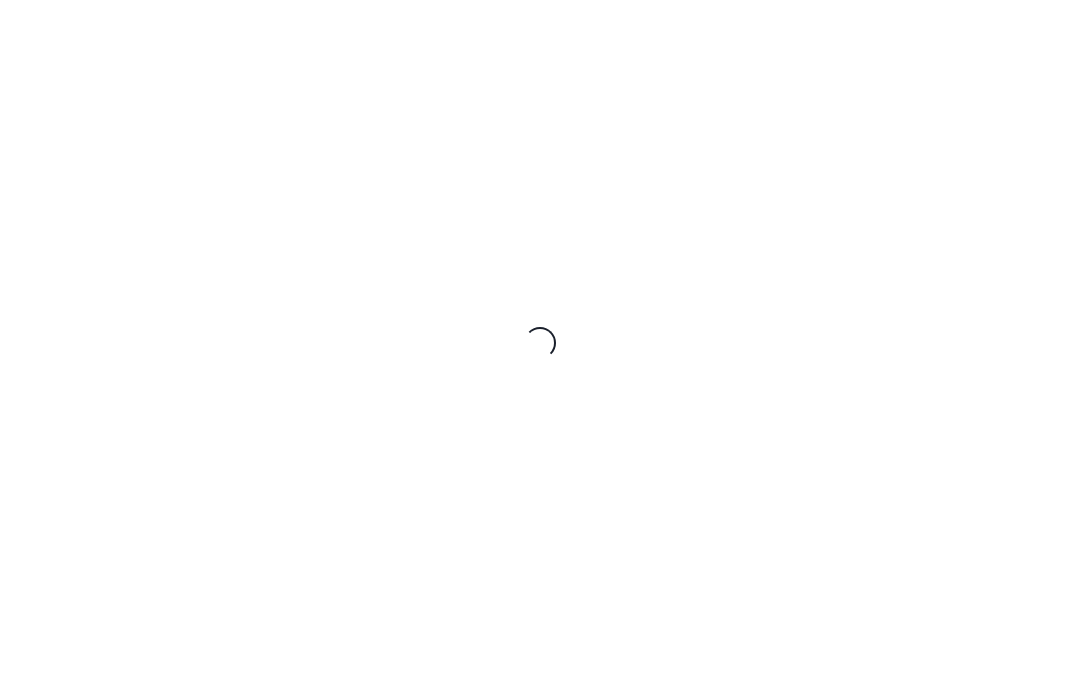 scroll, scrollTop: 0, scrollLeft: 0, axis: both 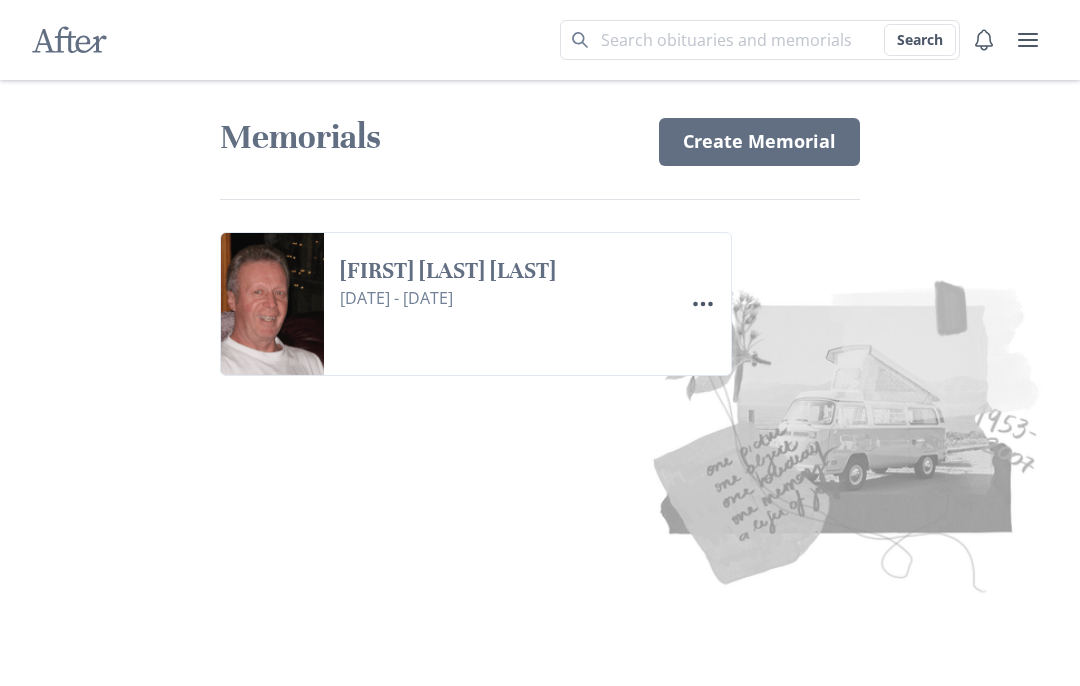 click on "Create Memorial" at bounding box center [759, 142] 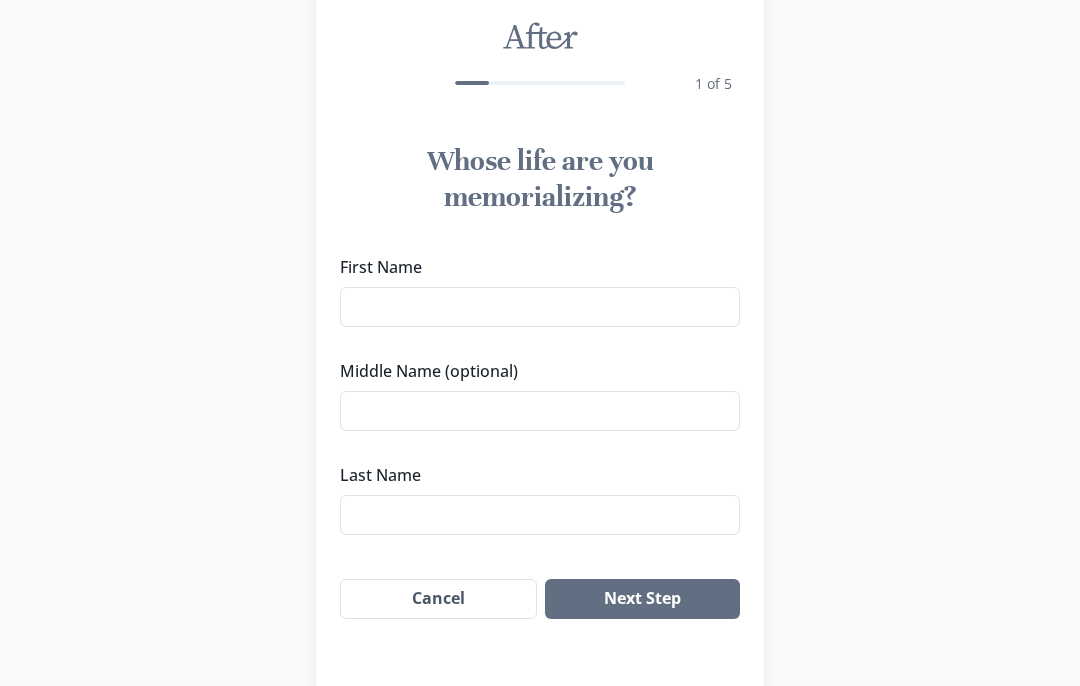 scroll, scrollTop: 0, scrollLeft: 0, axis: both 